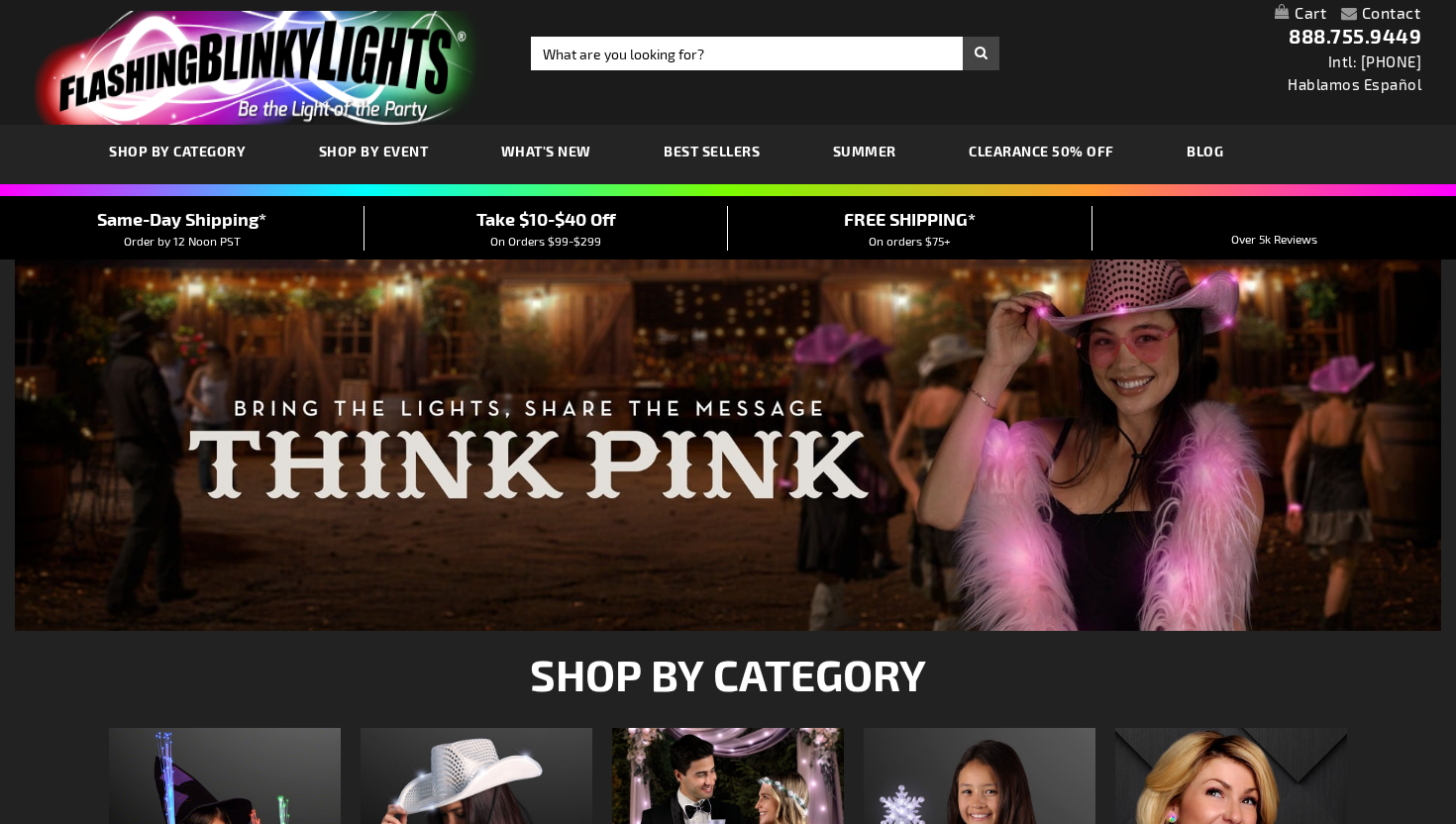 scroll, scrollTop: 0, scrollLeft: 0, axis: both 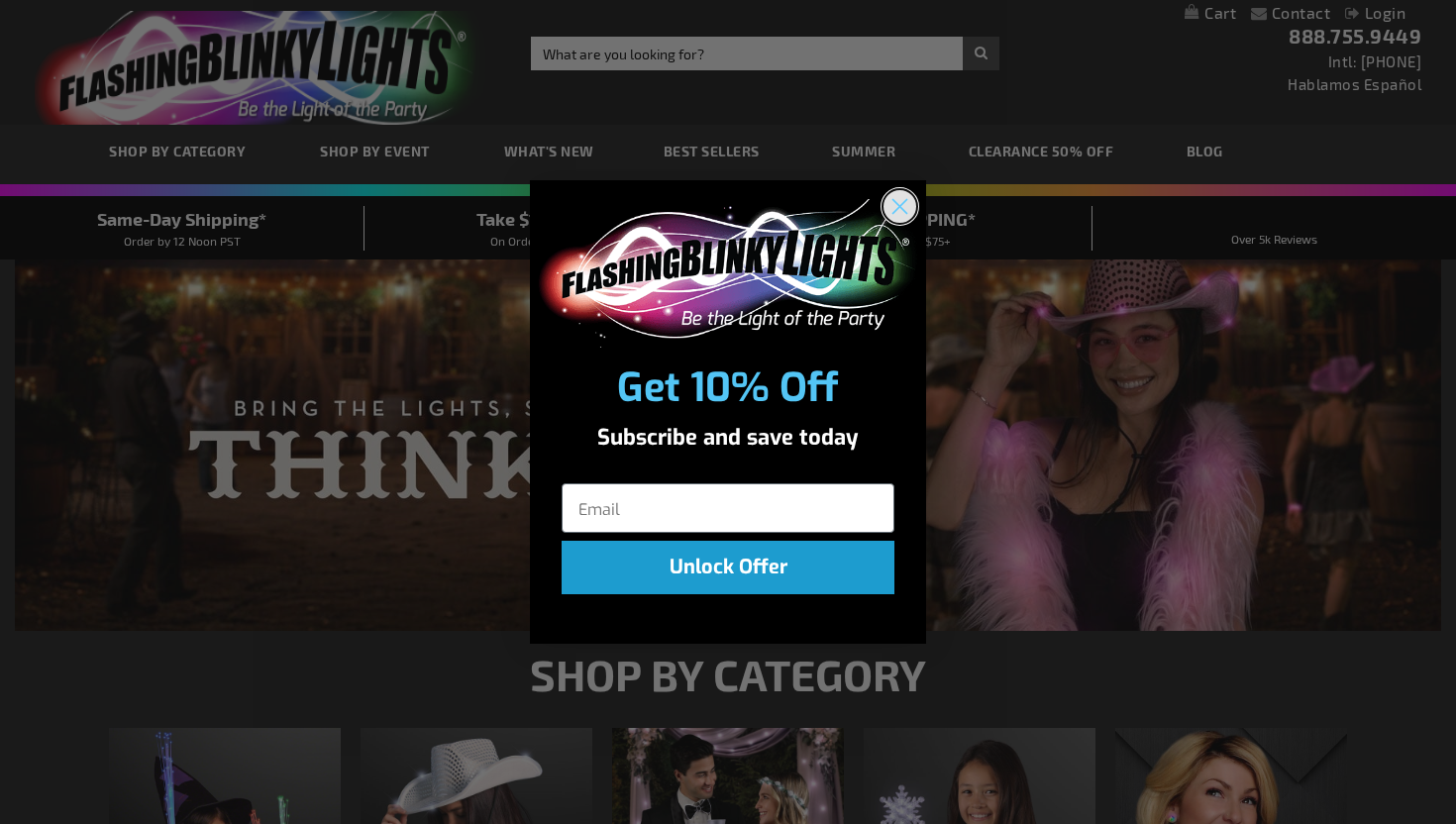click 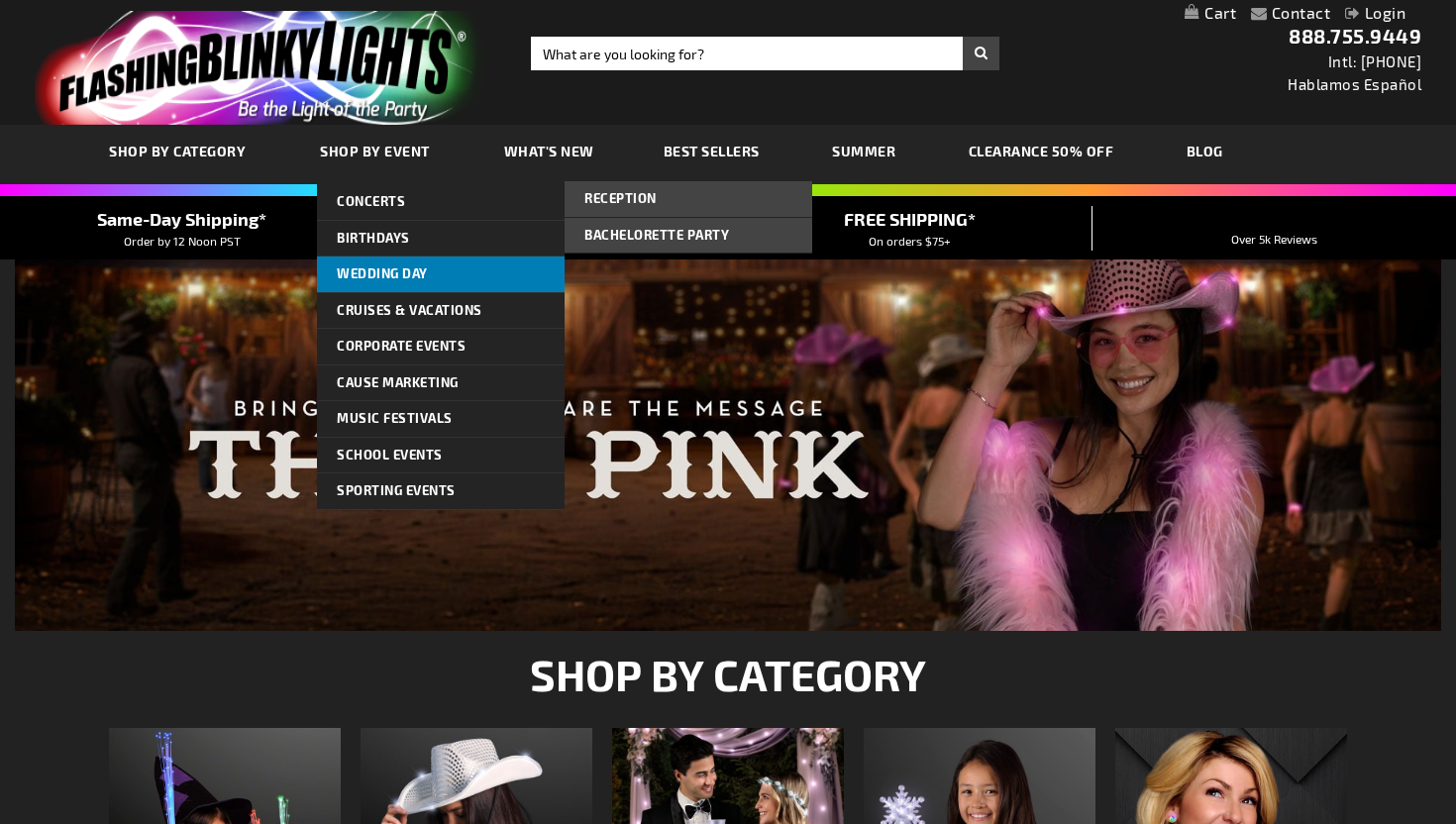 click on "Wedding Day" at bounding box center (382, 273) 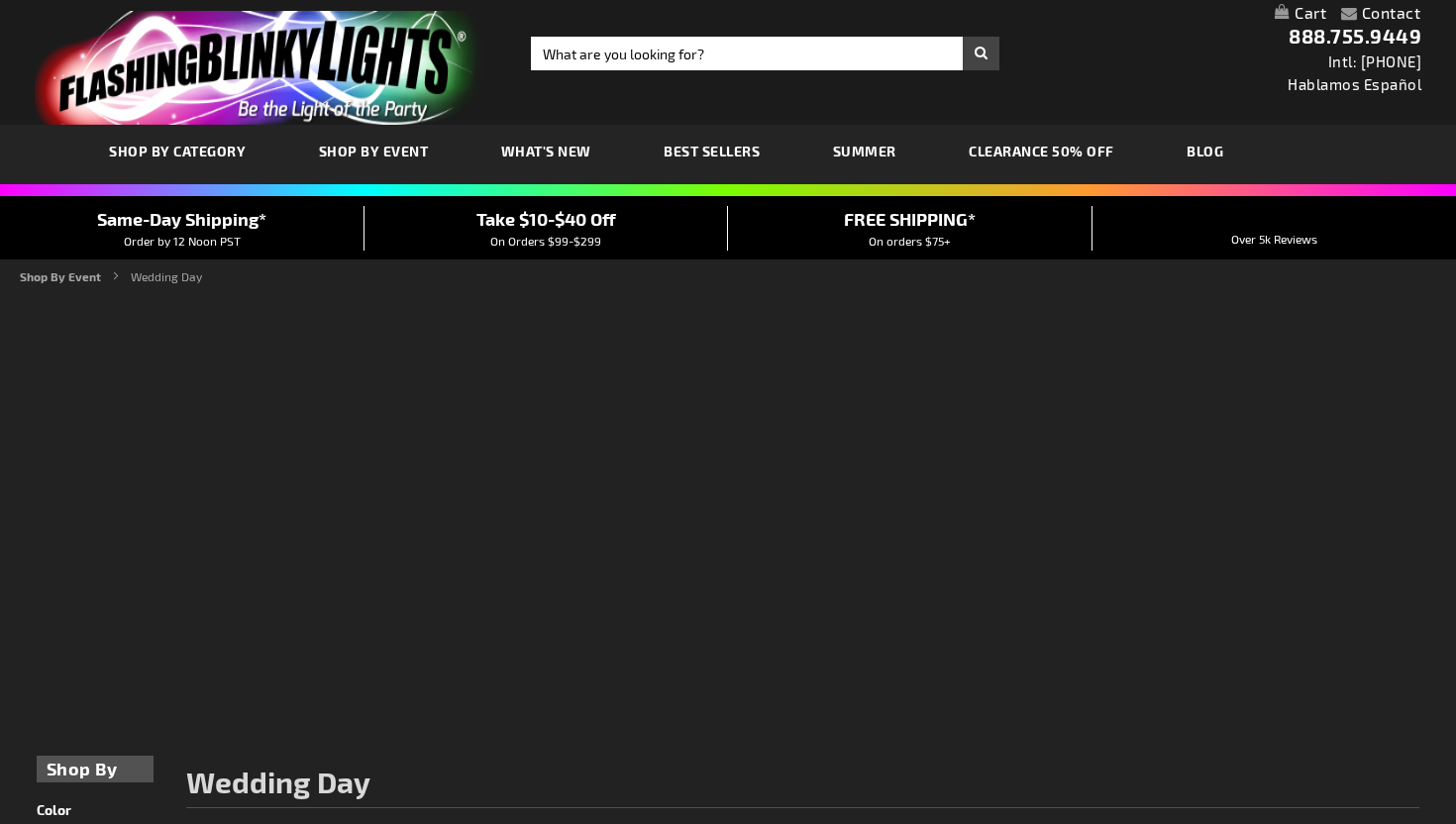 scroll, scrollTop: 0, scrollLeft: 0, axis: both 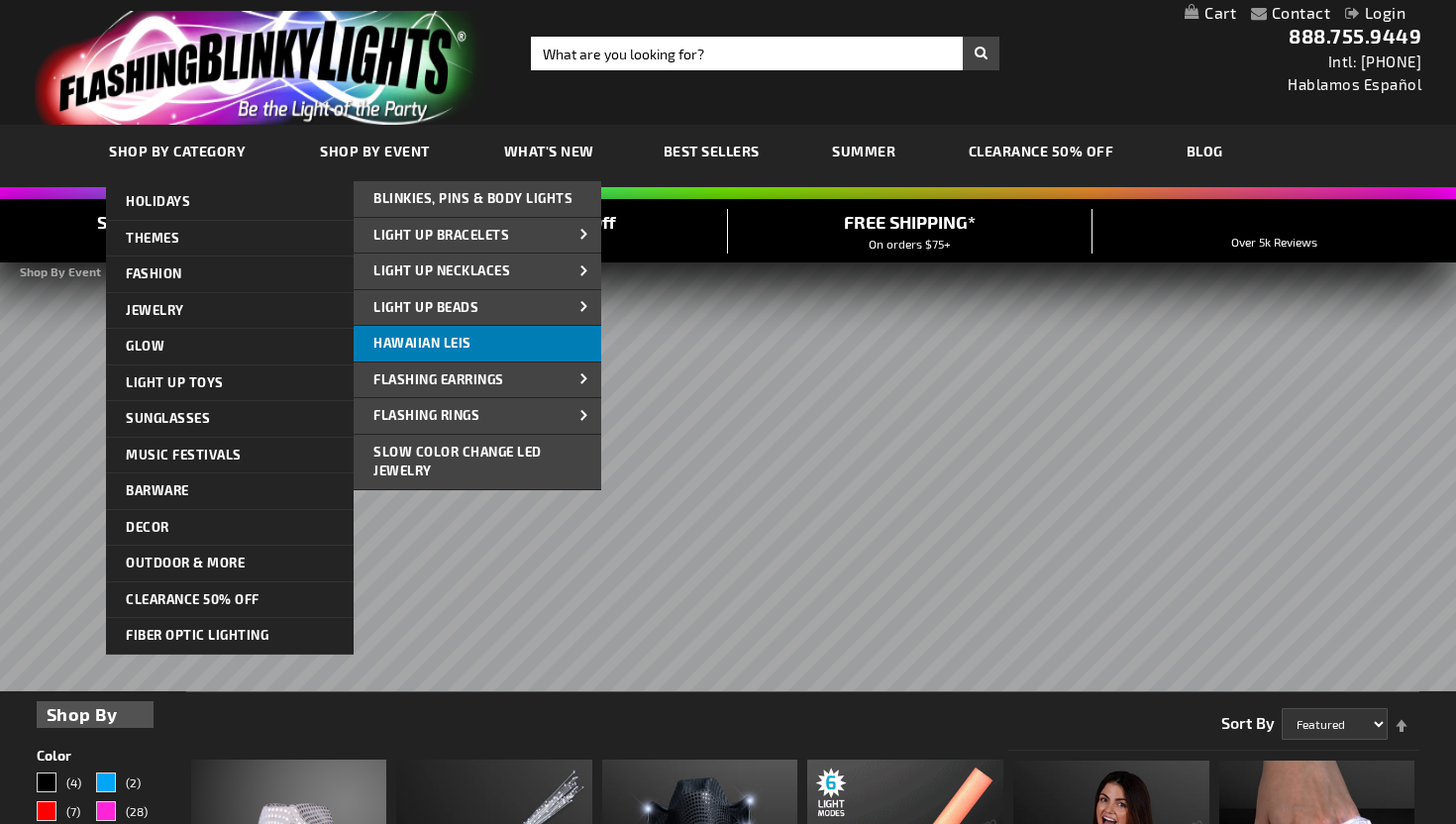 click on "Hawaiian Leis" at bounding box center (422, 343) 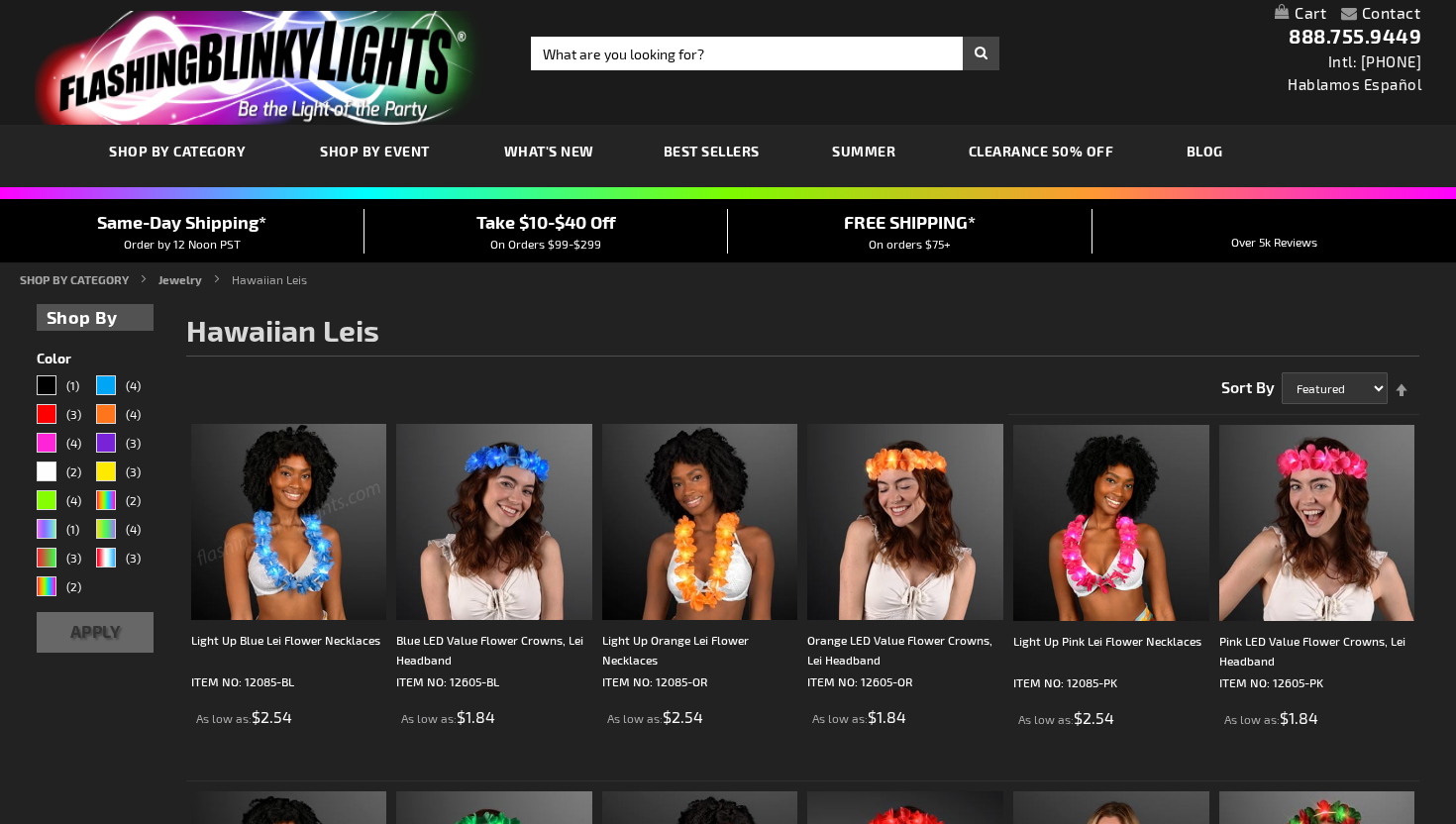 scroll, scrollTop: 0, scrollLeft: 0, axis: both 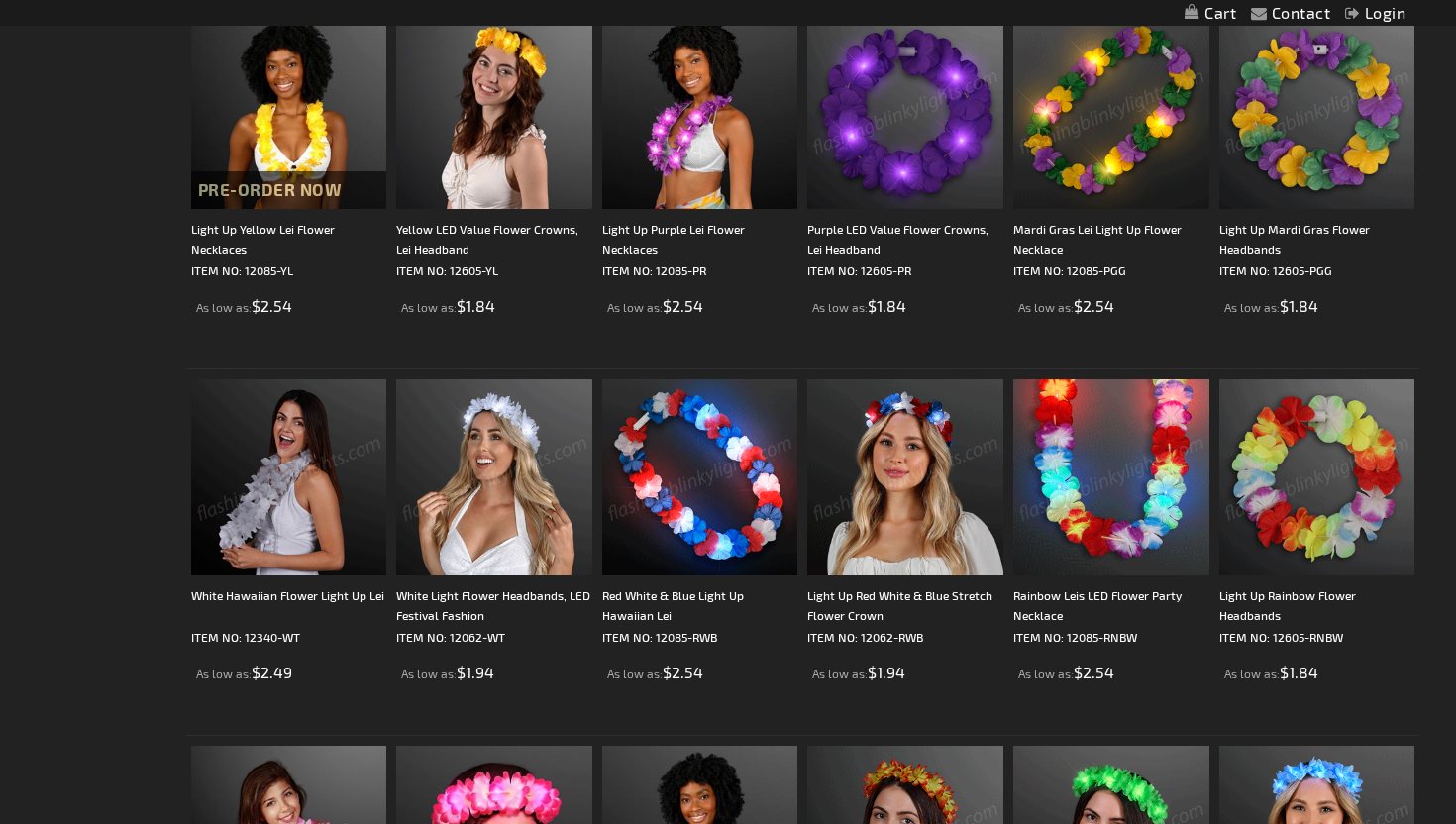 click at bounding box center (1111, 477) 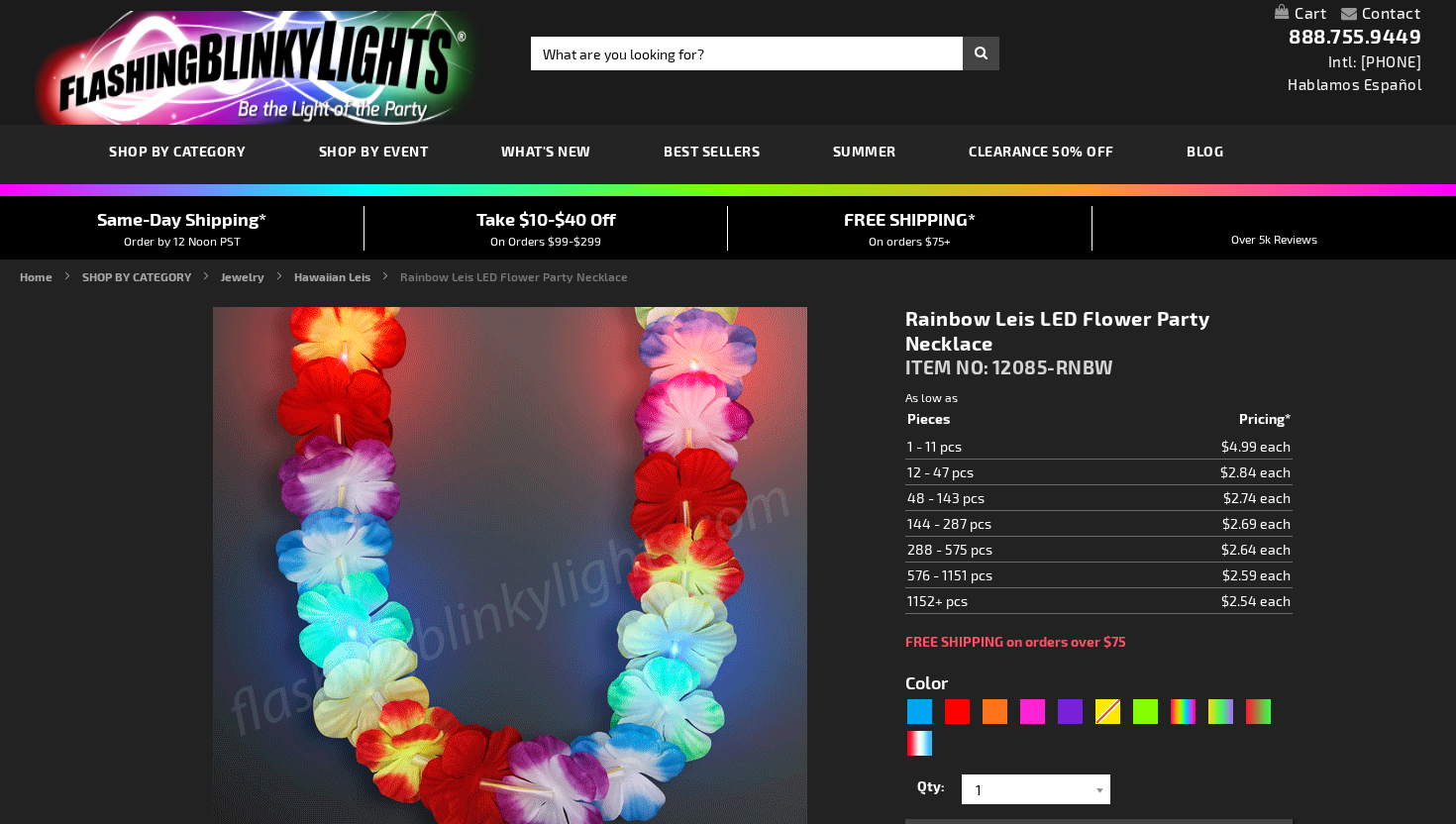 scroll, scrollTop: 0, scrollLeft: 0, axis: both 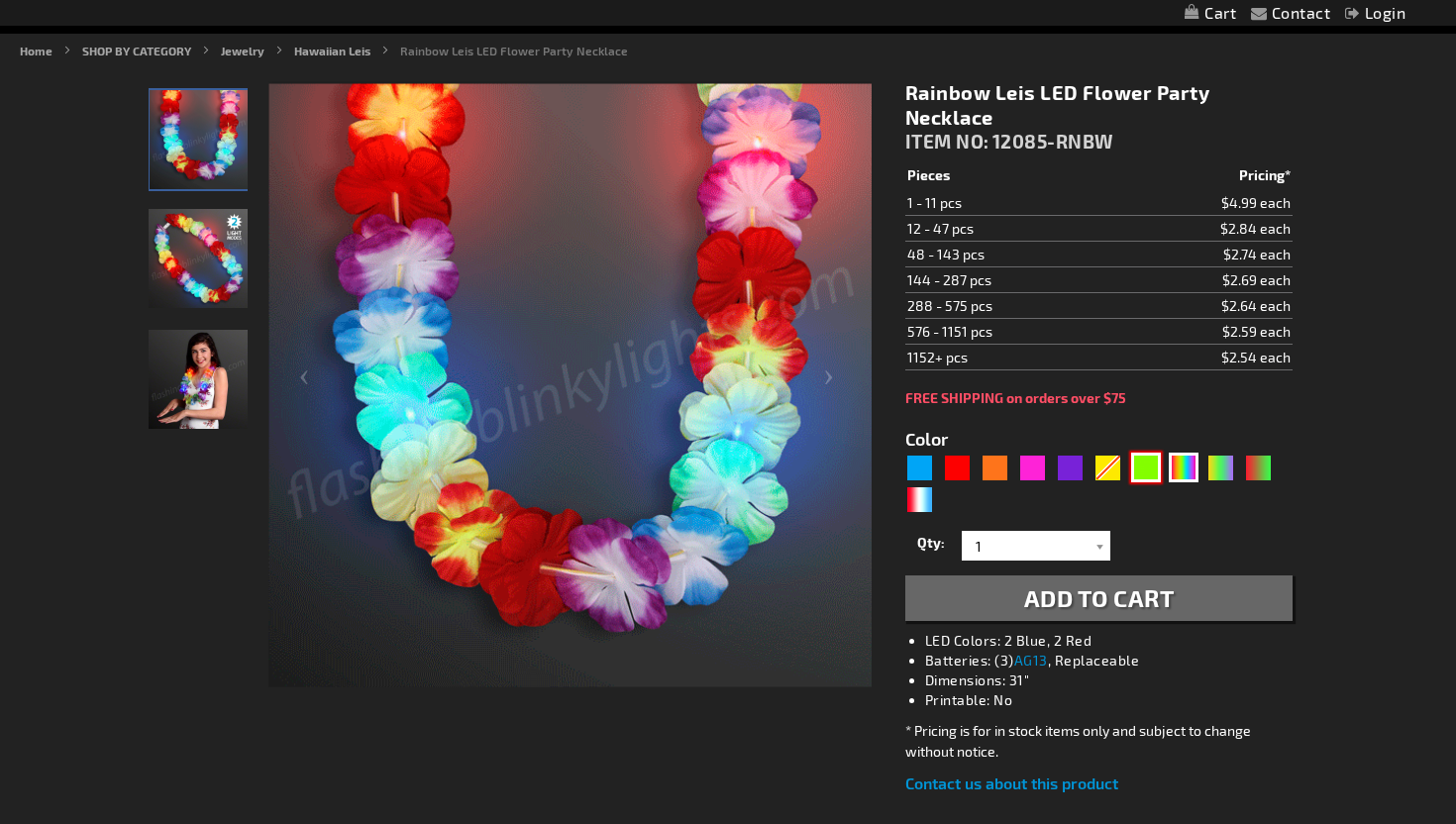 click at bounding box center (1146, 467) 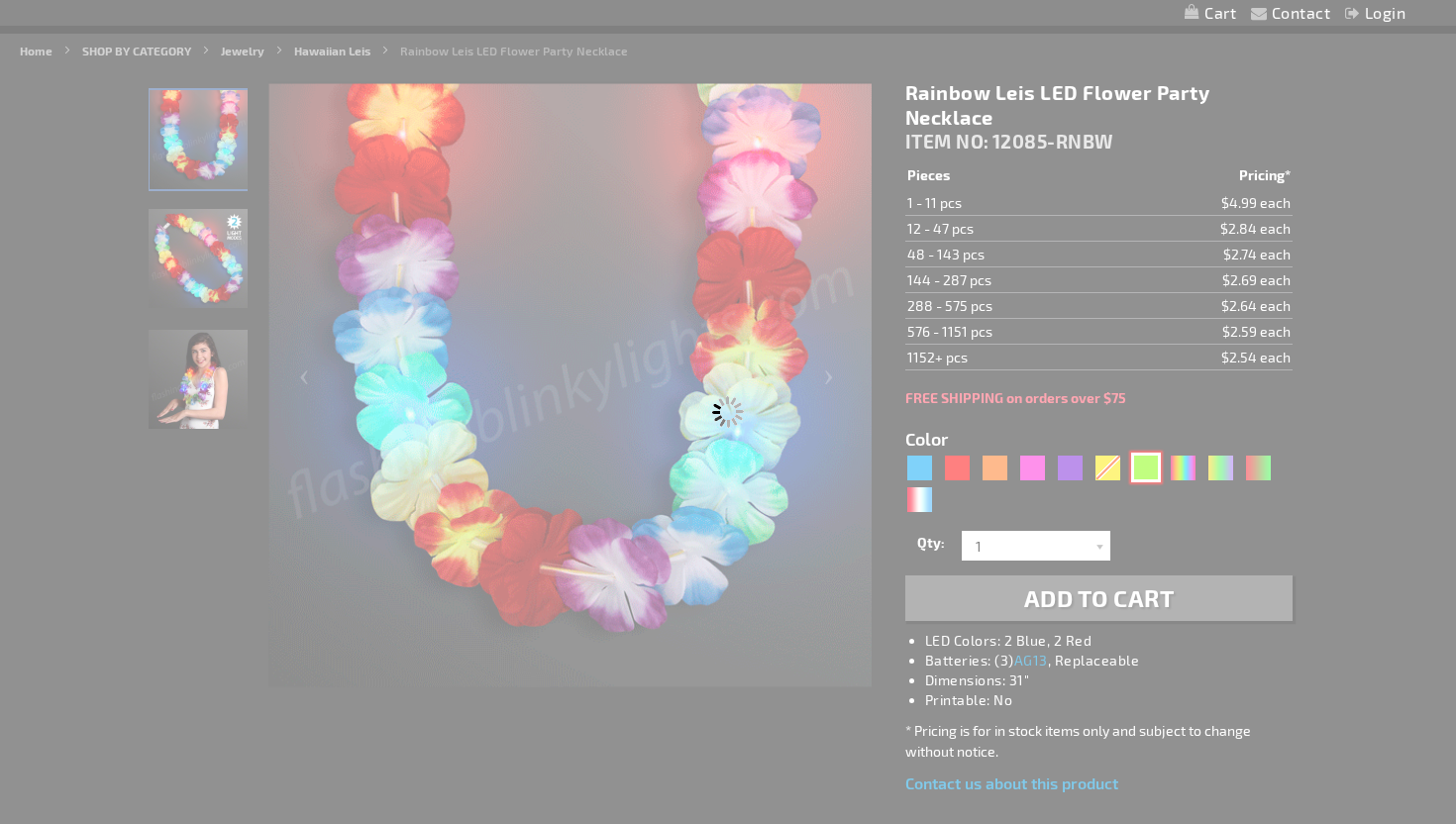 type on "12085-GN" 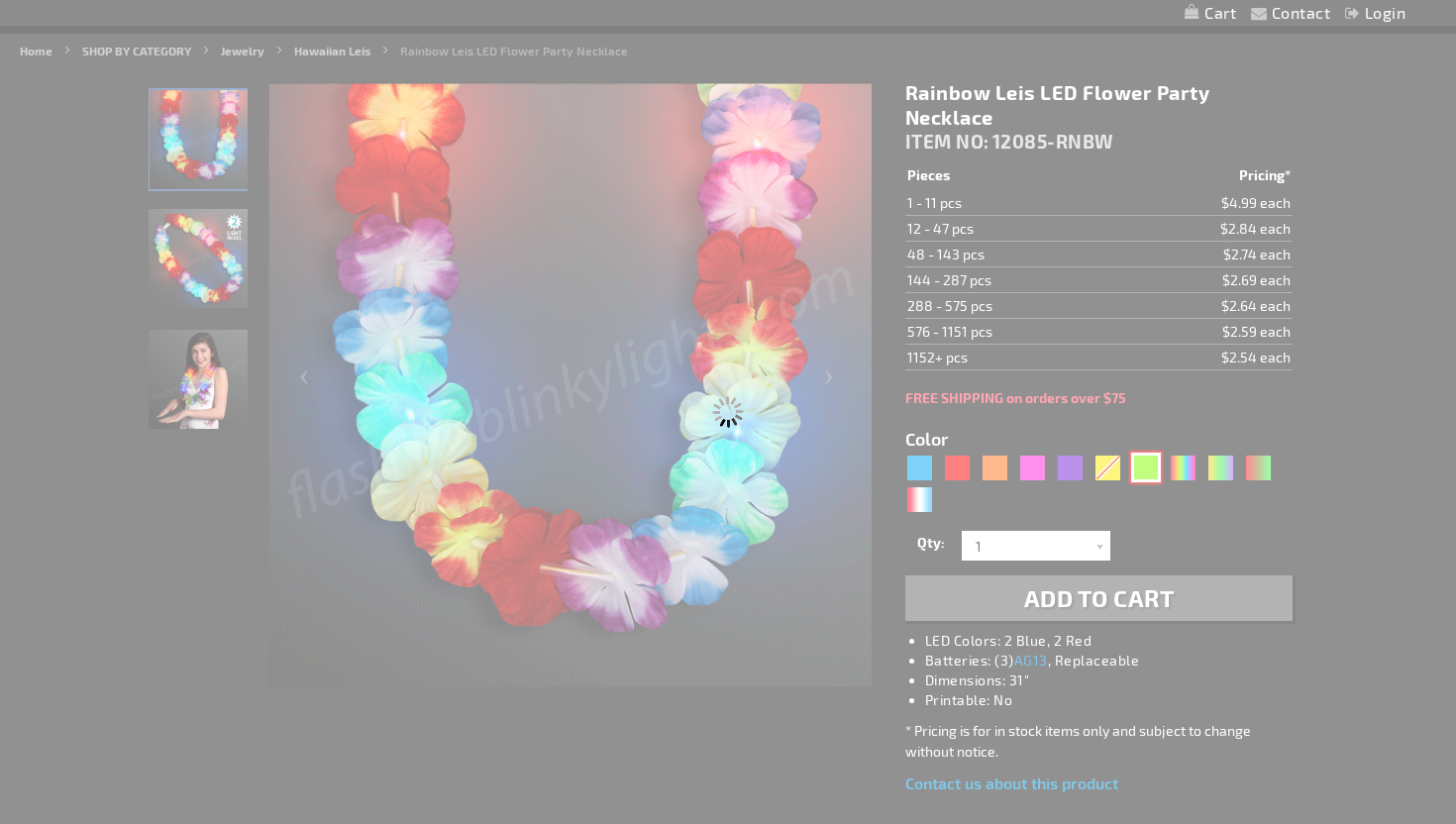 type on "Customize - Light Up Green Lei Flower Necklaces - ITEM NO: 12085-GN" 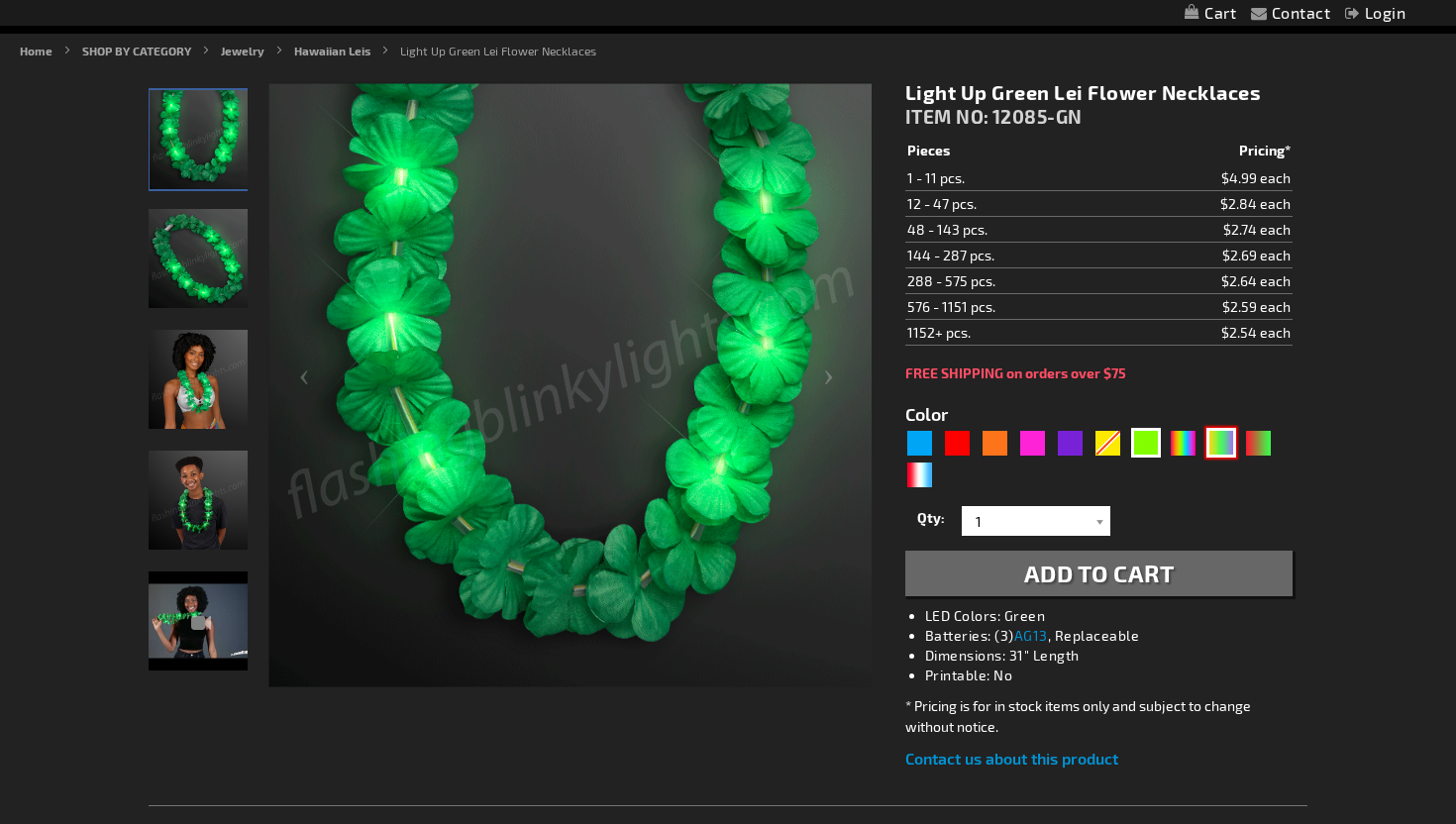 click at bounding box center (1221, 443) 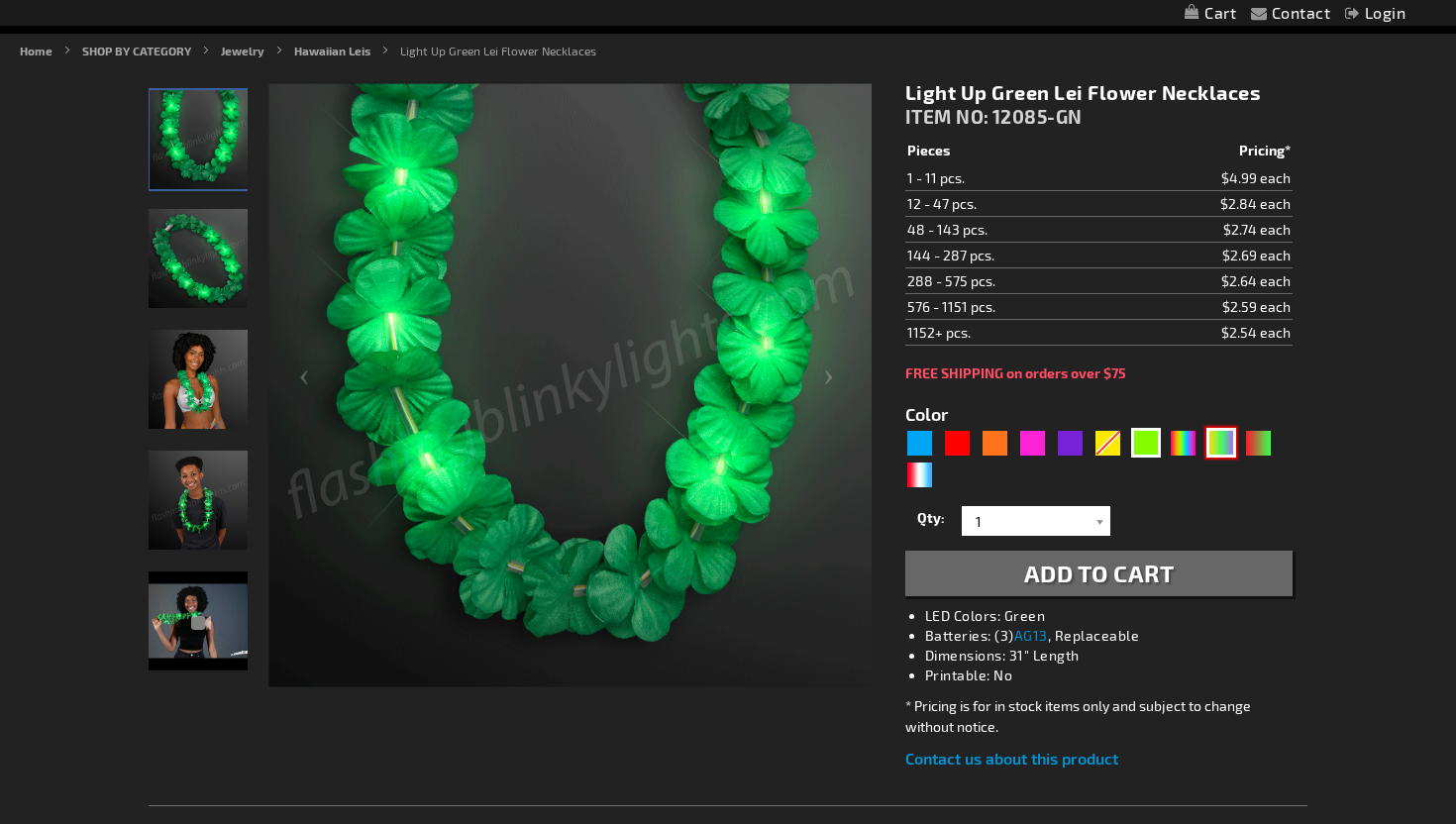 type on "5638" 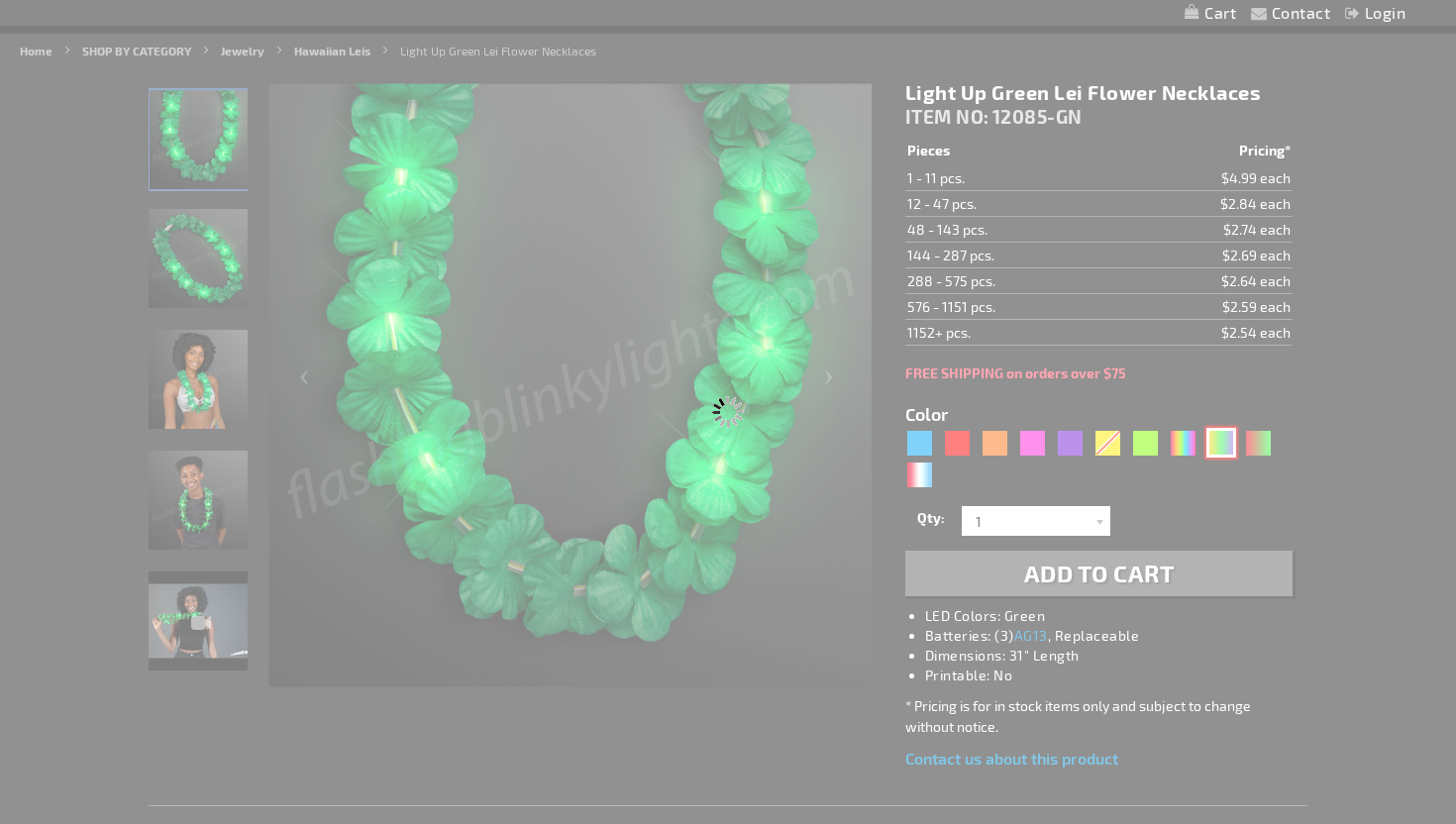 type on "12085-PGG" 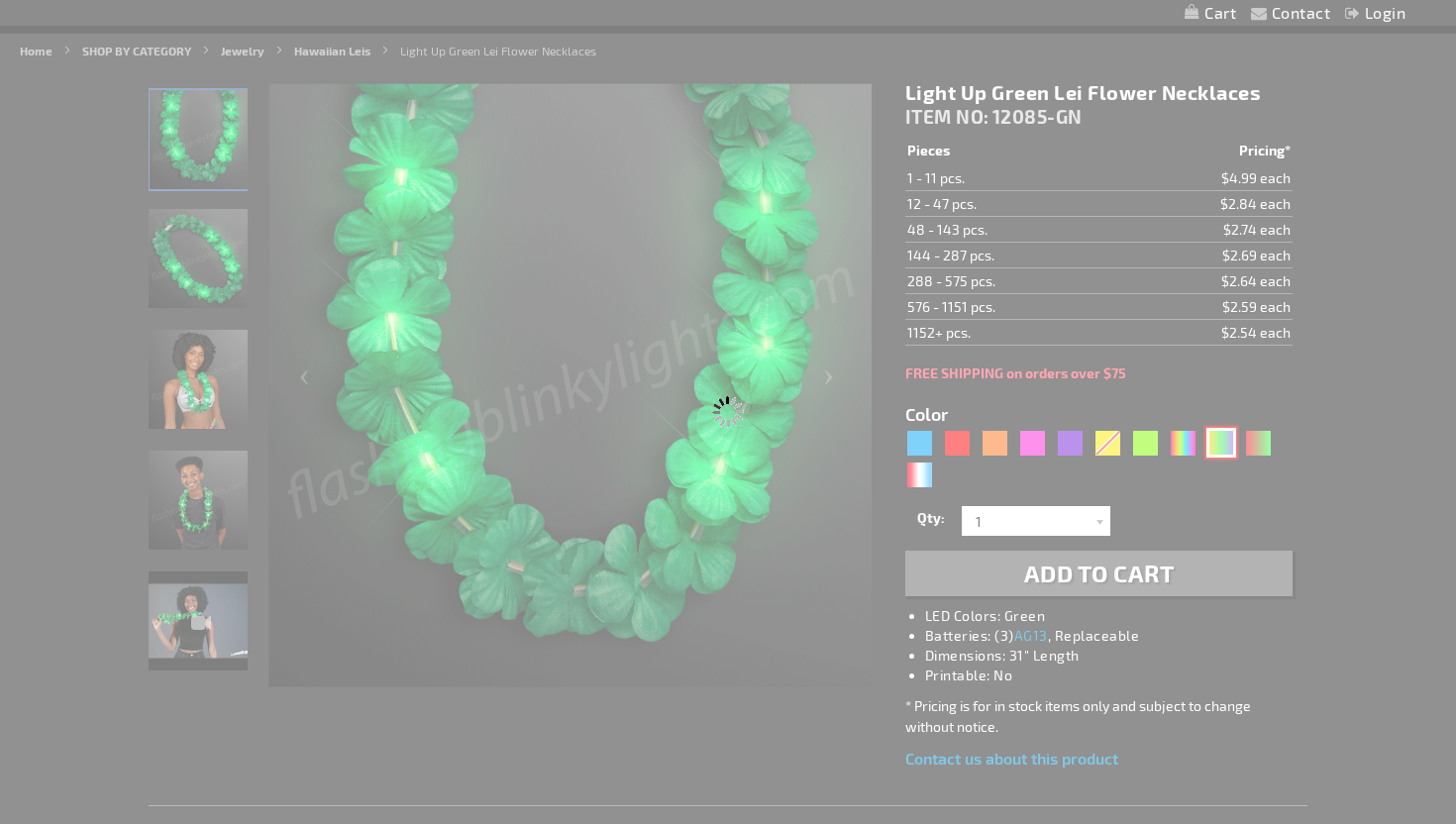 type on "Customize - Mardi Gras Lei Light Up Flower Necklace - ITEM NO: 12085-PGG" 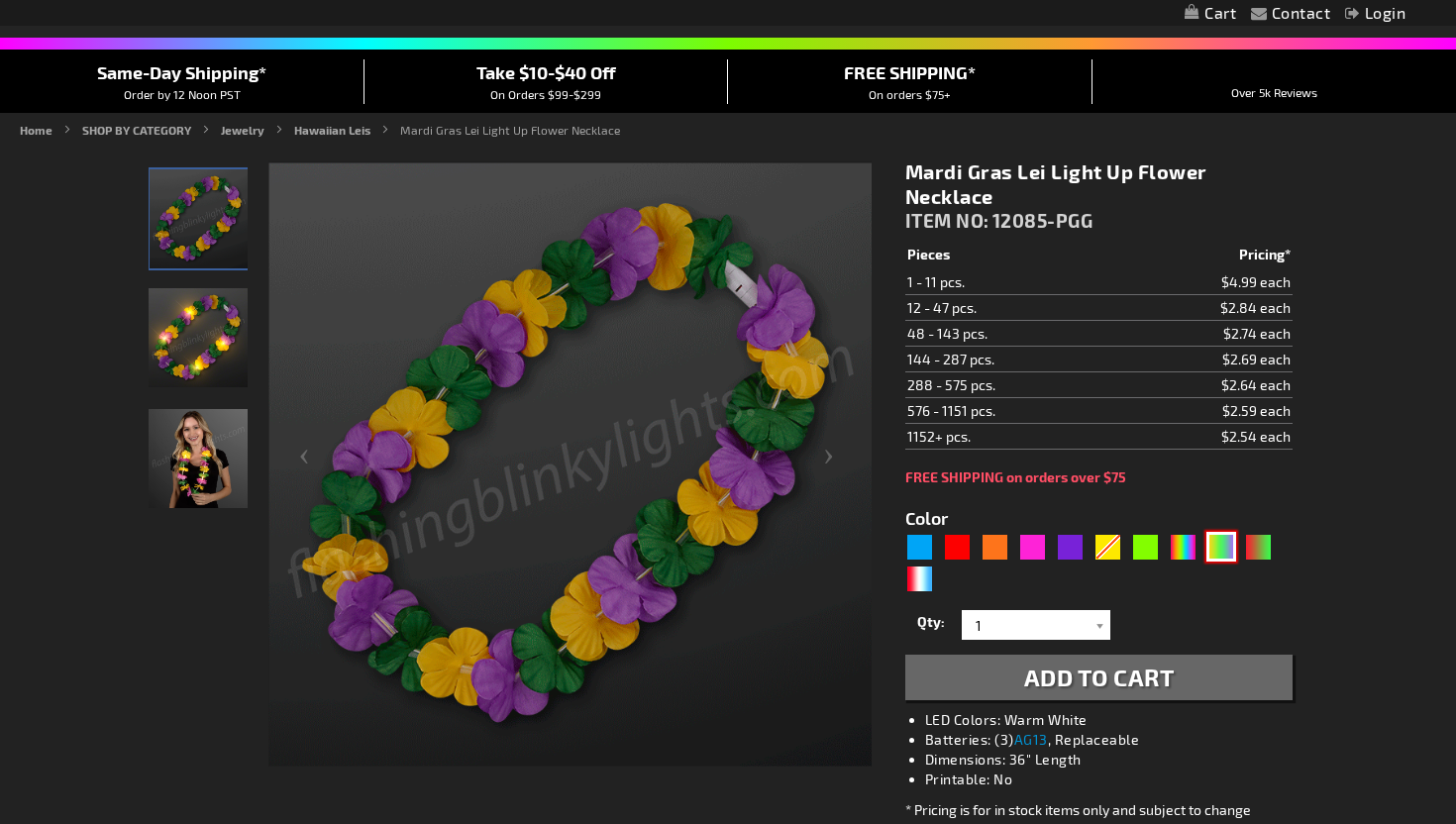 scroll, scrollTop: 144, scrollLeft: 0, axis: vertical 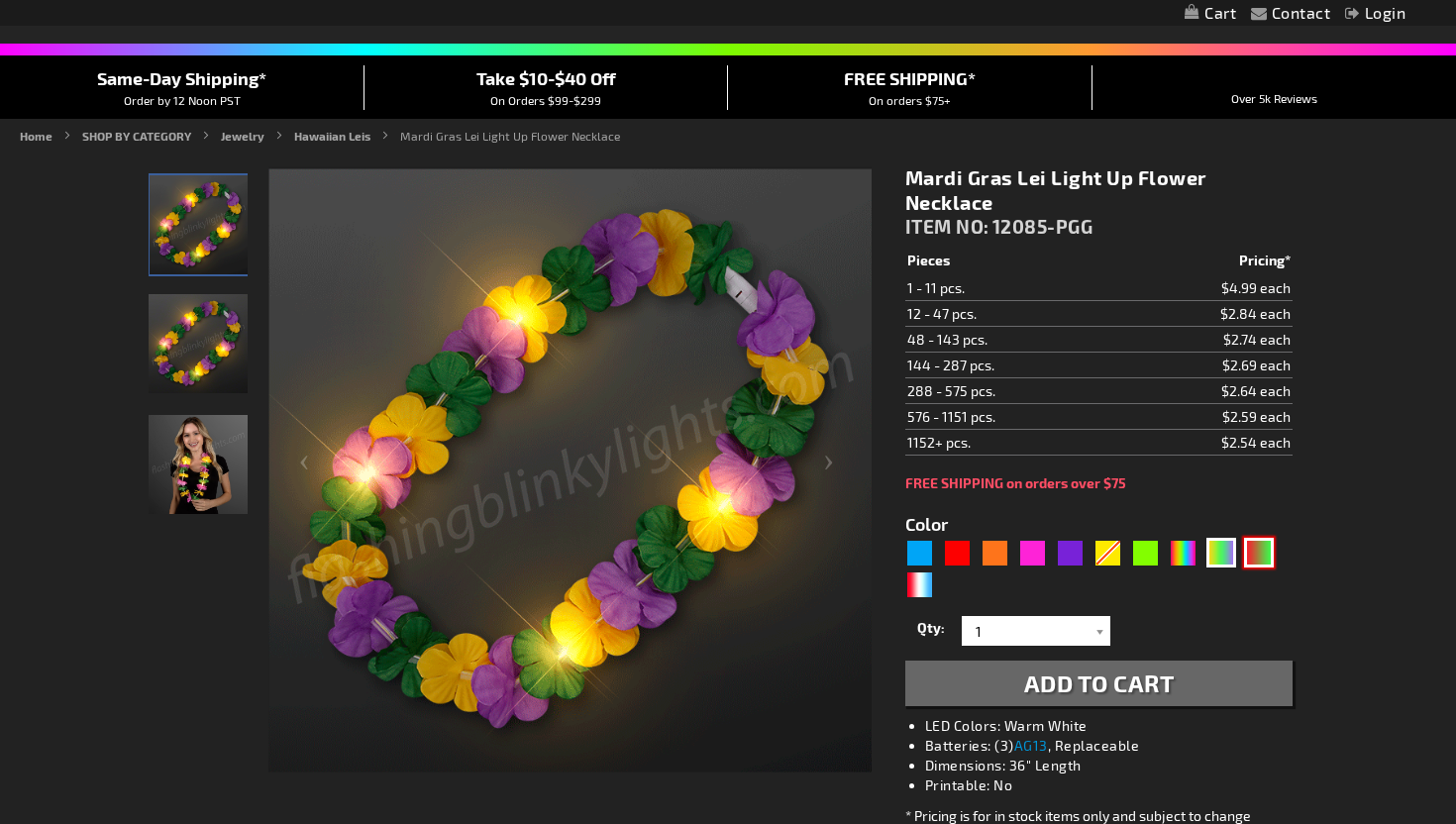 click at bounding box center (1259, 553) 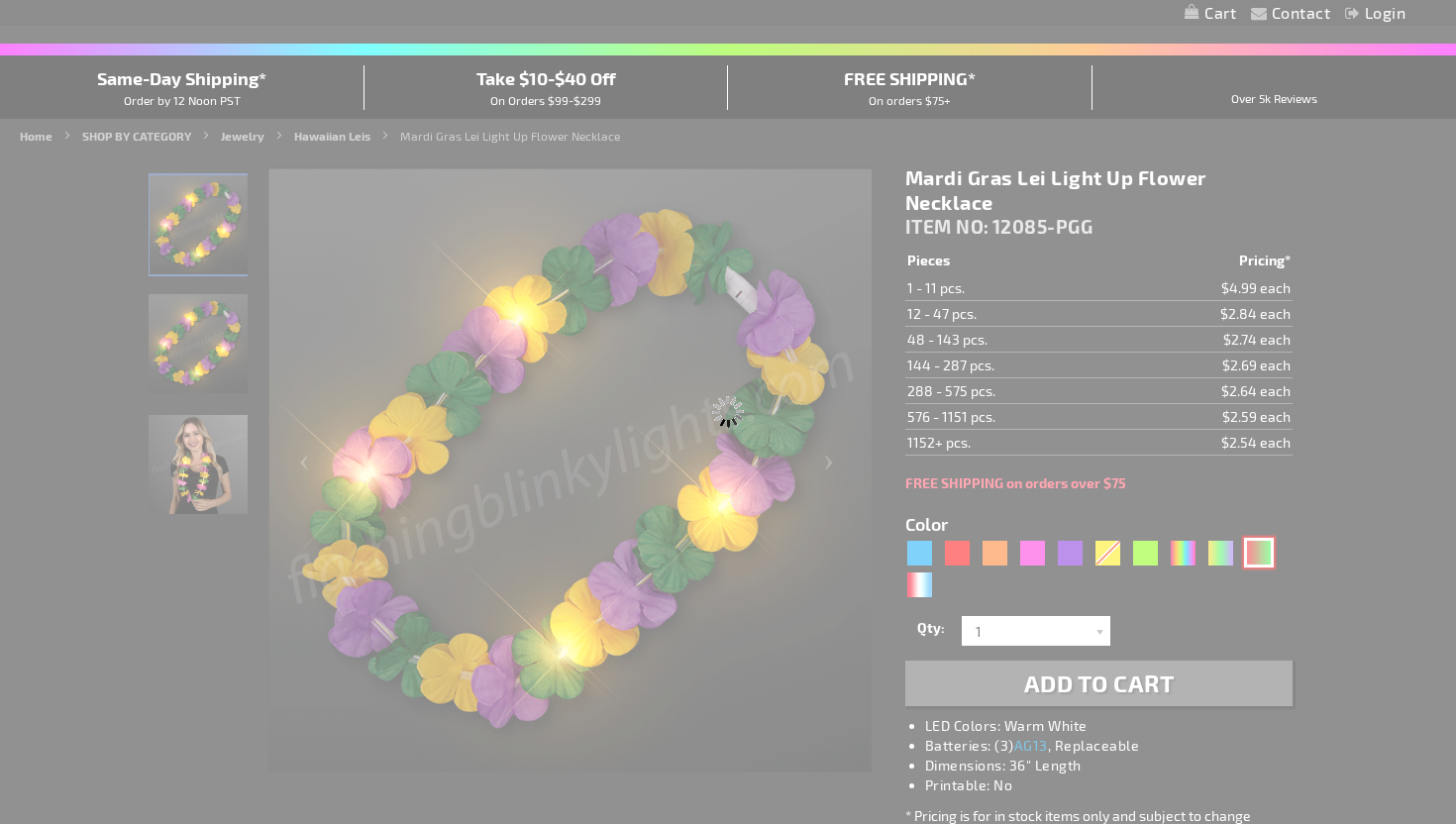 type on "12085-GNR" 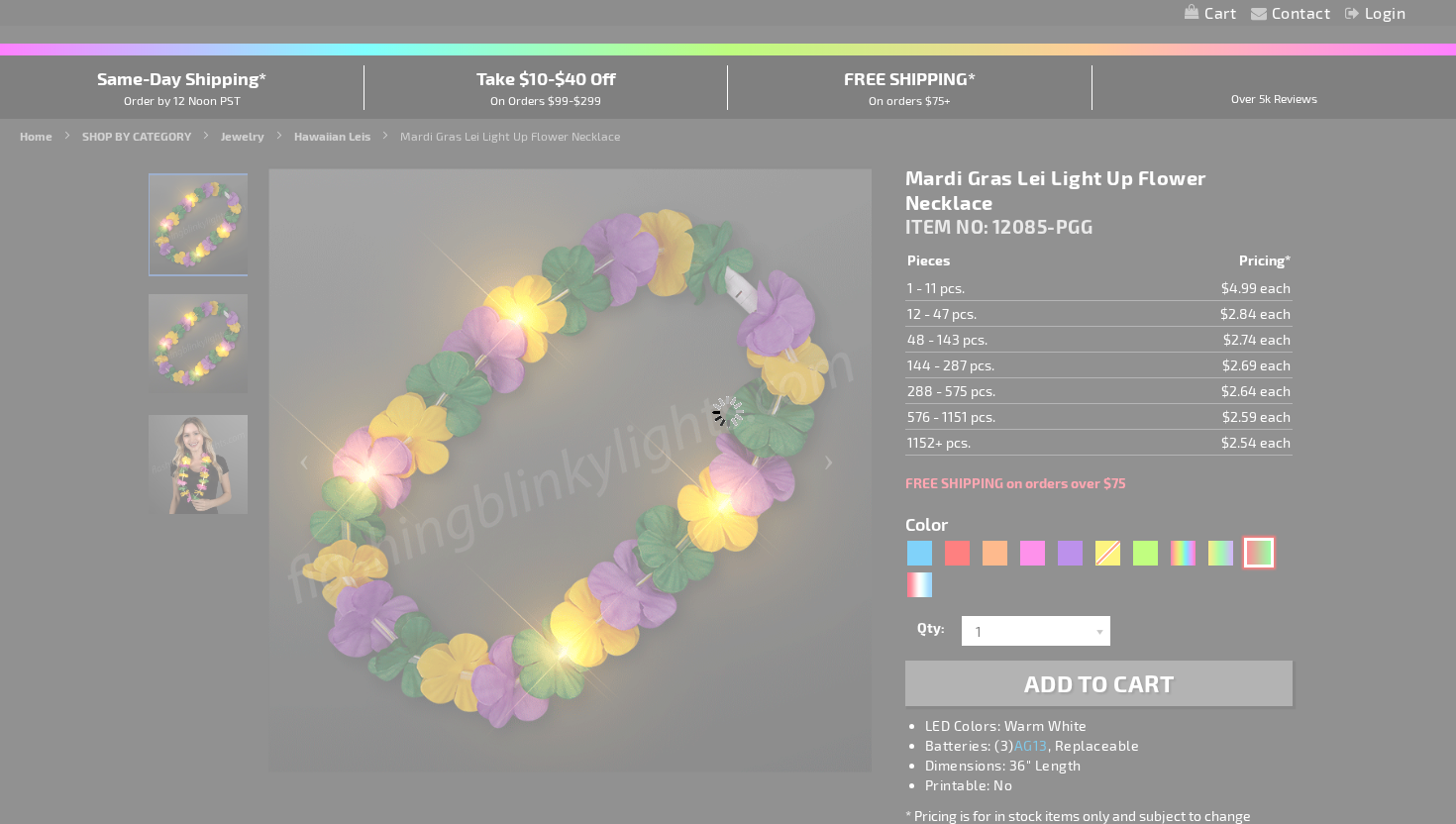 type on "Customize - Light Up Hawaiian Christmas Leis - ITEM NO: 12085-GNR" 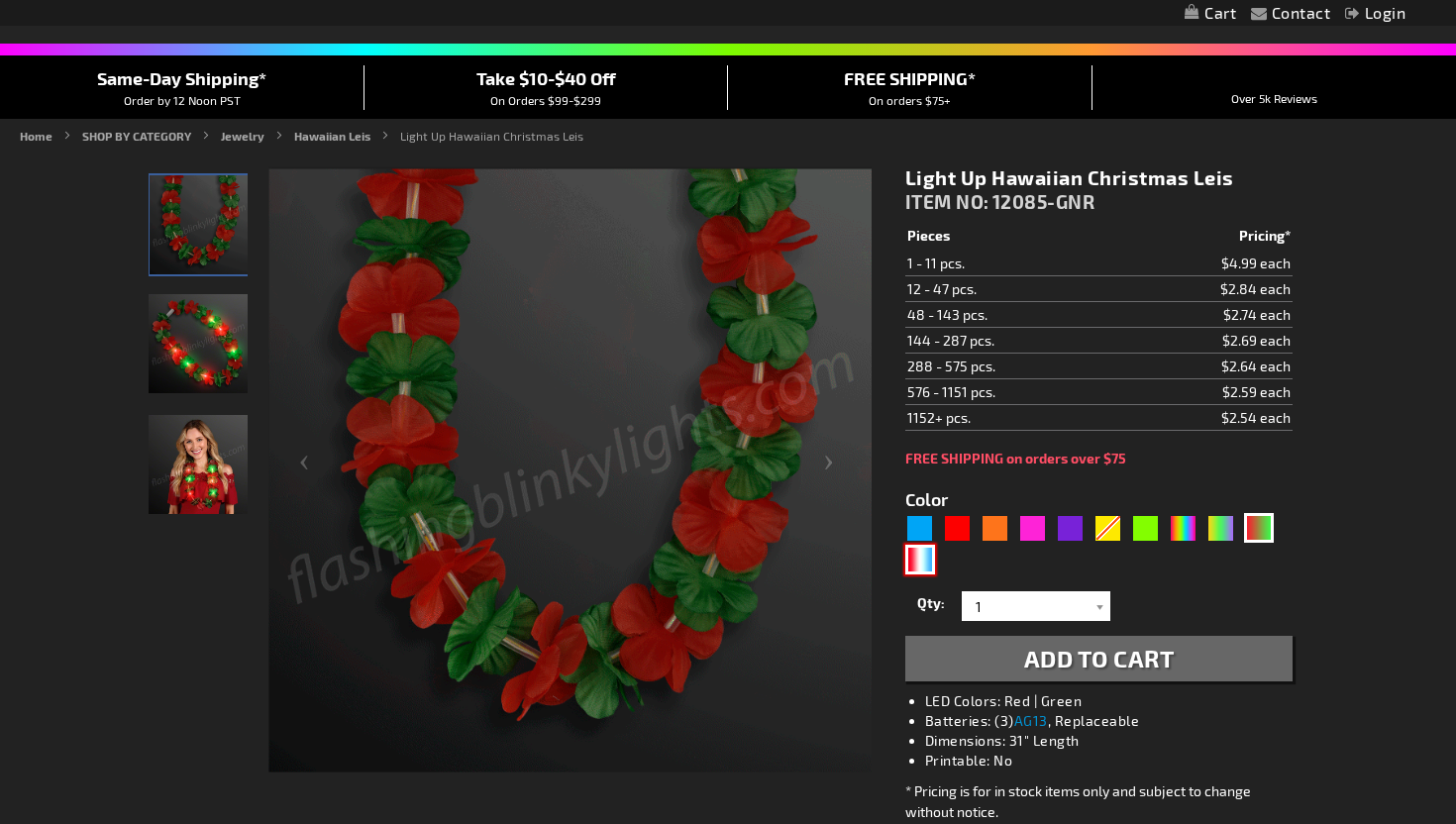 click at bounding box center (920, 560) 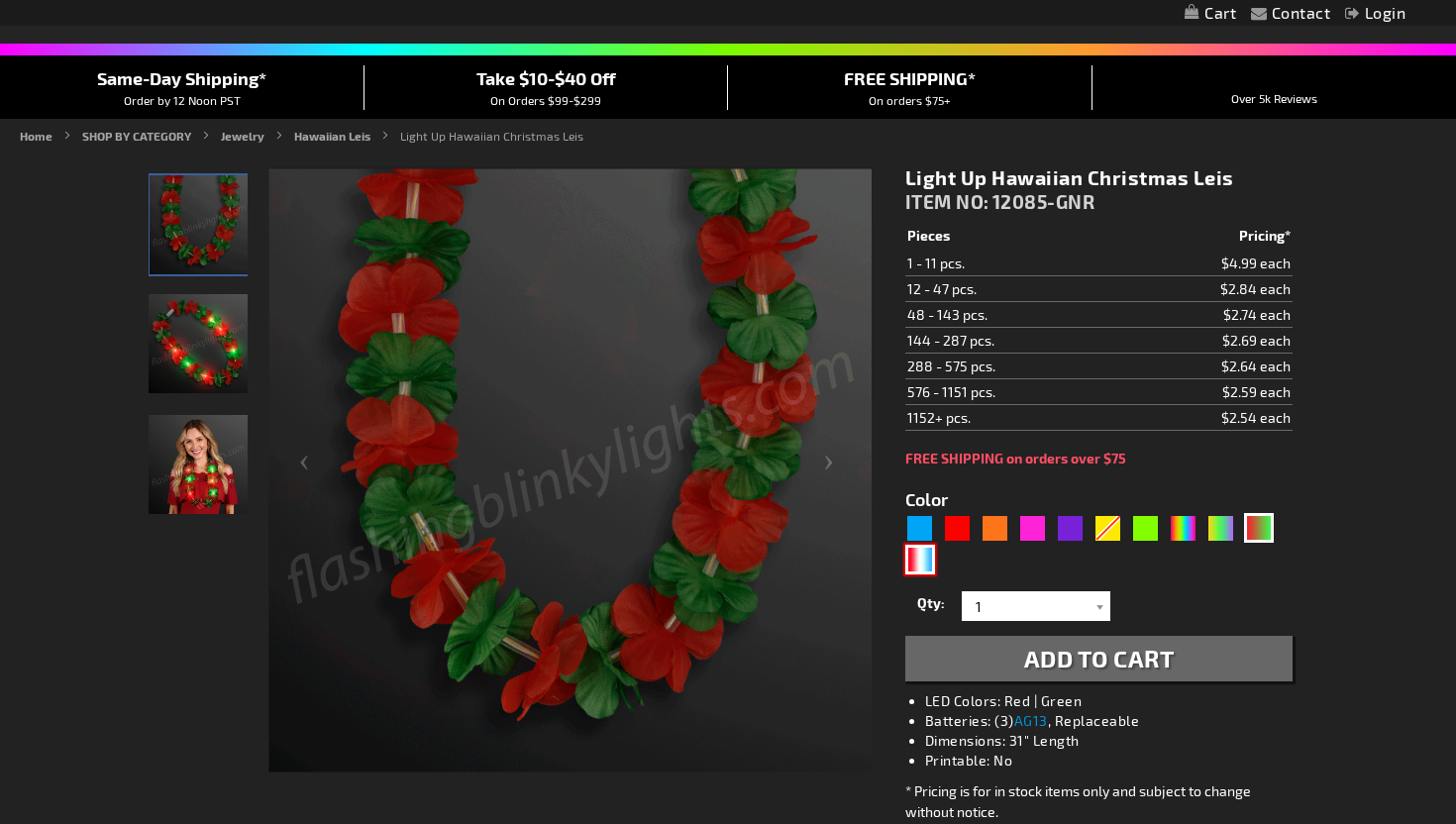 type on "5643" 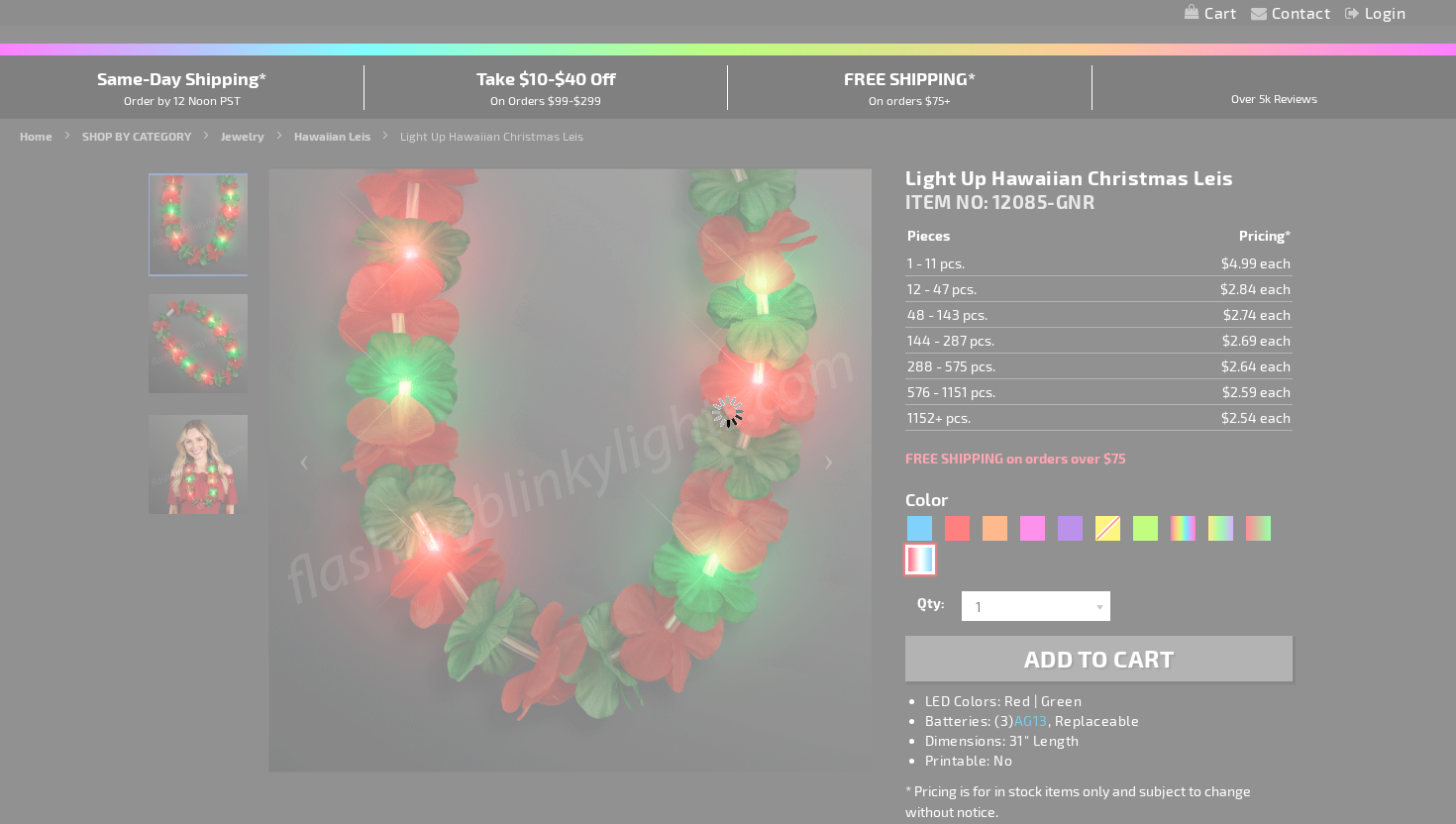 type on "12085-RWB" 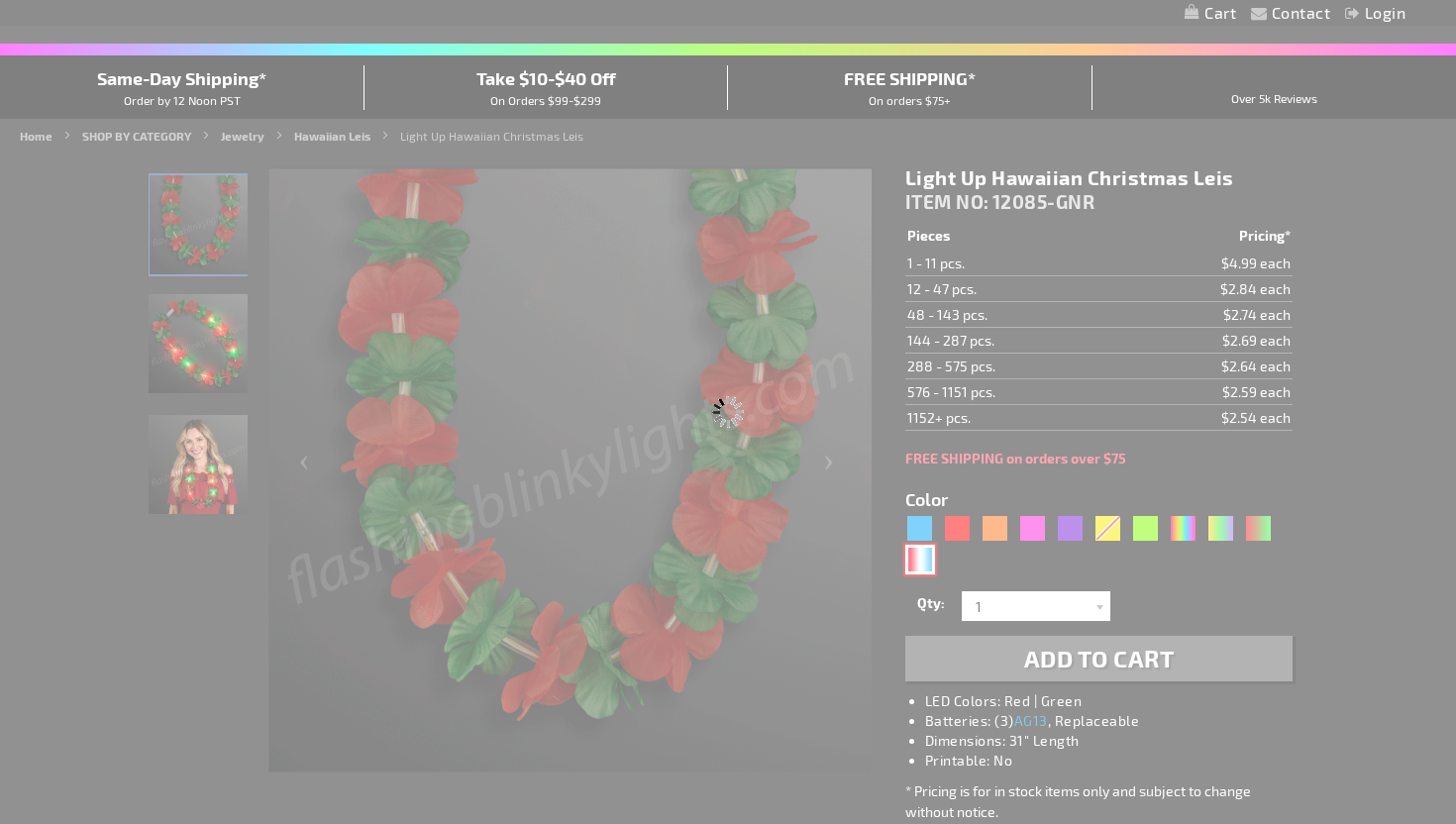 type on "Customize - Red White &amp; Blue Light Up Hawaiian Lei - ITEM NO: 12085-RWB" 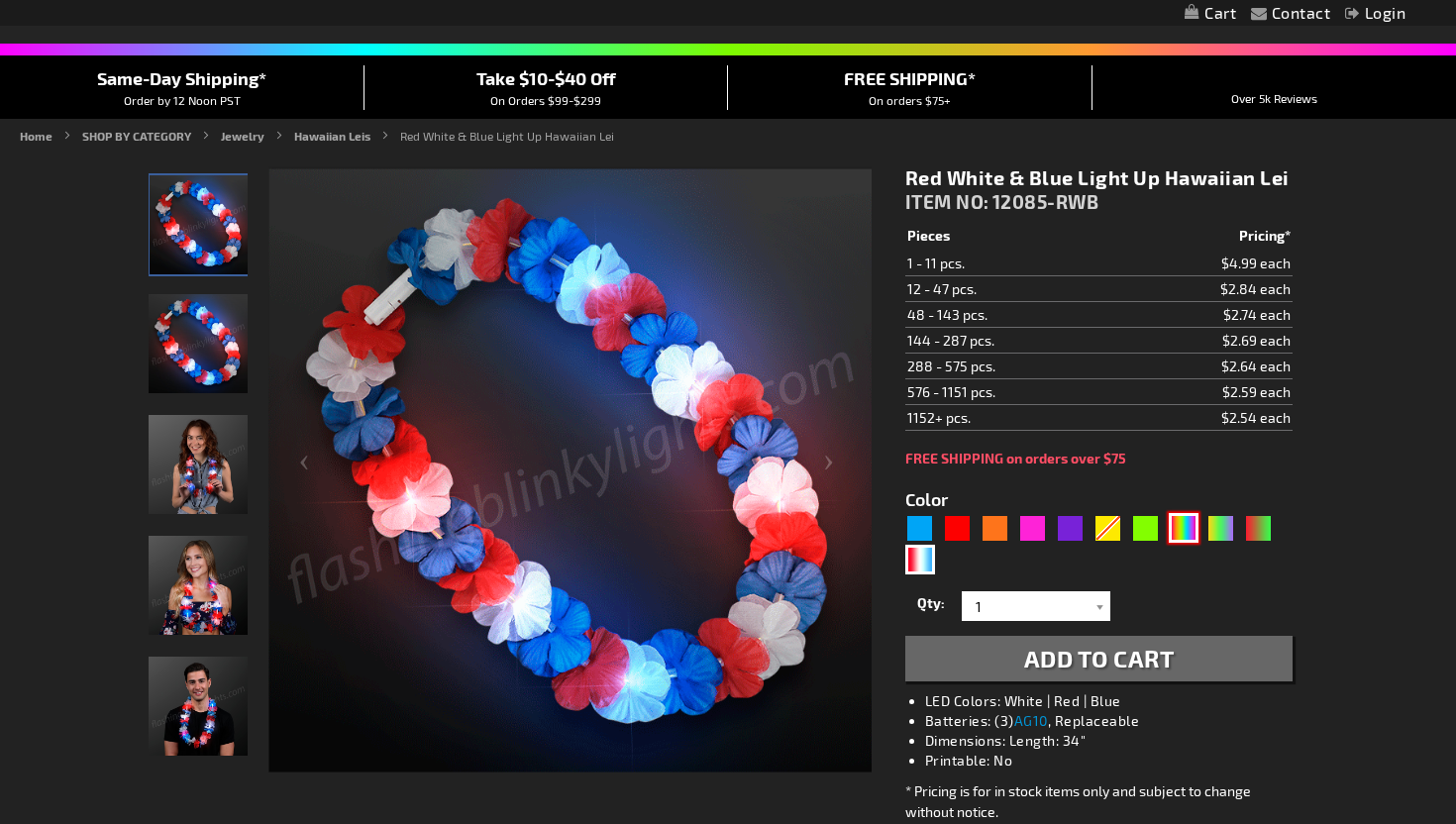 click at bounding box center [1184, 528] 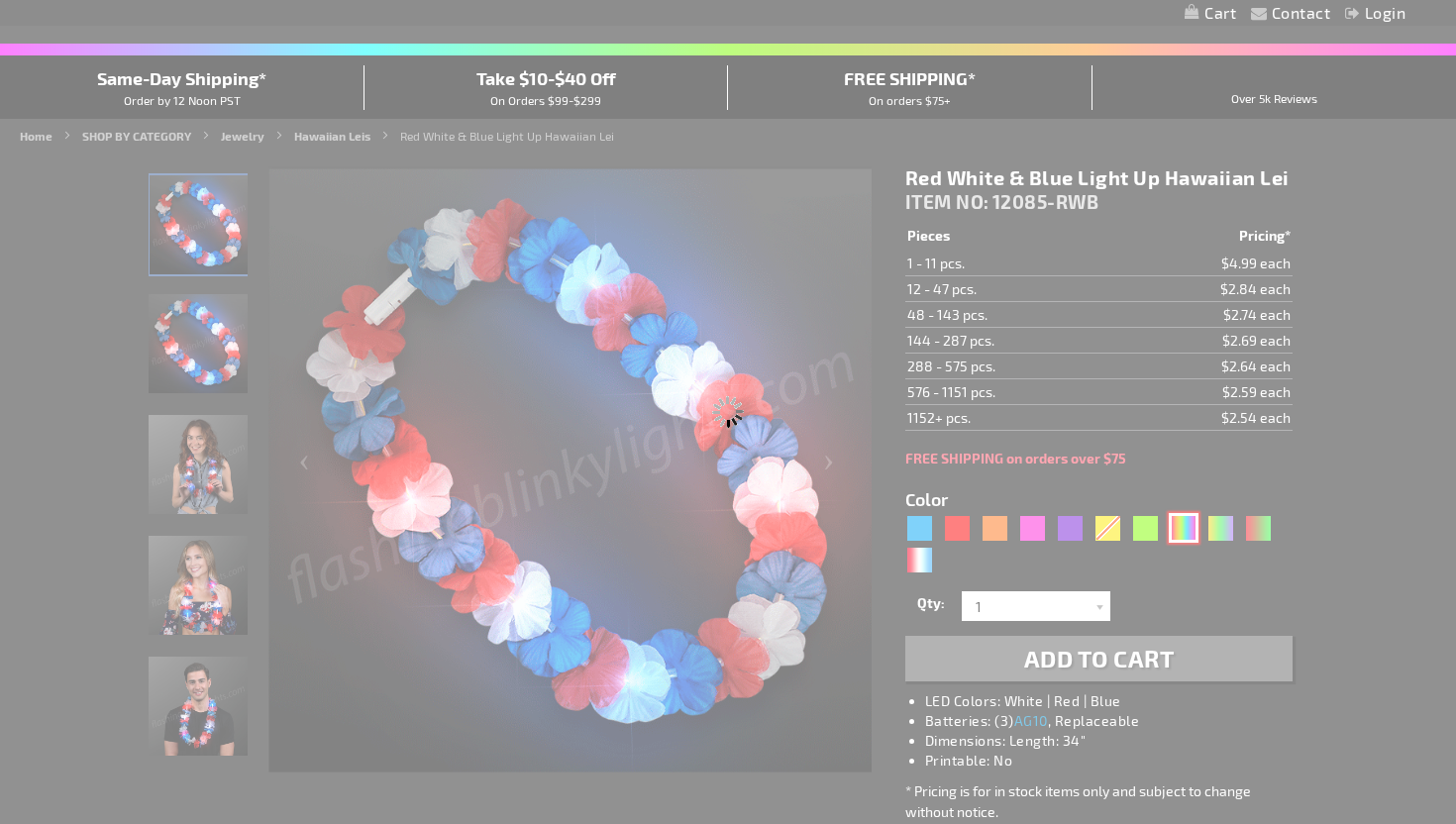 type on "12085-RNBW" 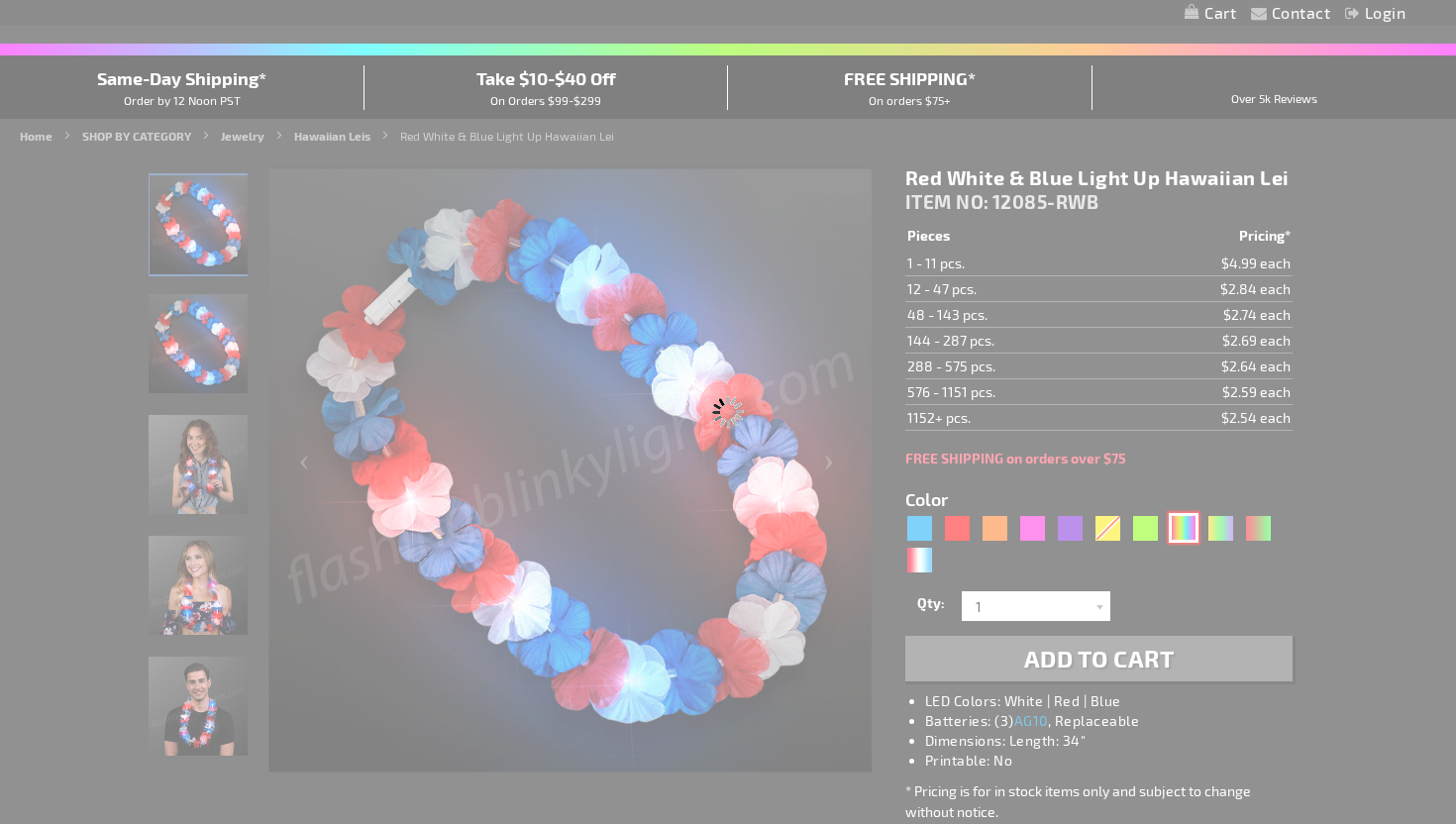 type on "Customize - Rainbow Leis LED Flower Party Necklace - ITEM NO: 12085-RNBW" 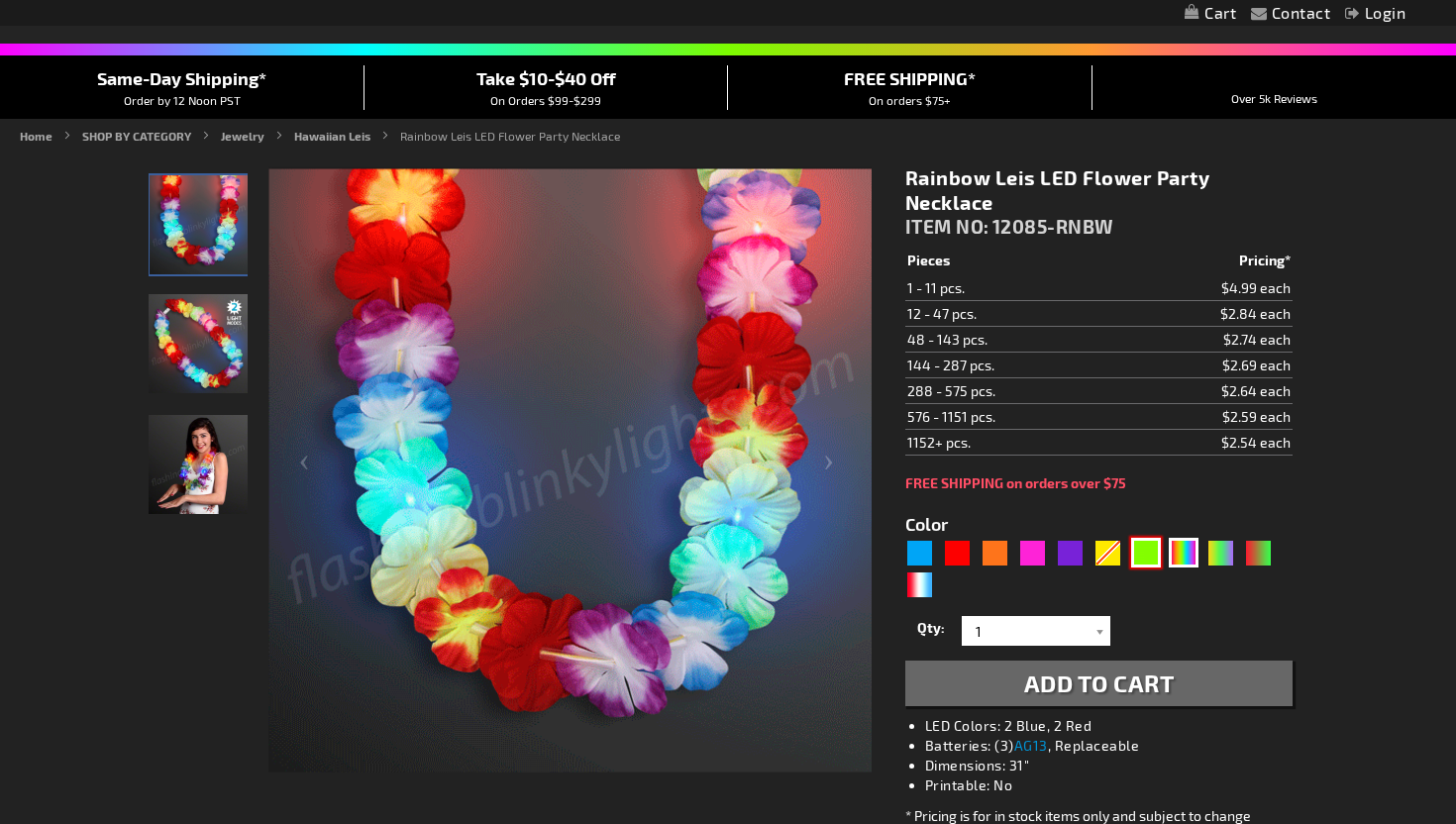 click at bounding box center (1146, 553) 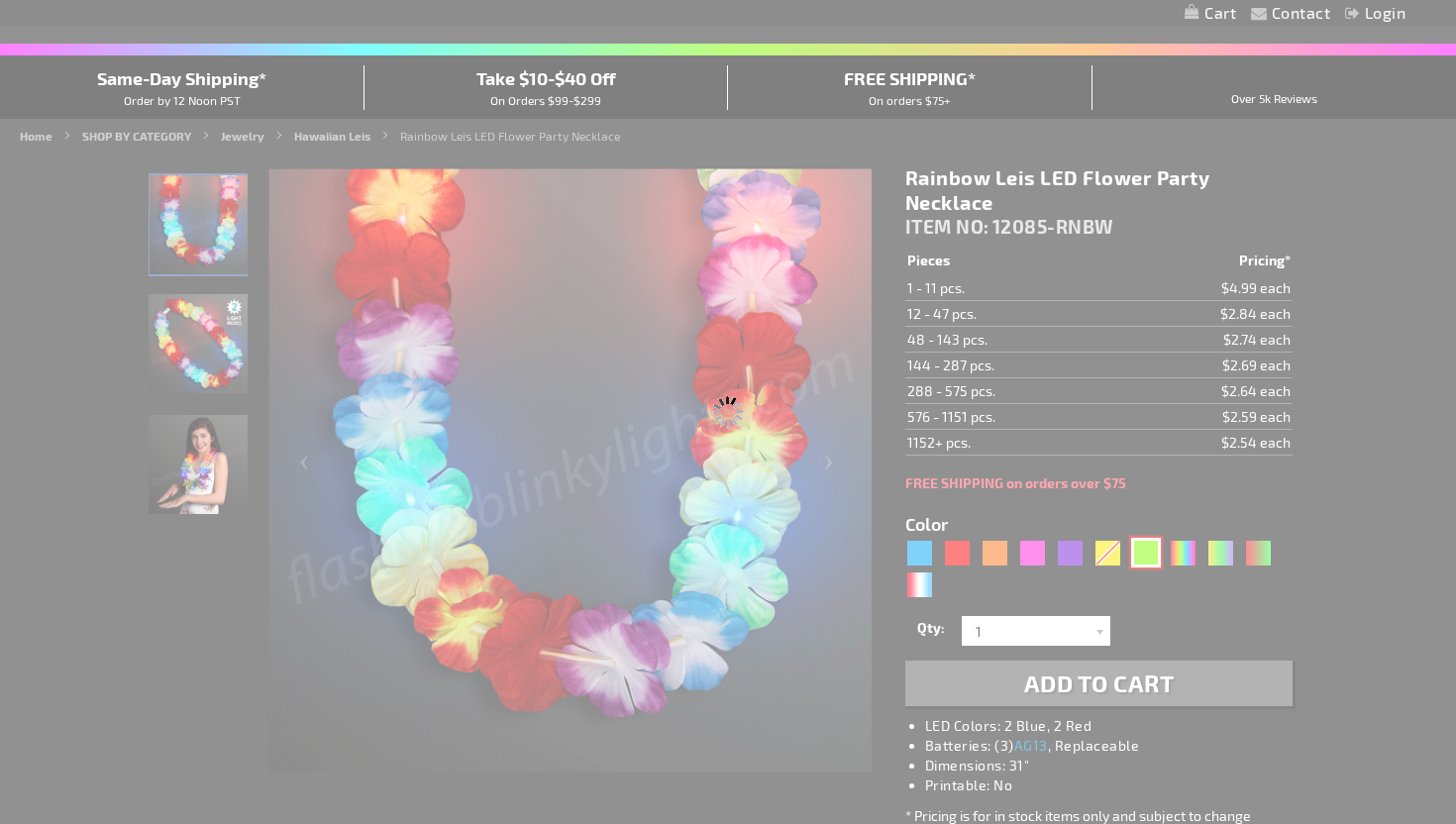 type on "12085-GN" 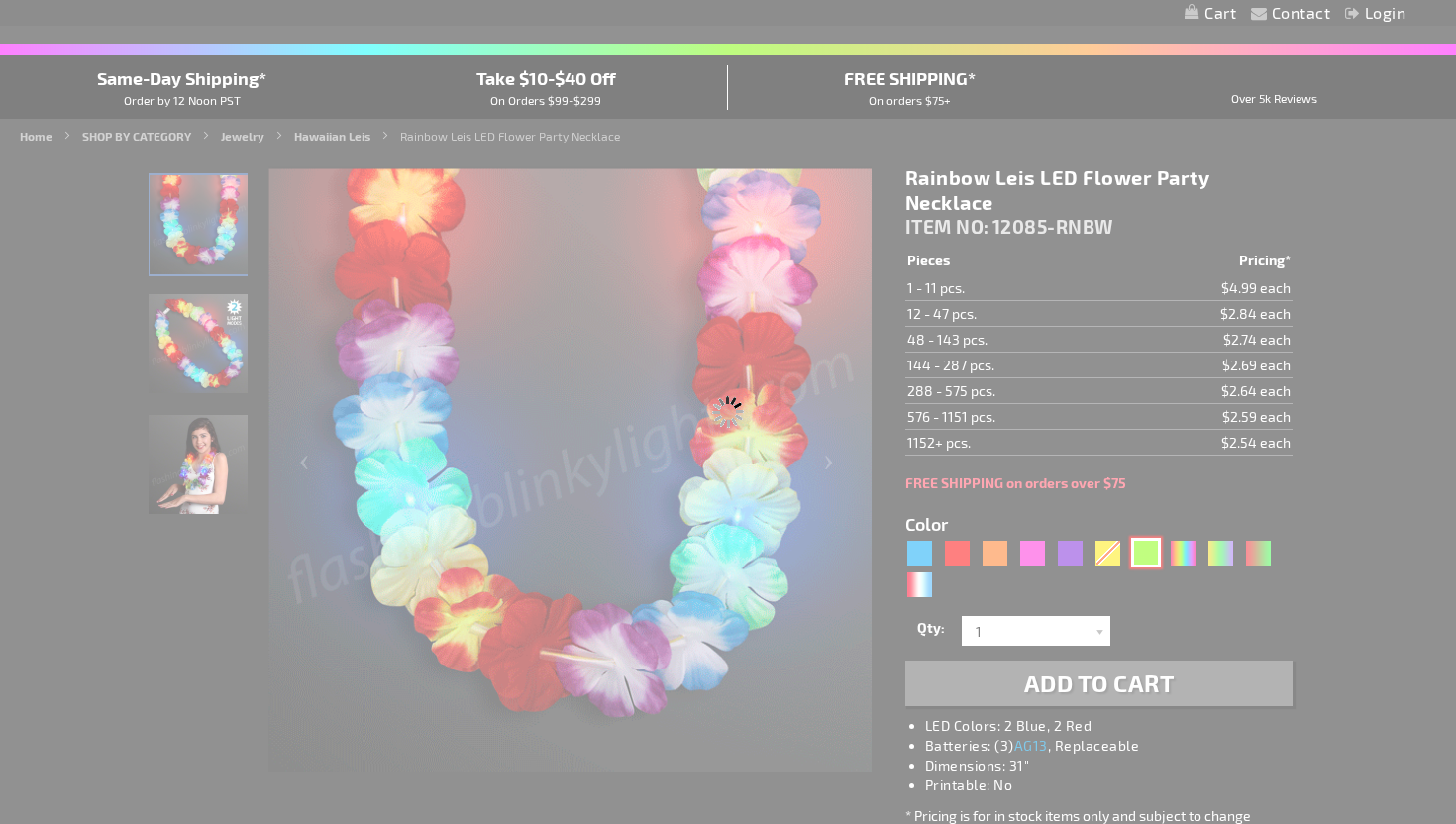 type on "Customize - Light Up Green Lei Flower Necklaces - ITEM NO: 12085-GN" 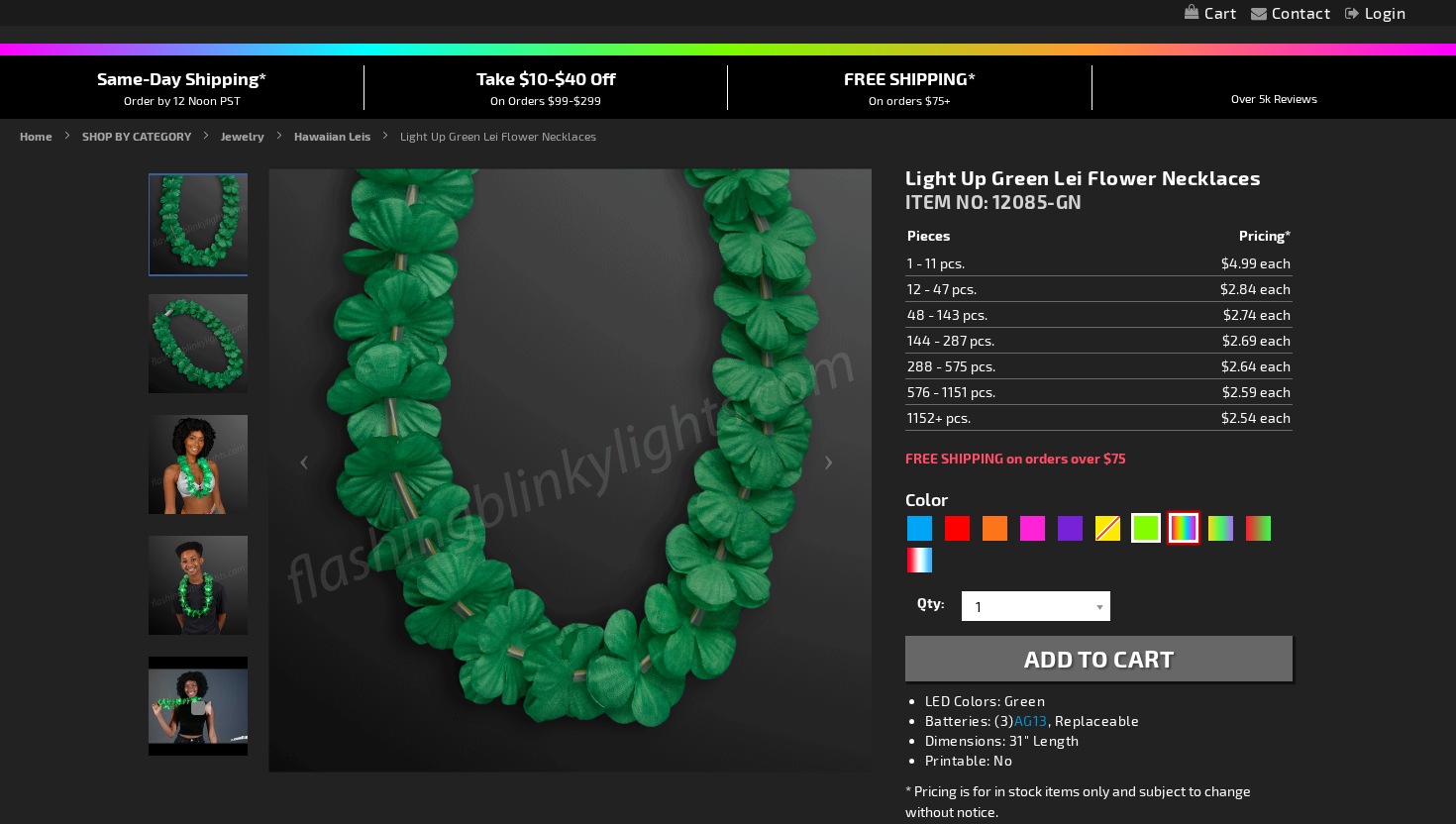 click at bounding box center [1184, 528] 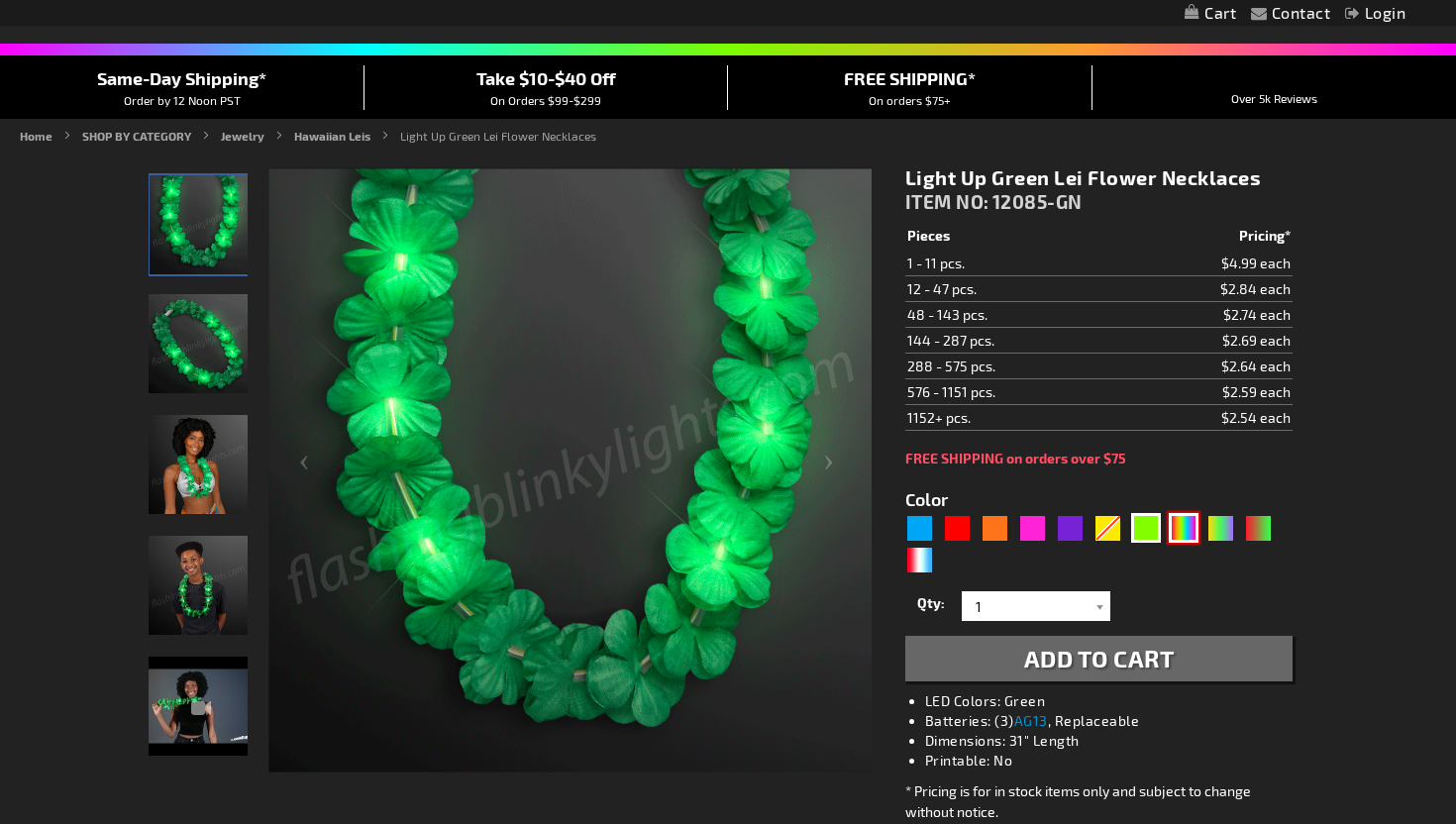 type on "5635" 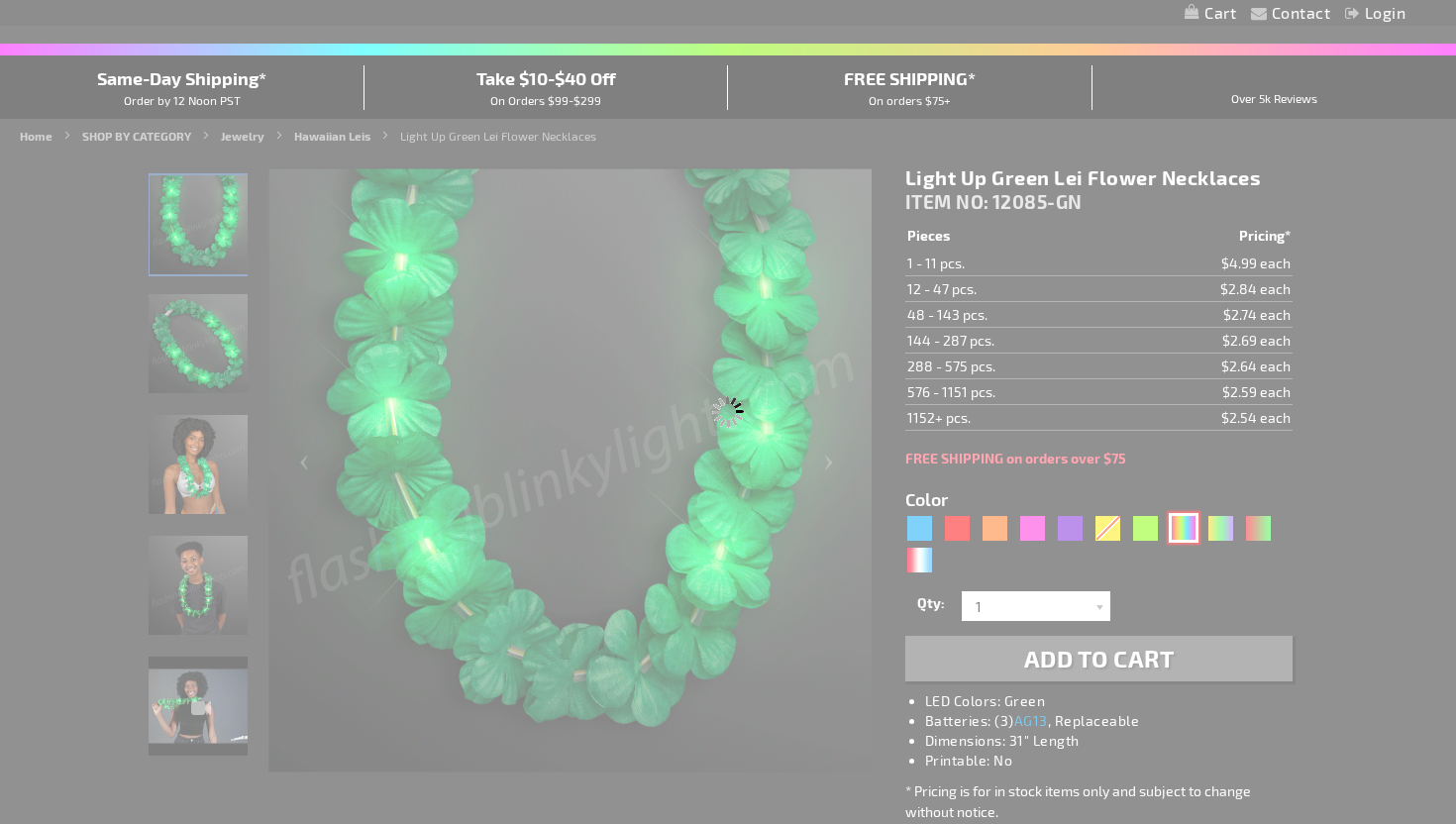 type on "12085-RNBW" 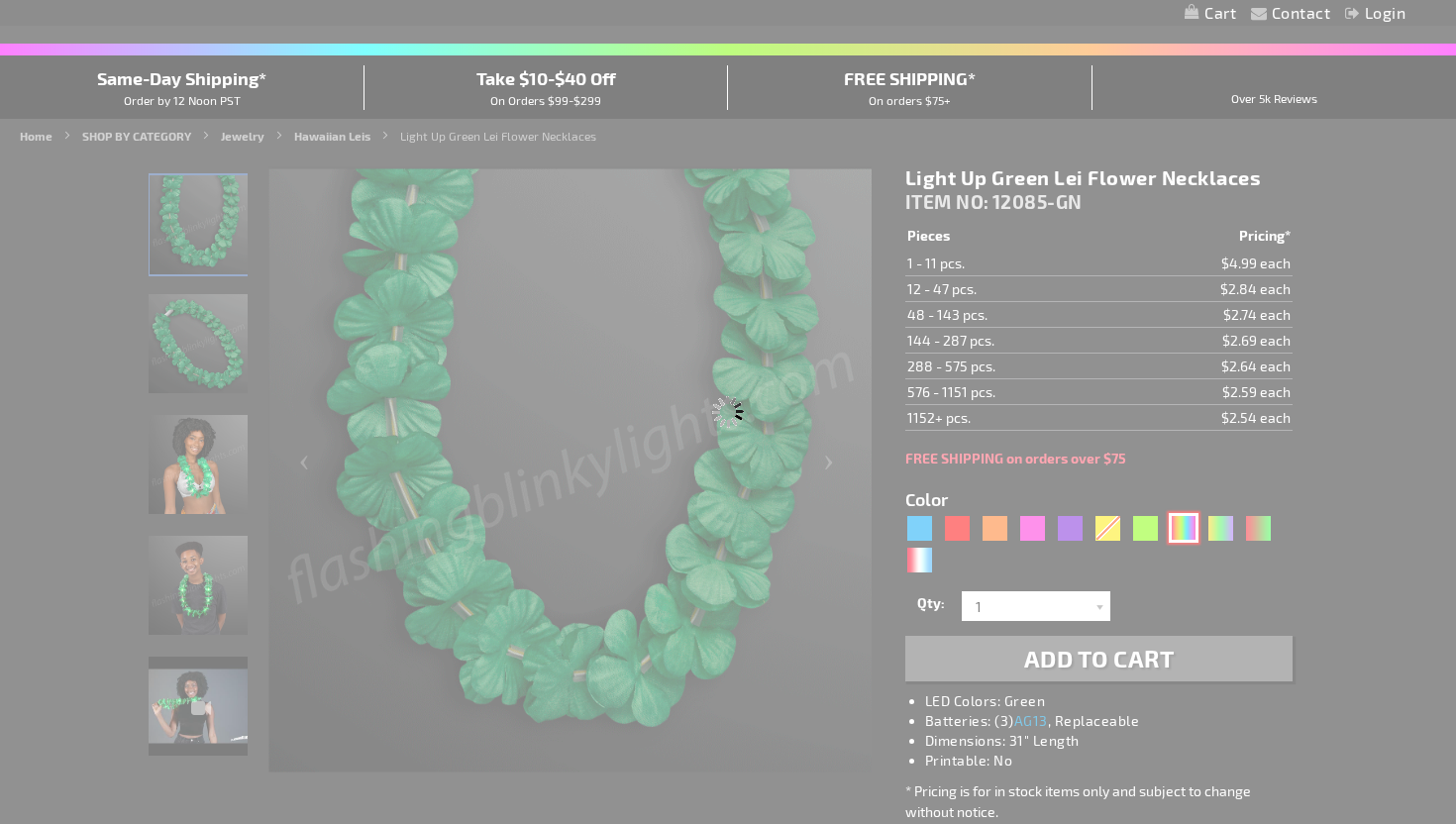 type on "Customize - Rainbow Leis LED Flower Party Necklace - ITEM NO: 12085-RNBW" 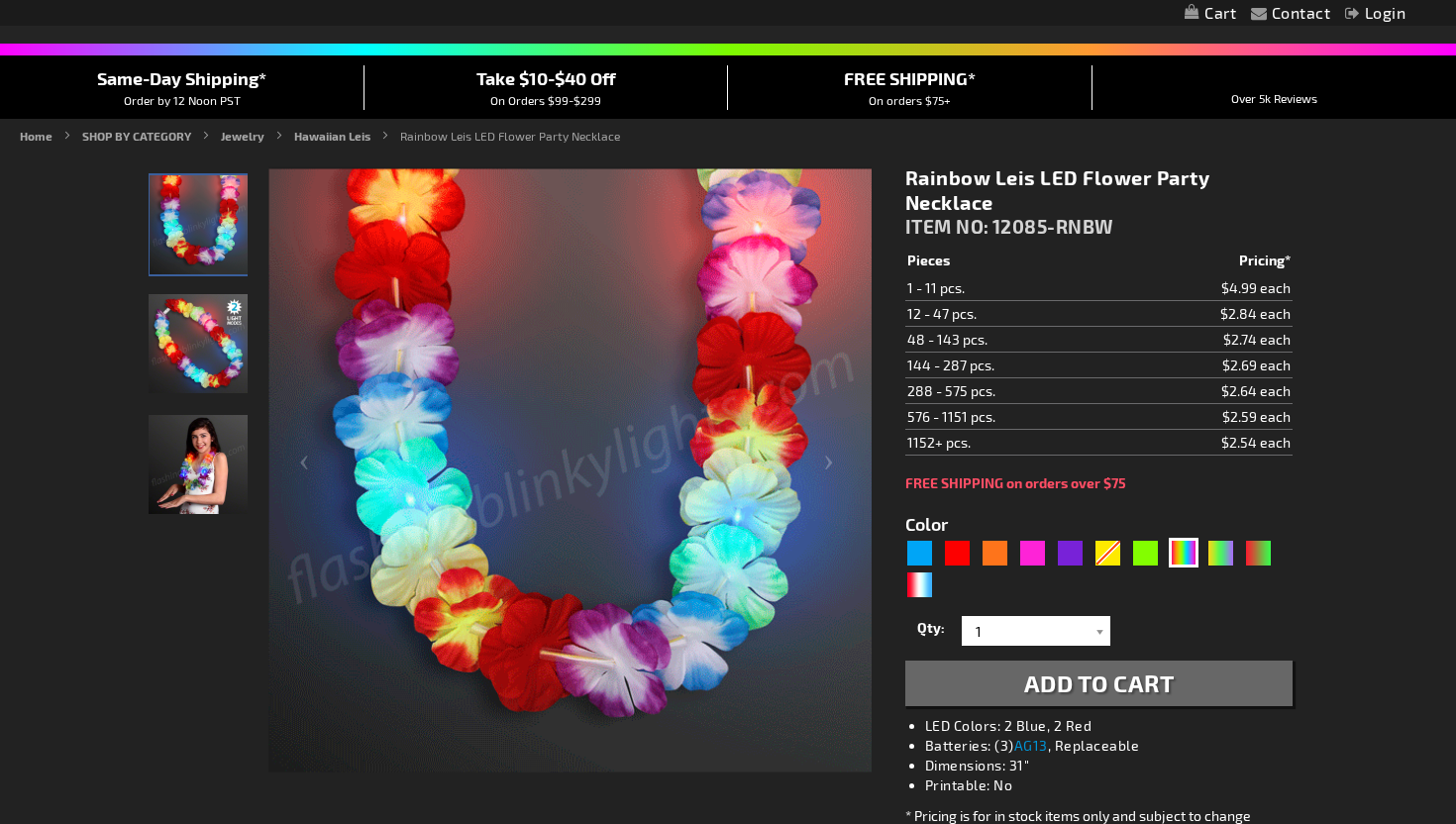 click on "Qty
1
2
3
4
5
6
7
8
9
10
11
12
24
36
48
60
72
84
96
108 120 132 144 156 168" at bounding box center (1098, 631) 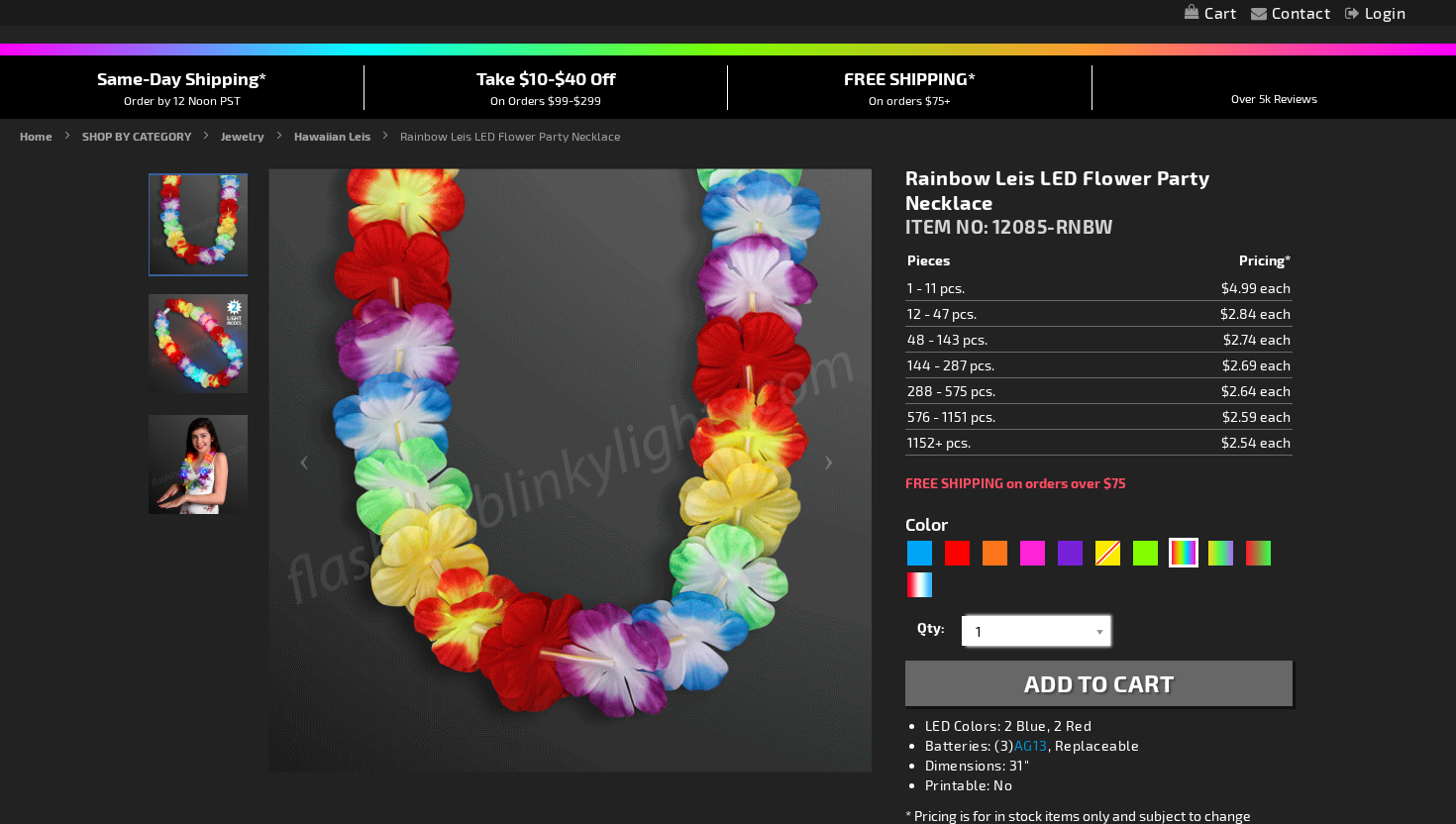 click on "1" at bounding box center [1038, 631] 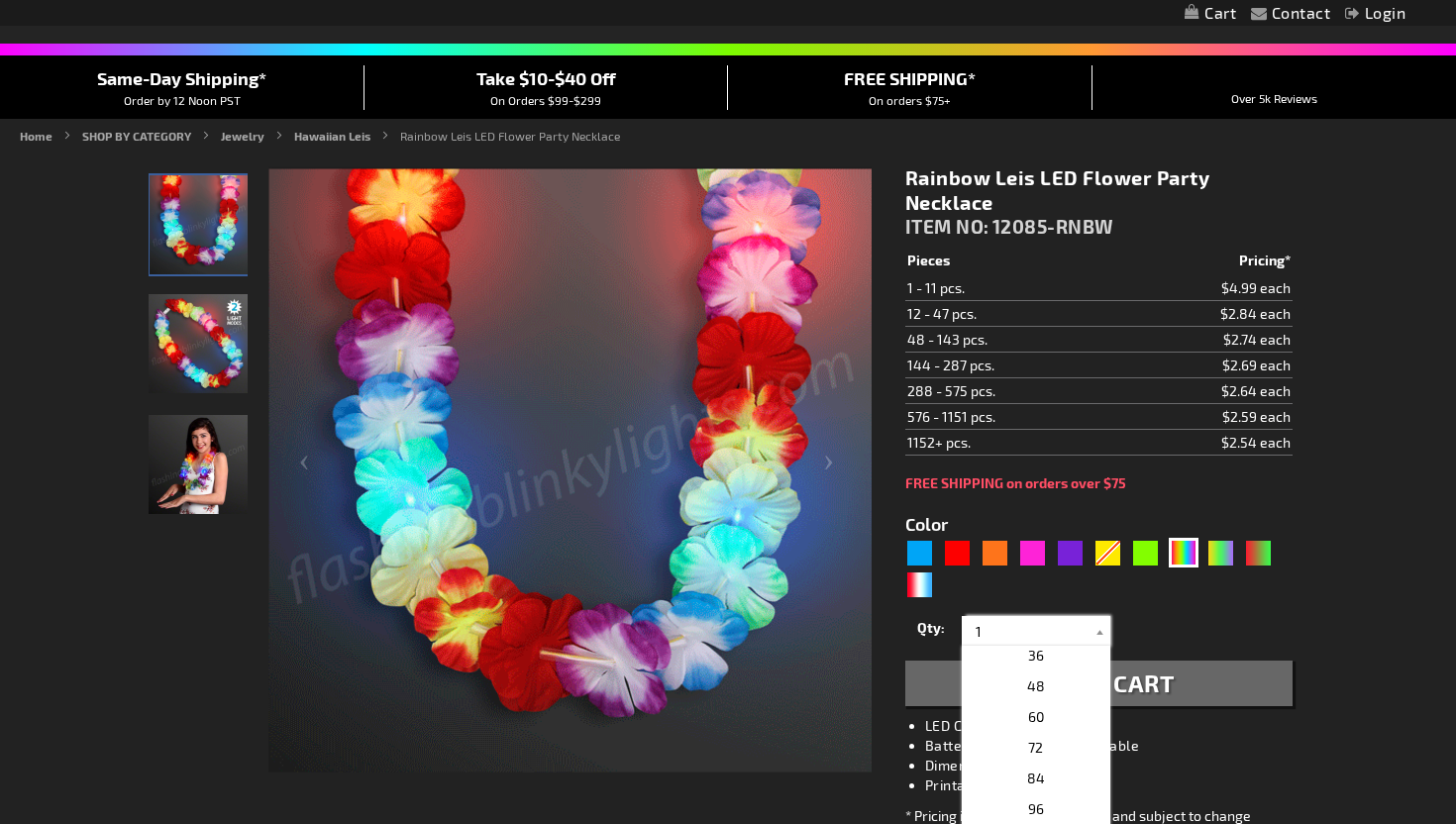 scroll, scrollTop: 393, scrollLeft: 0, axis: vertical 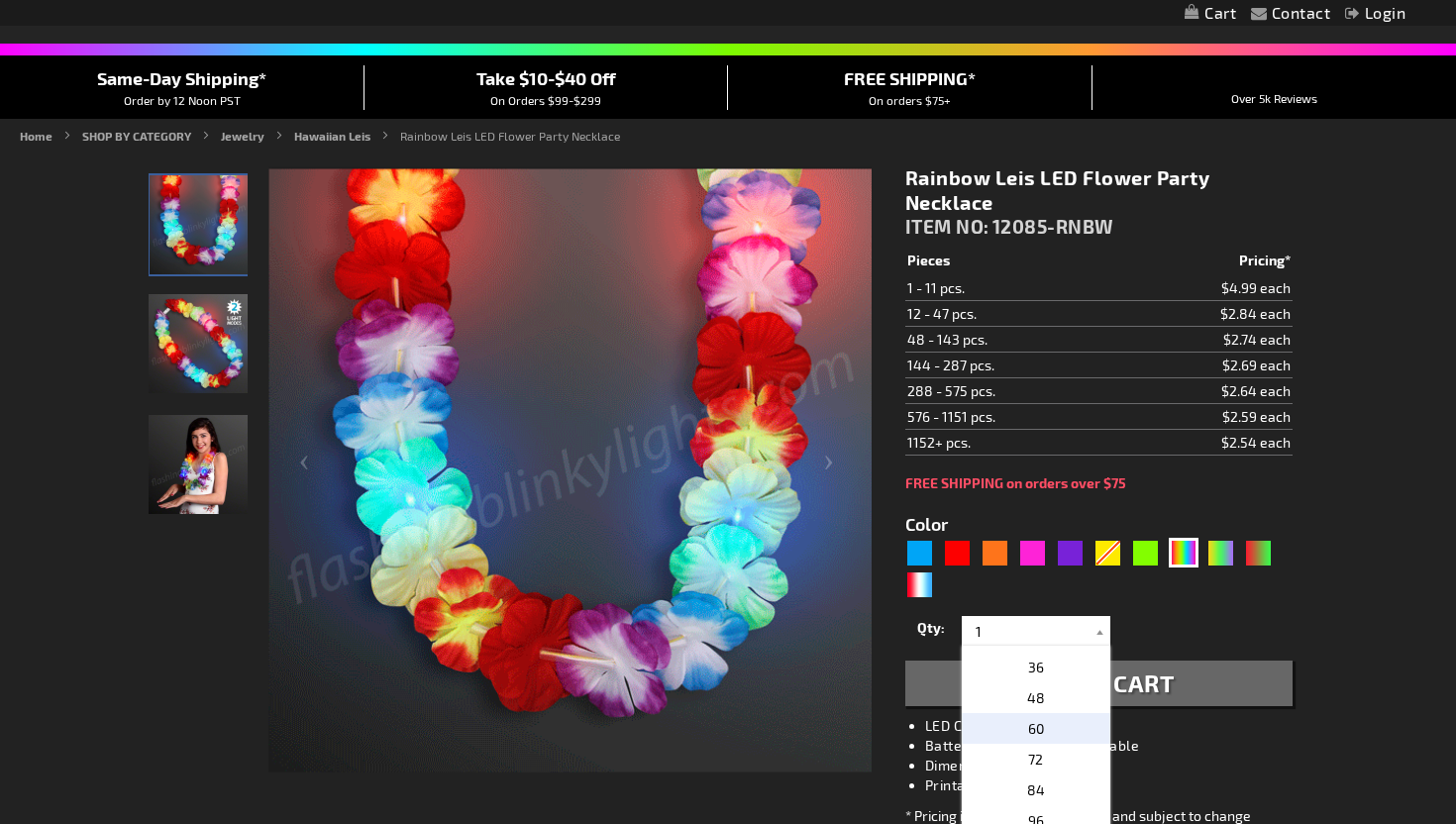 click on "60" at bounding box center [1036, 728] 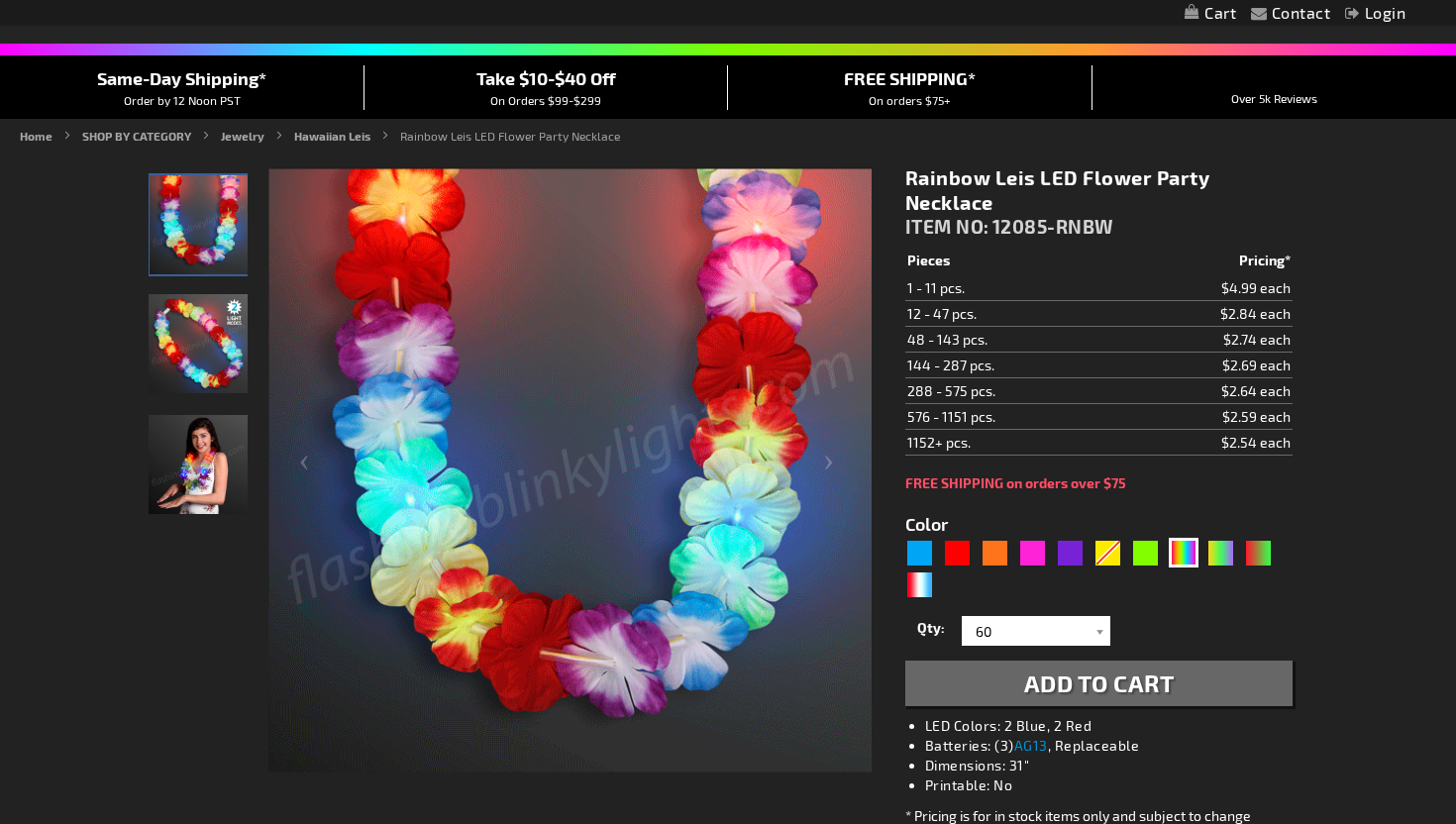 click on "Add to Cart" at bounding box center [1099, 682] 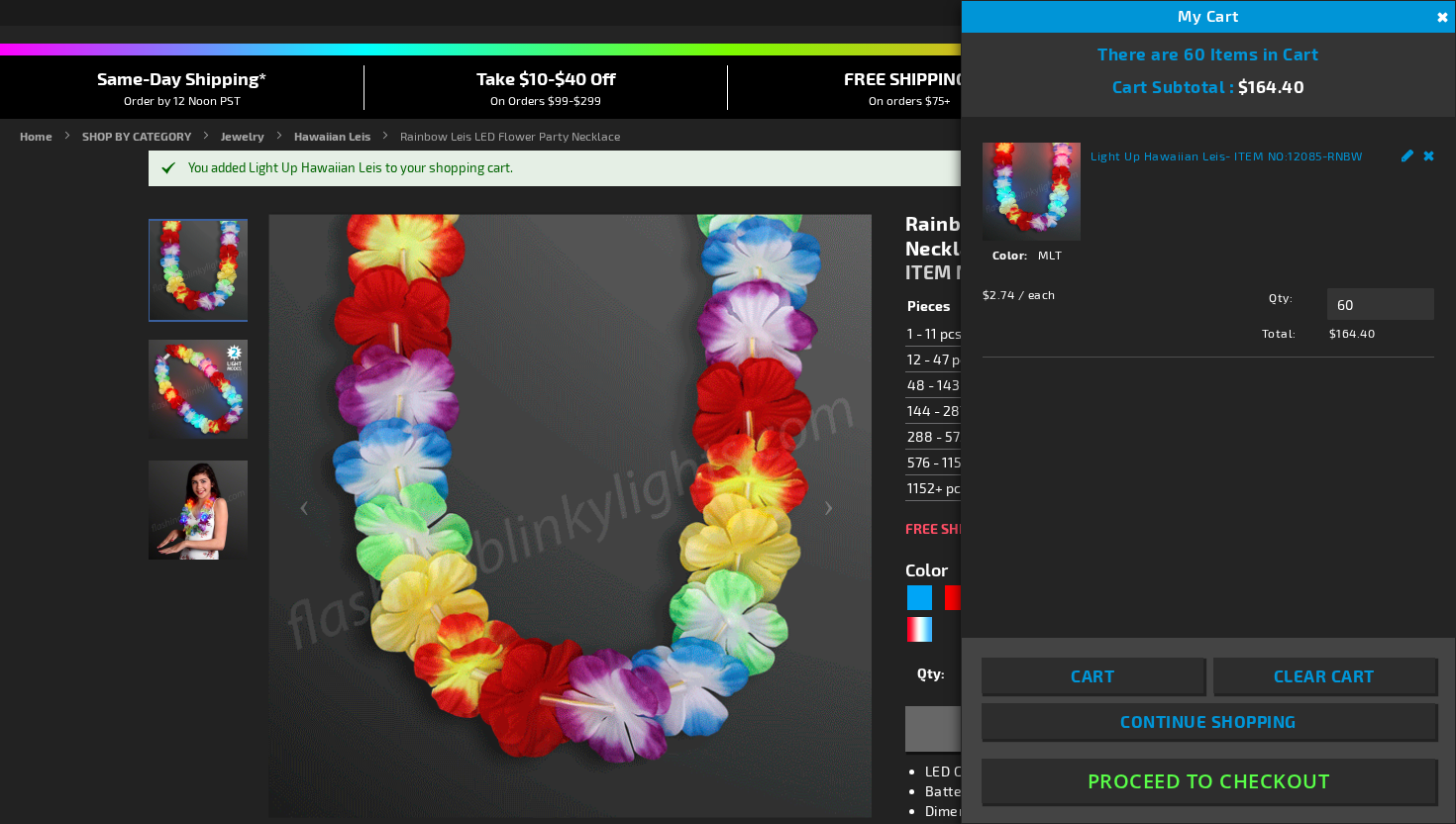 click on "Continue Shopping" at bounding box center (1208, 721) 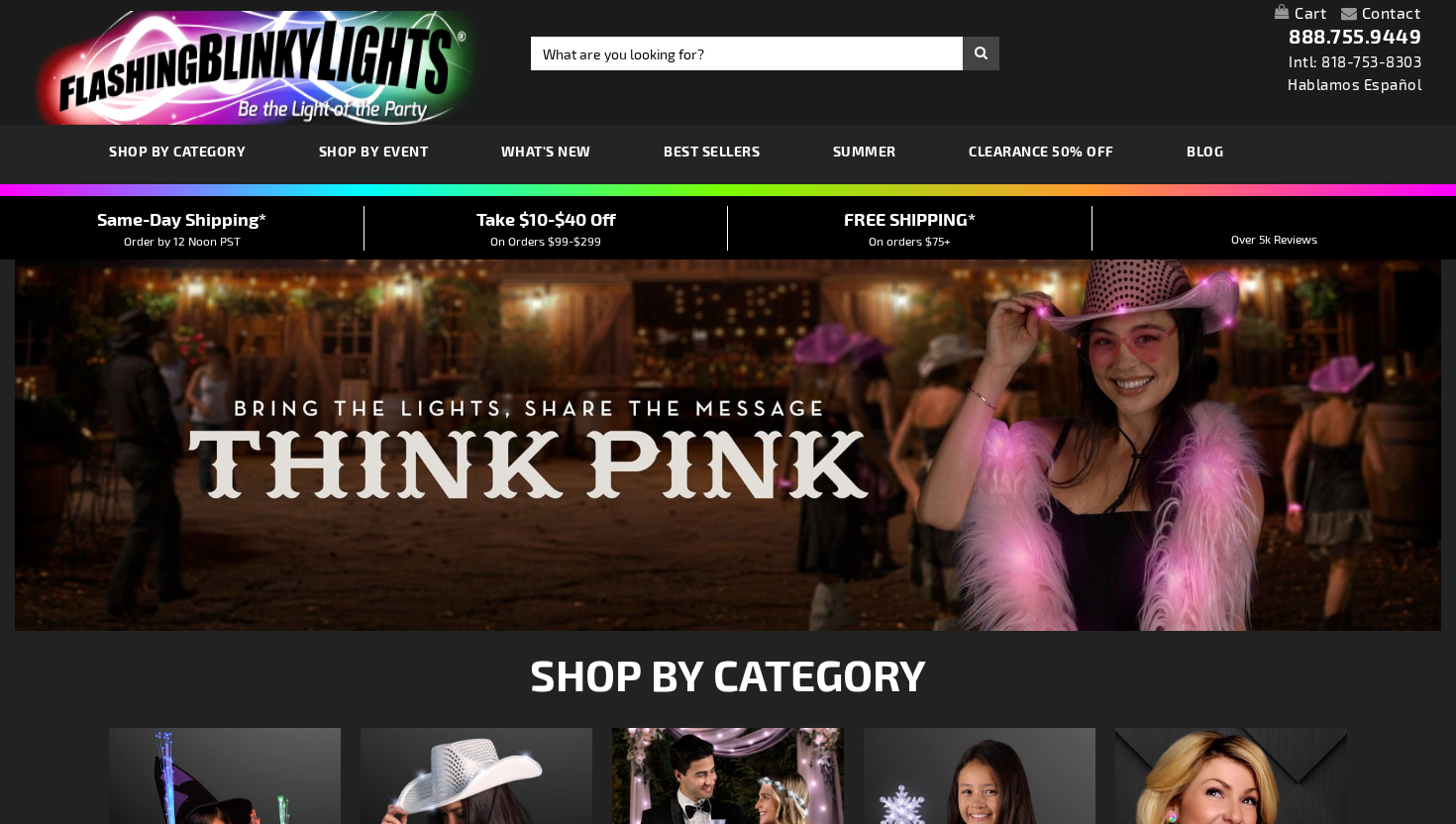 scroll, scrollTop: 0, scrollLeft: 0, axis: both 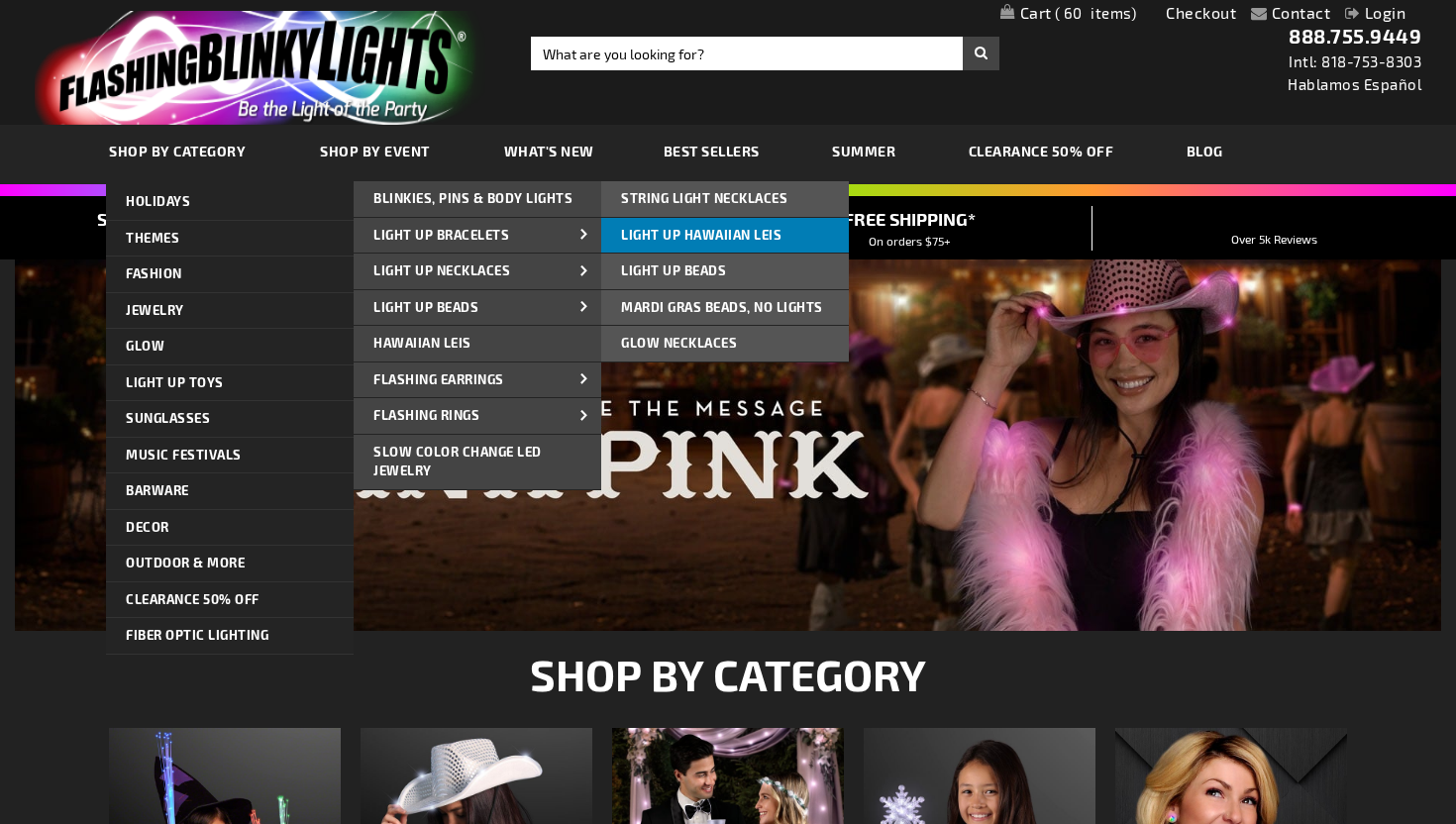 click on "Light Up Hawaiian Leis" at bounding box center (701, 235) 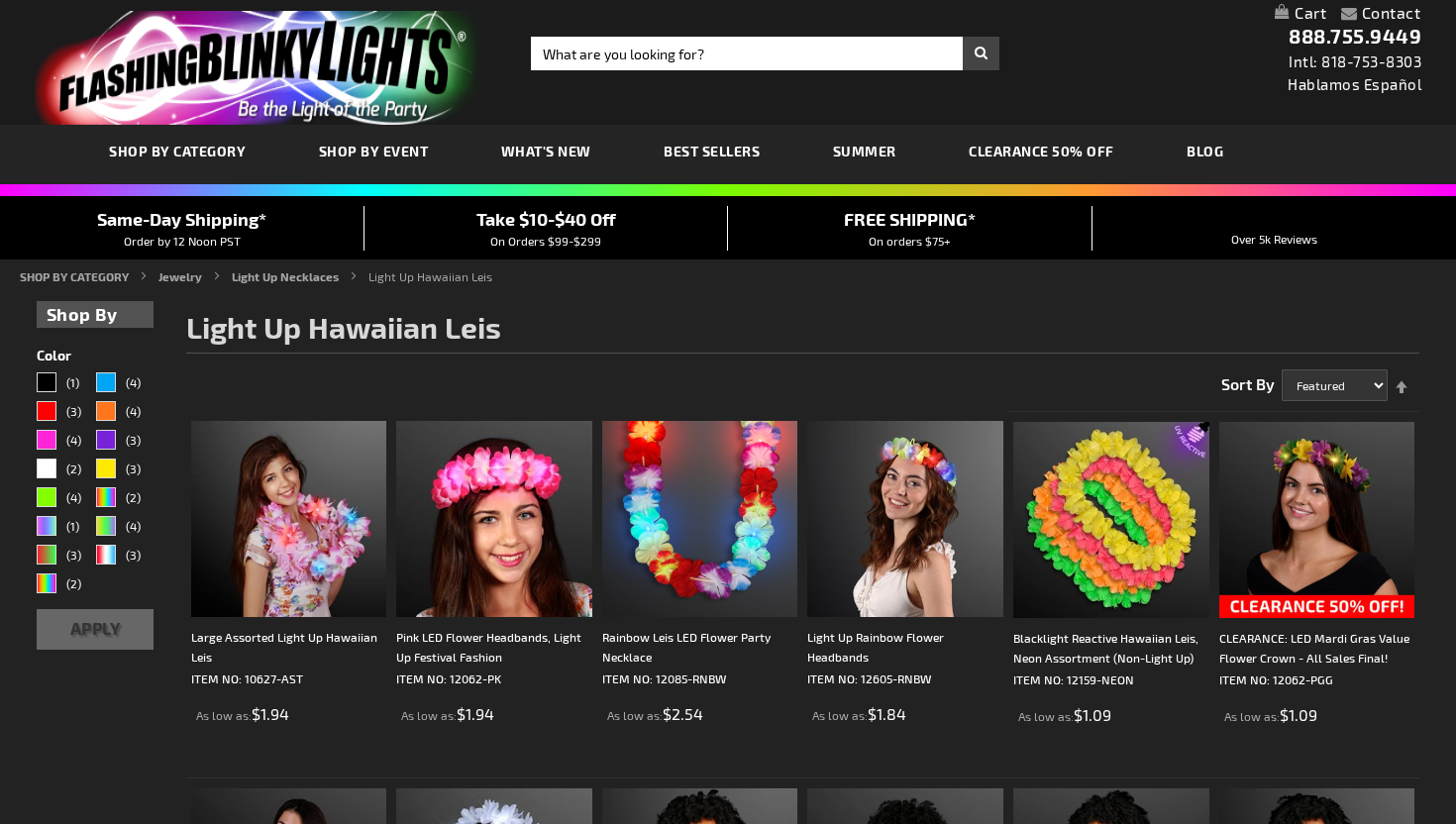 scroll, scrollTop: 0, scrollLeft: 0, axis: both 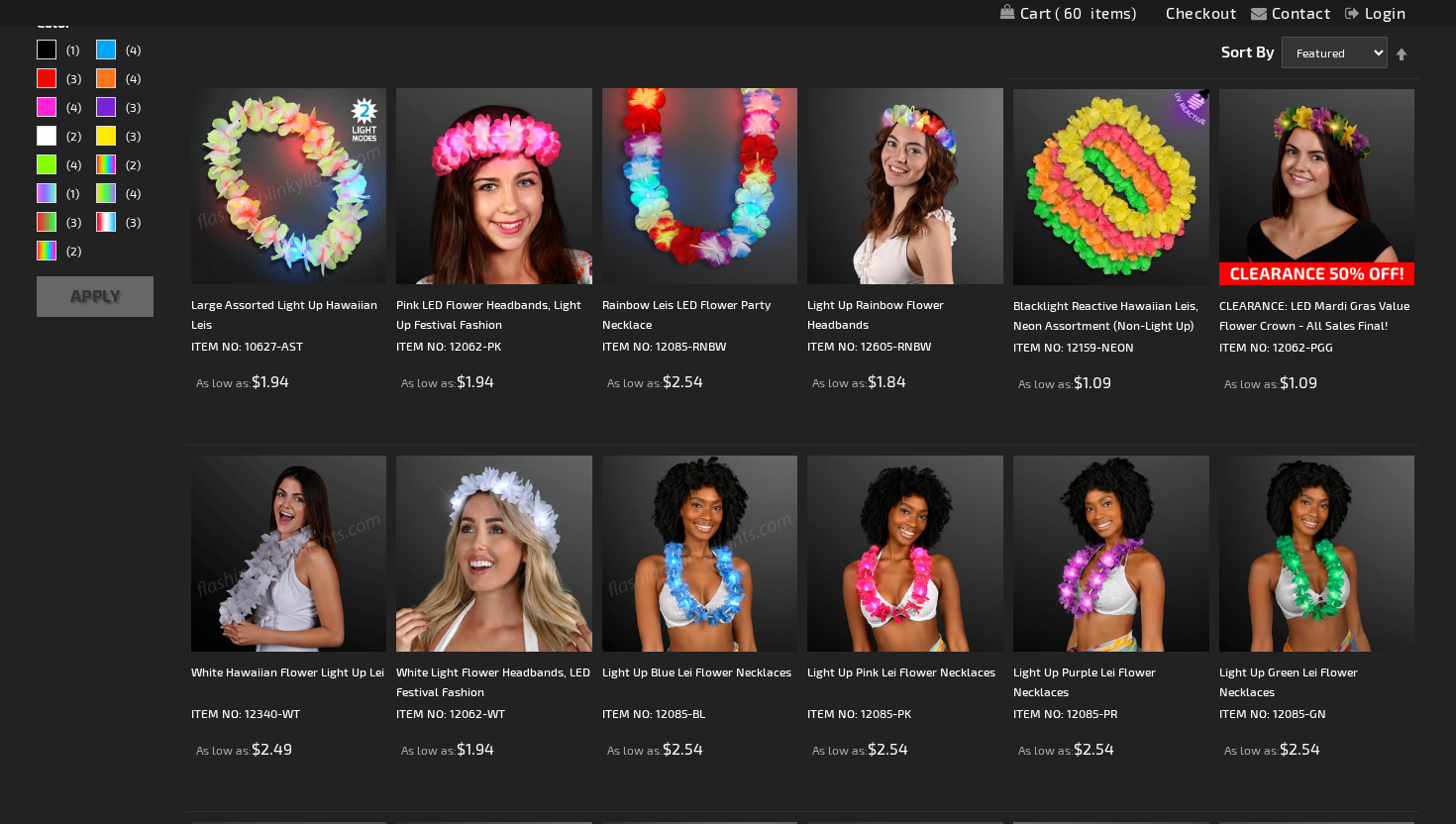 click at bounding box center (289, 554) 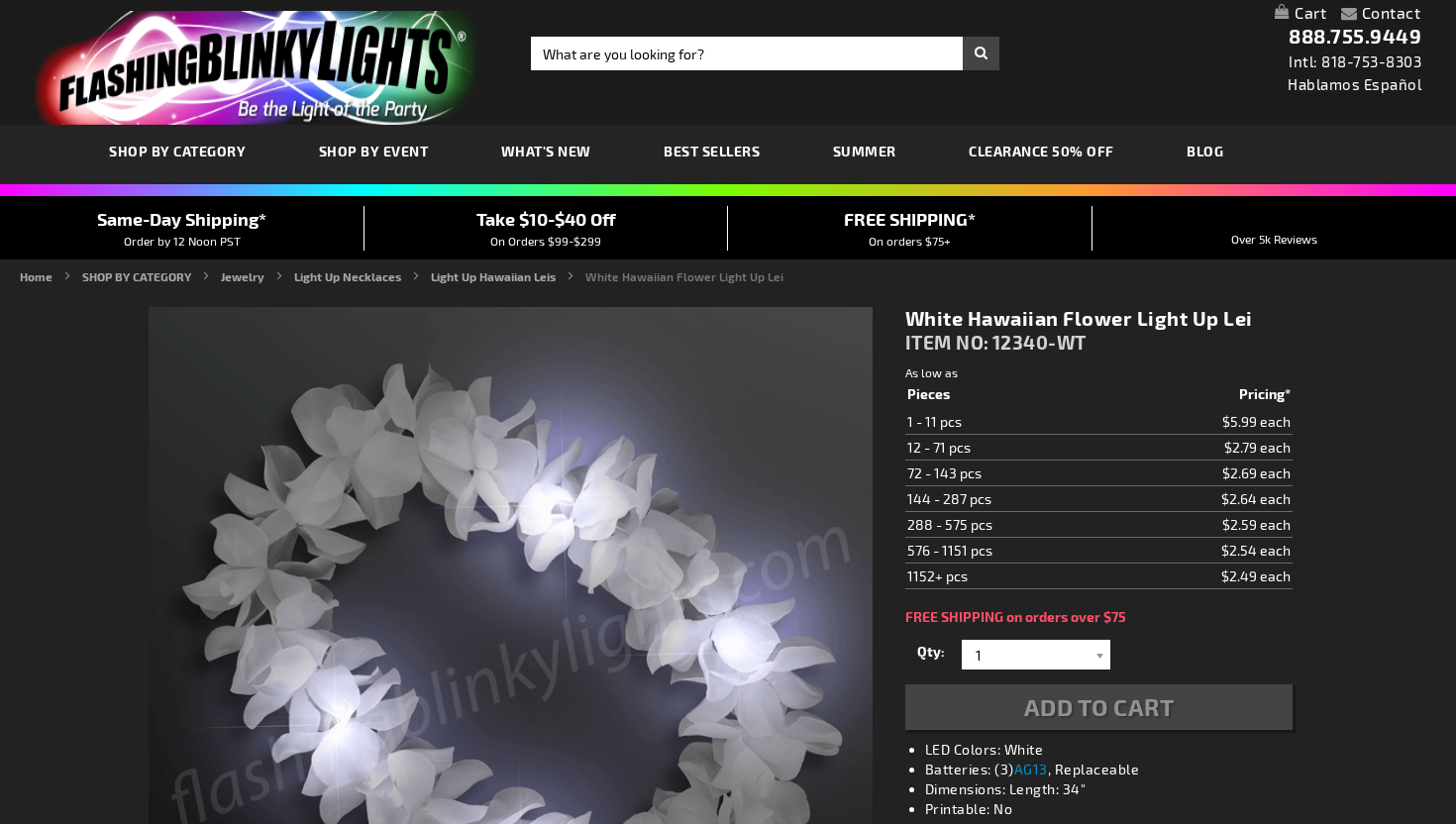 scroll, scrollTop: 0, scrollLeft: 0, axis: both 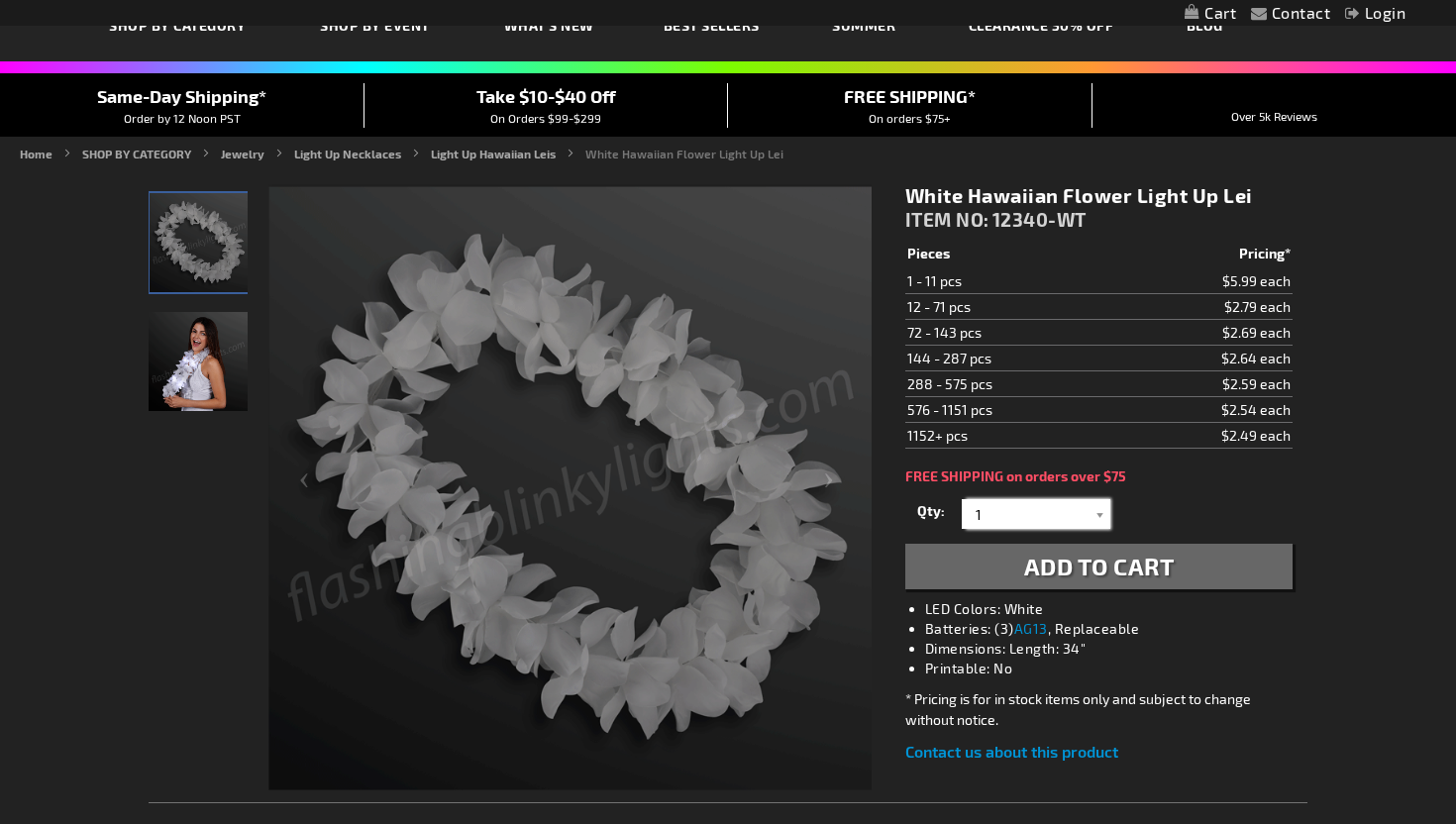 click on "1" at bounding box center [1038, 514] 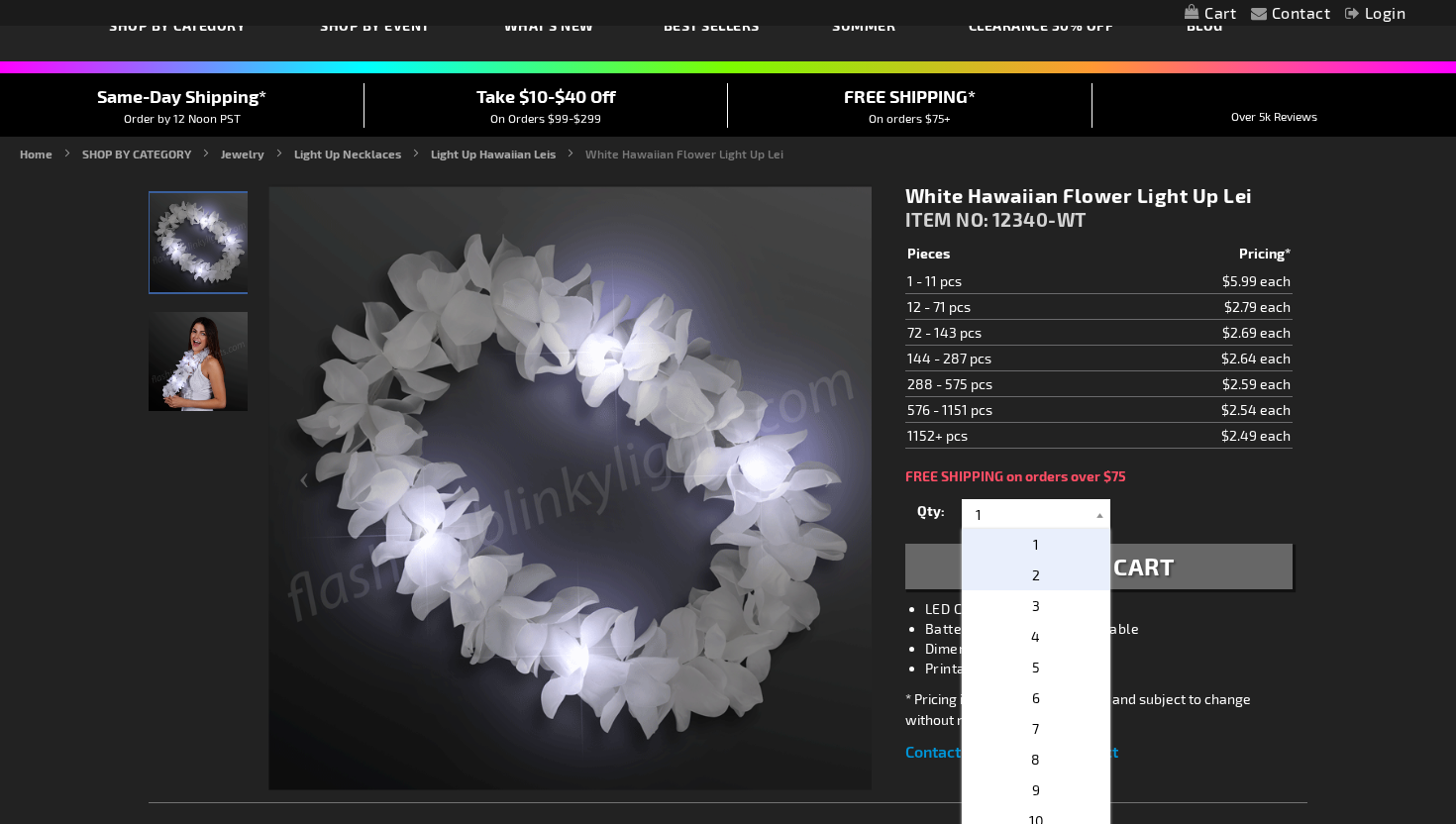 click on "2" at bounding box center (1036, 574) 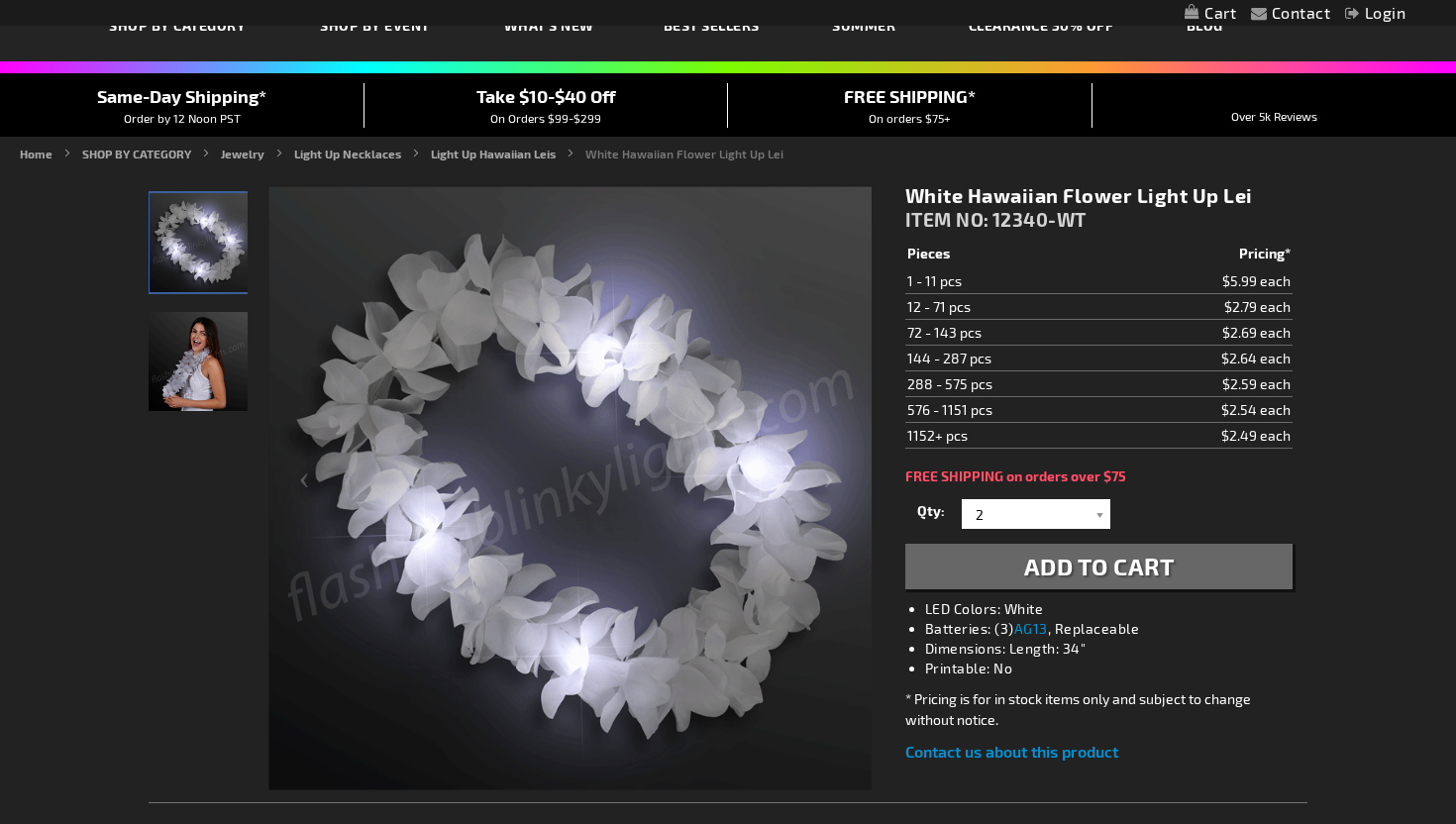 click on "Add to Cart" at bounding box center (1099, 566) 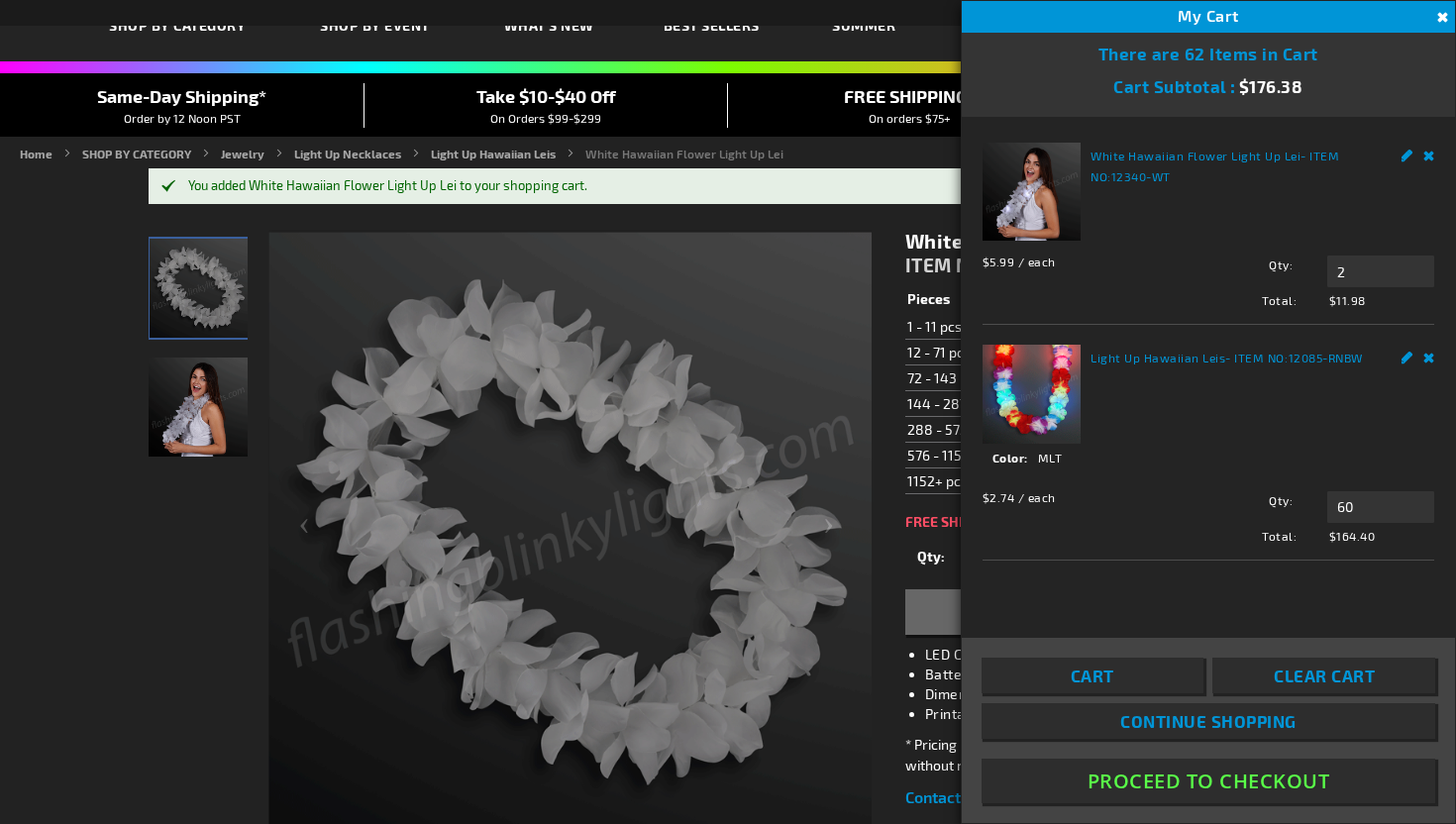 click on "Continue Shopping" at bounding box center [1208, 721] 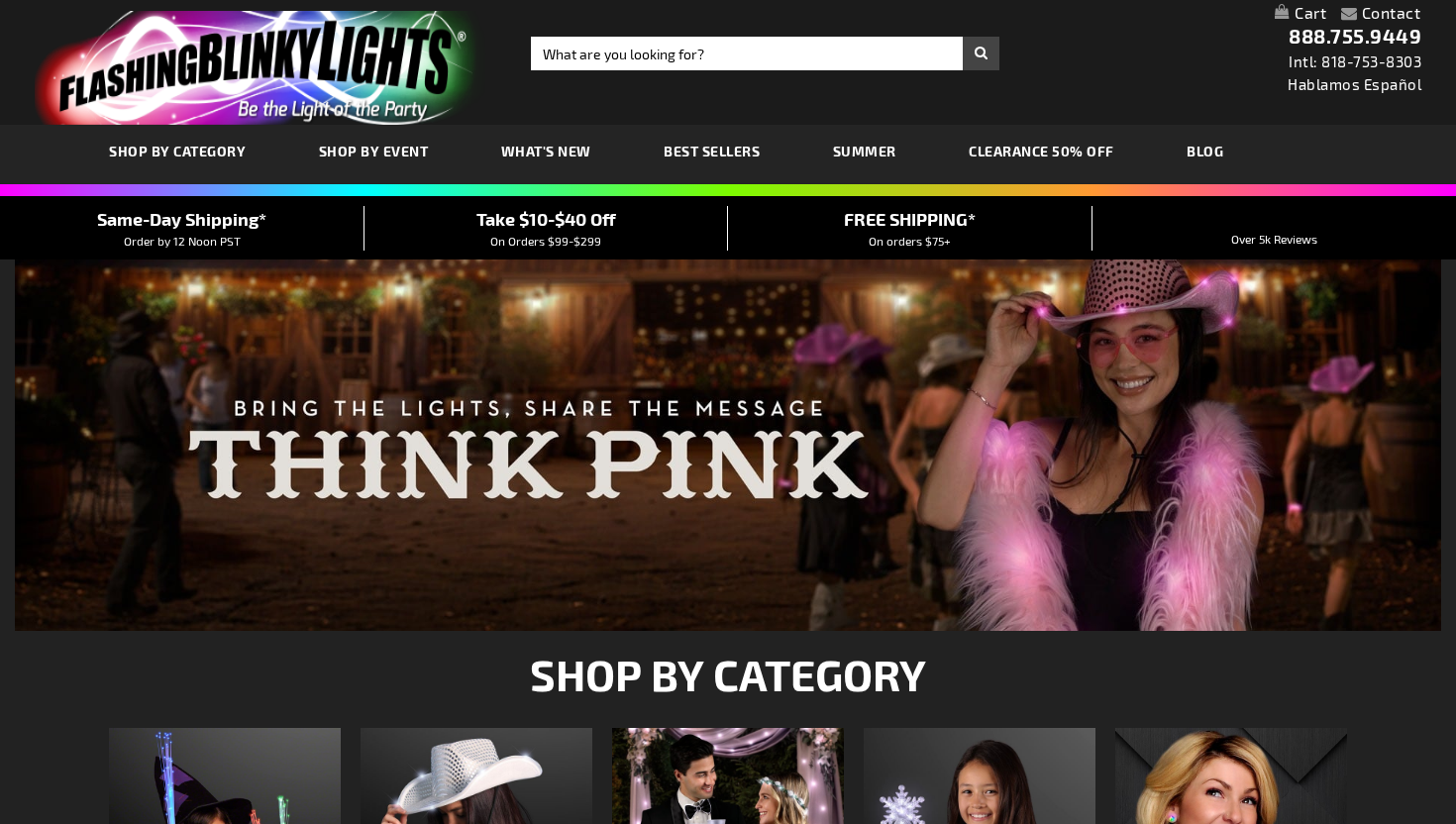scroll, scrollTop: 0, scrollLeft: 0, axis: both 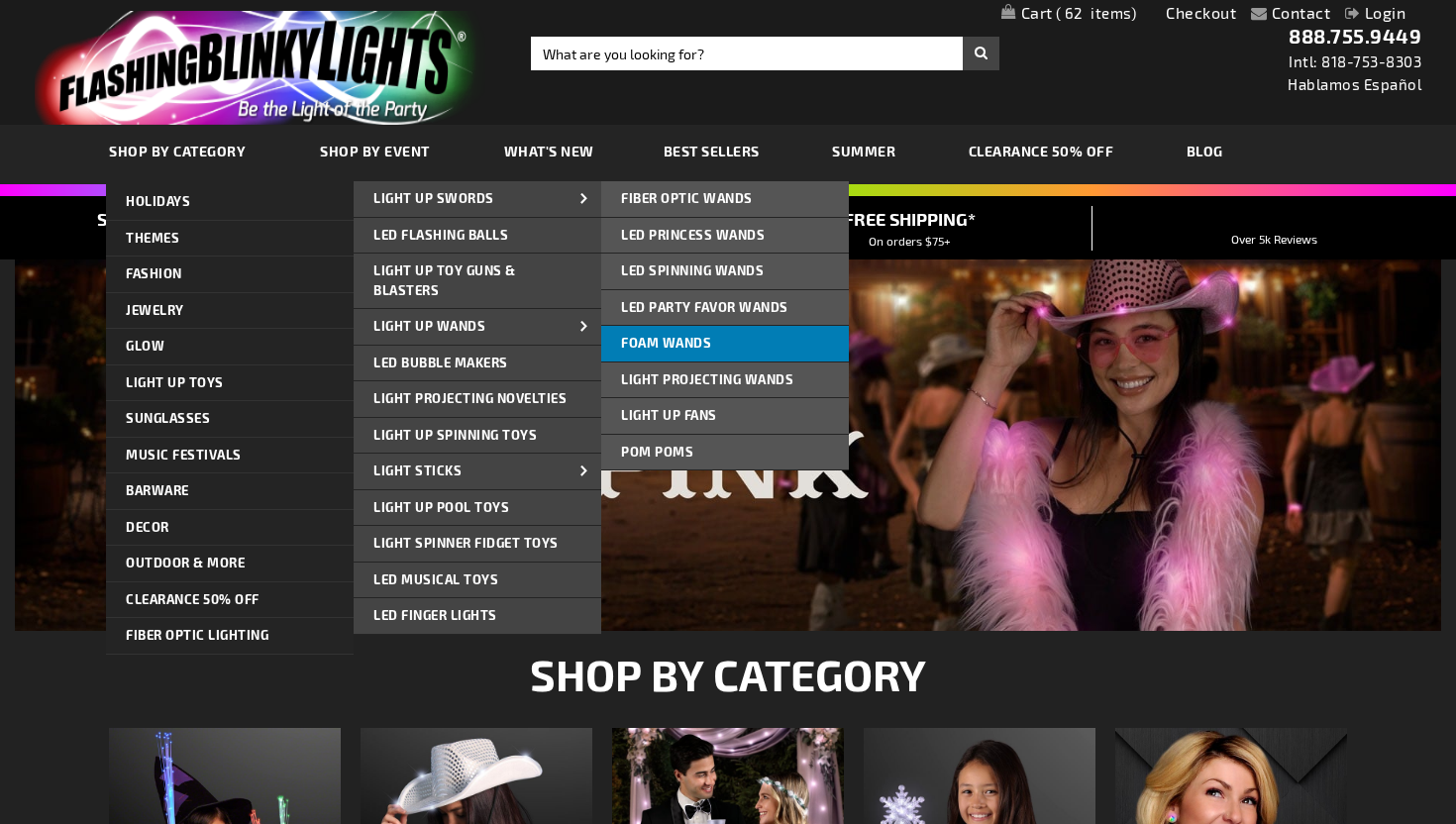 click on "Foam Wands" at bounding box center (666, 343) 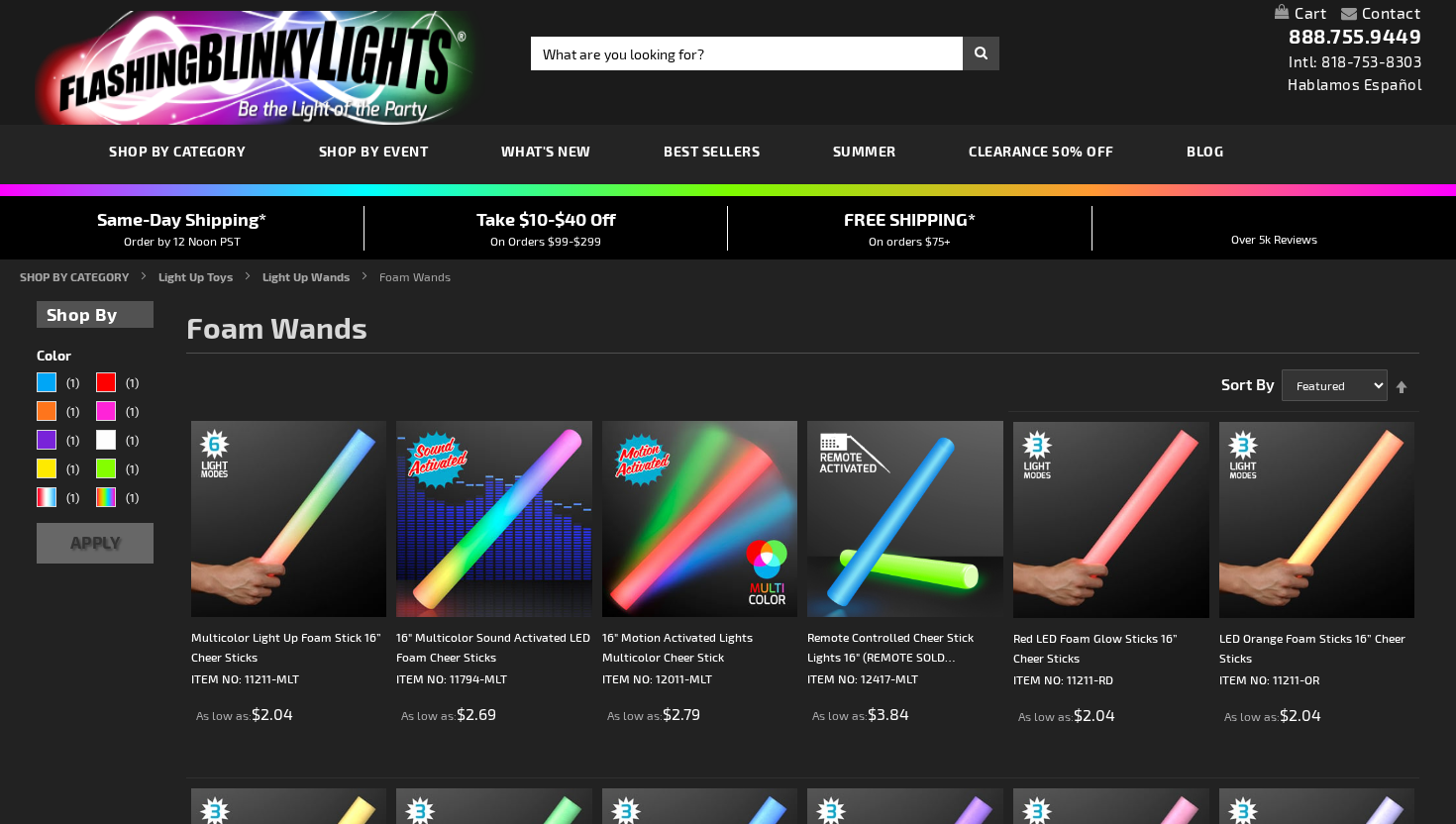 scroll, scrollTop: 0, scrollLeft: 0, axis: both 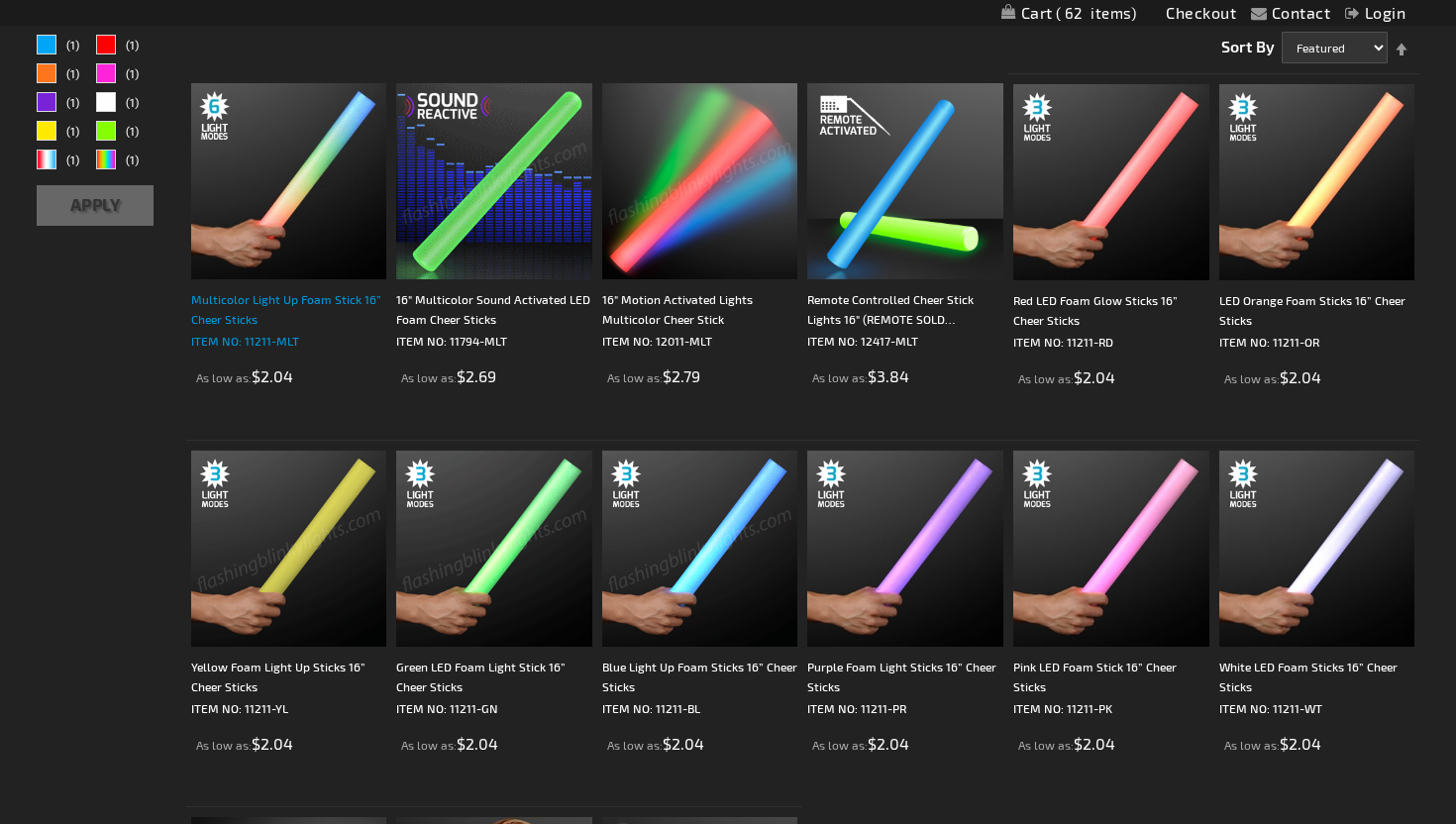 click on "Multicolor Light Up Foam Stick 16” Cheer Sticks" at bounding box center [289, 309] 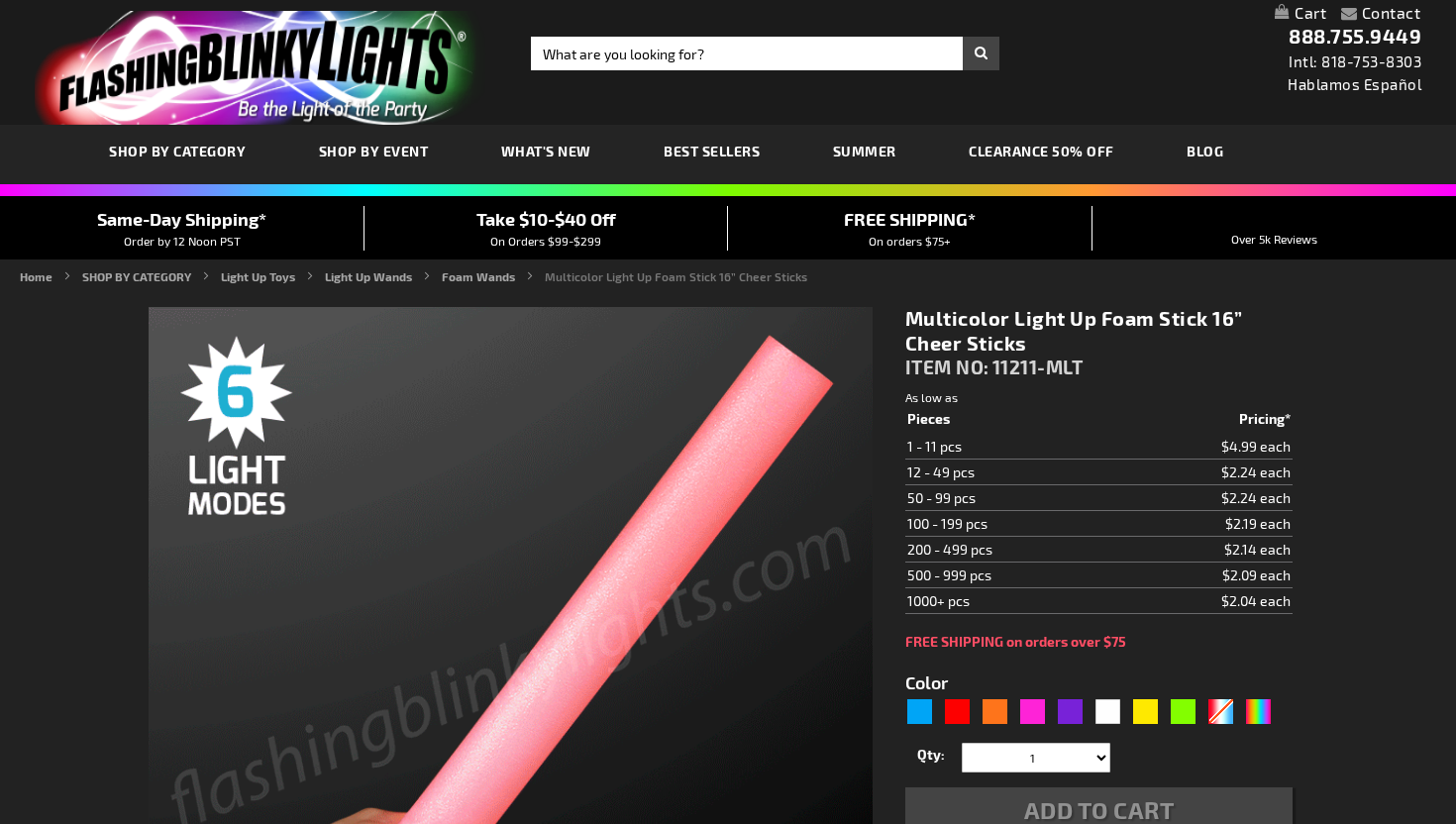 scroll, scrollTop: 0, scrollLeft: 0, axis: both 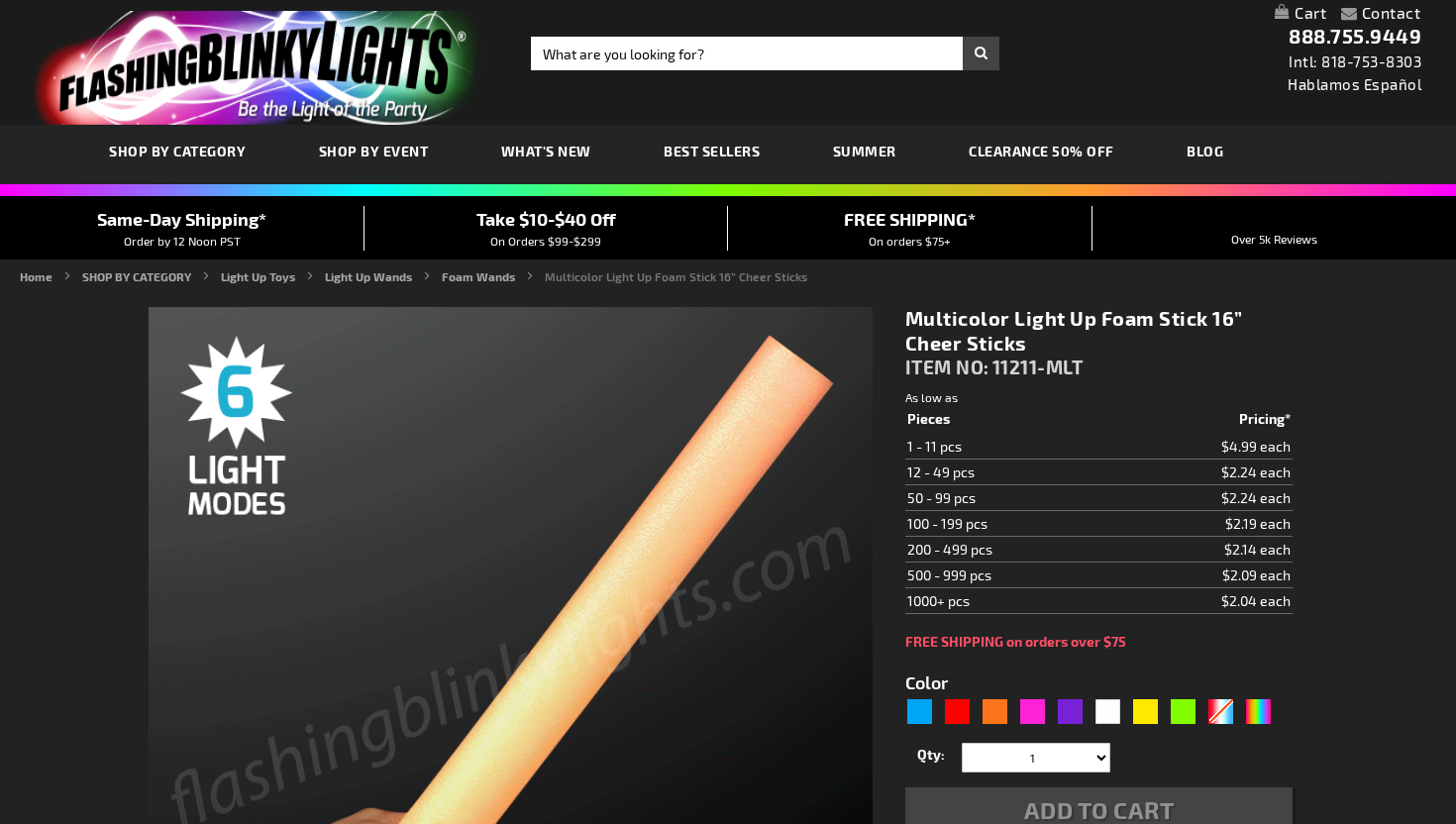 type on "5659" 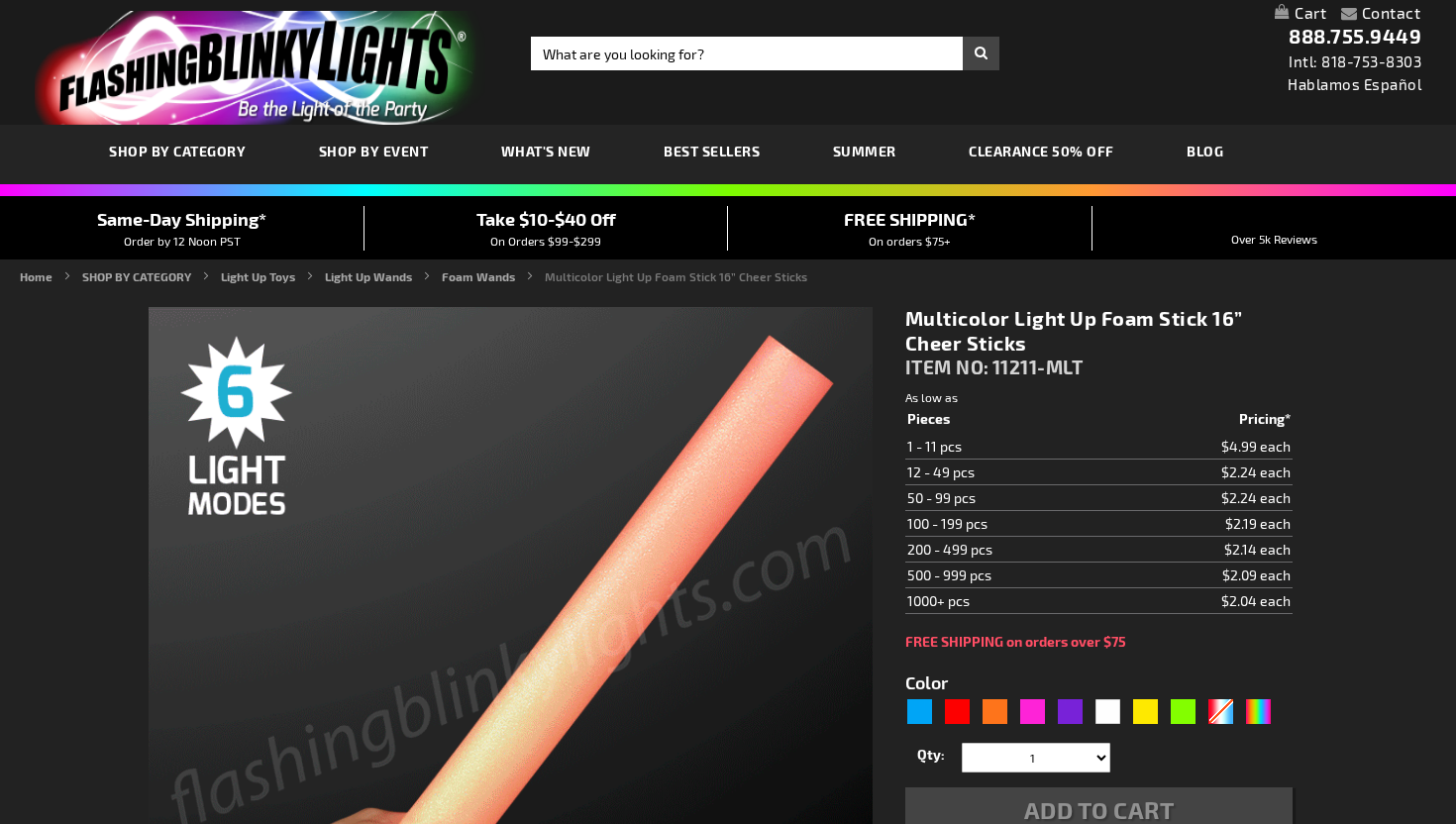 scroll, scrollTop: 0, scrollLeft: 0, axis: both 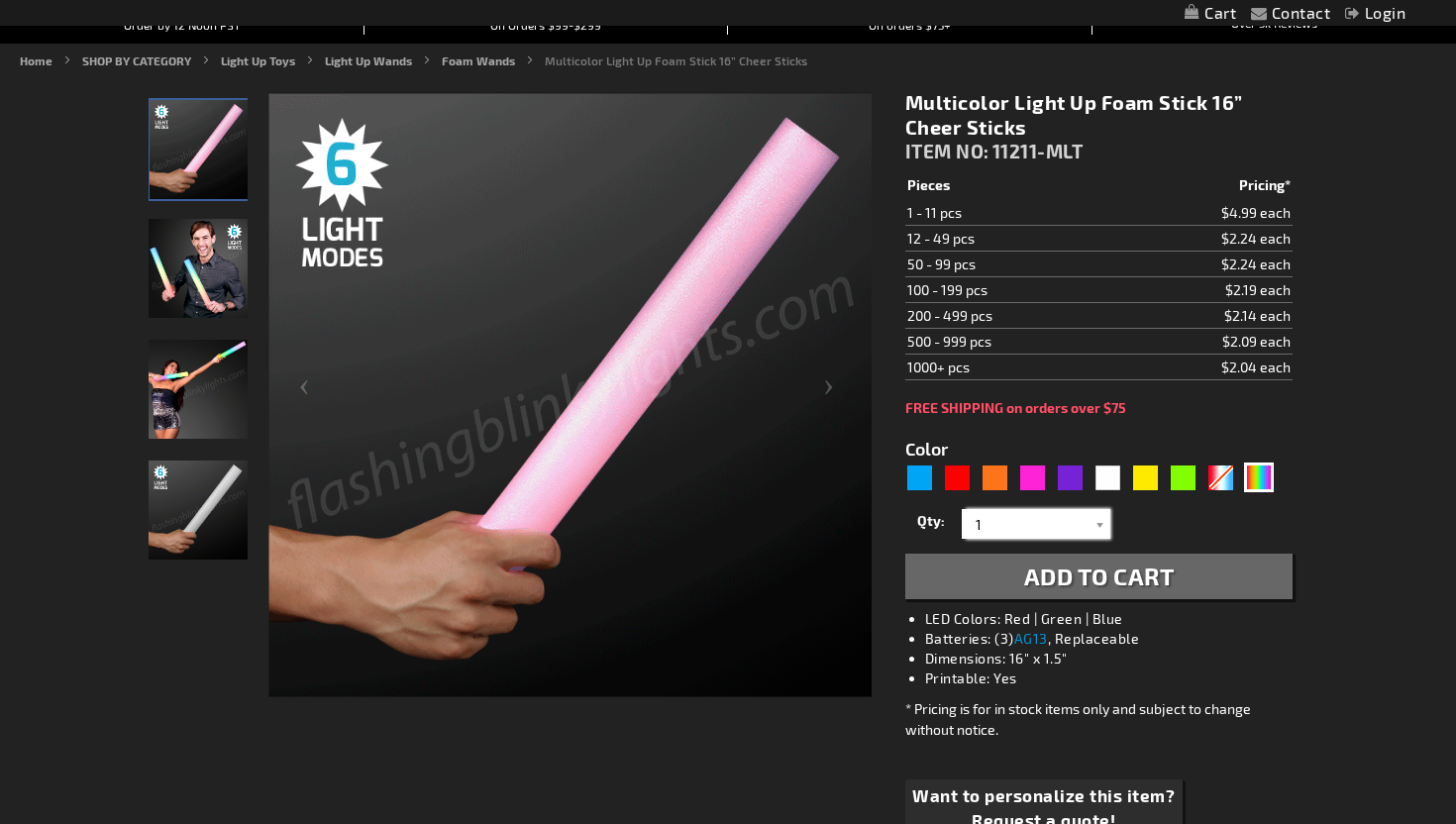 click on "1" at bounding box center [1038, 524] 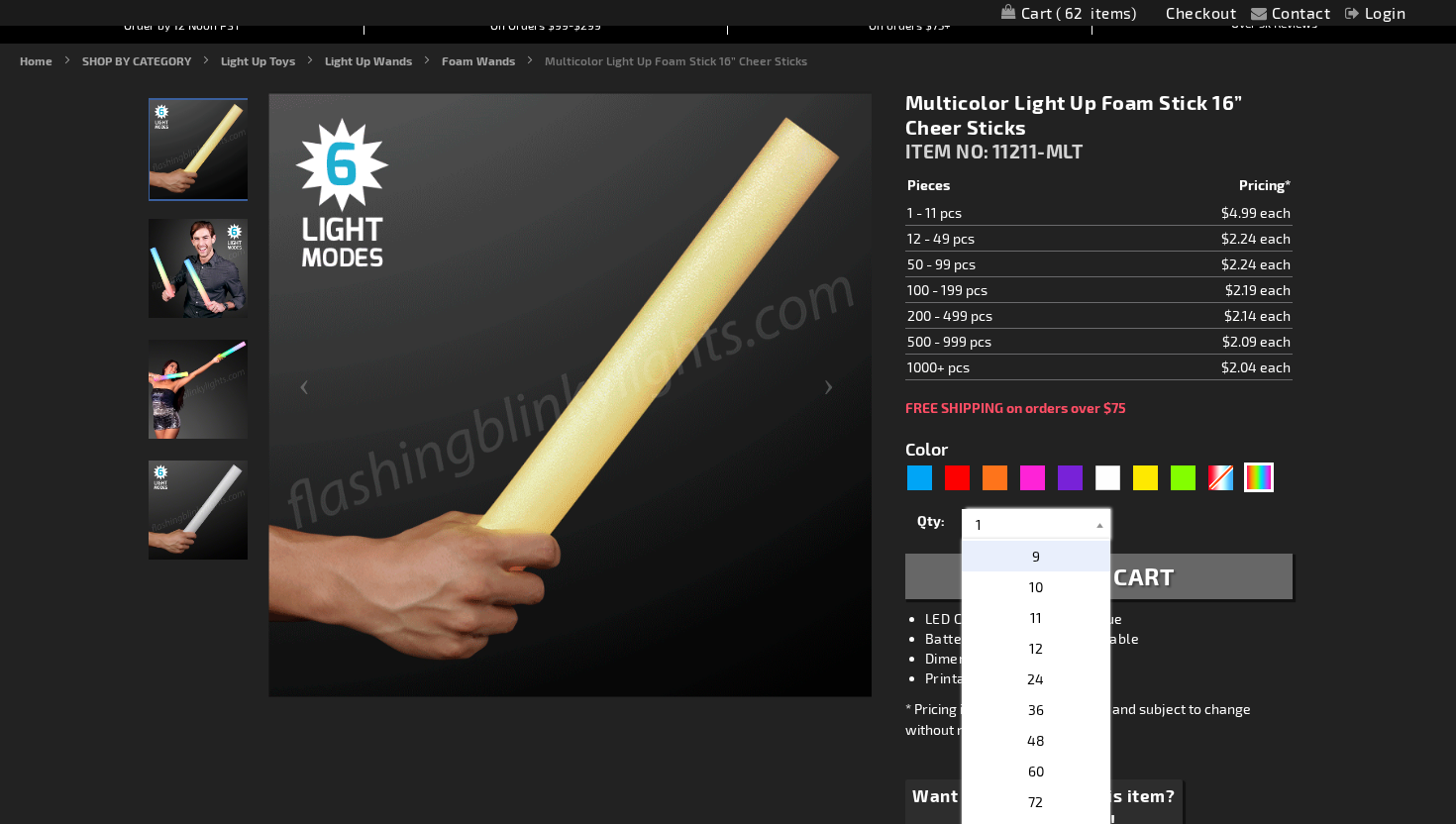 scroll, scrollTop: 285, scrollLeft: 0, axis: vertical 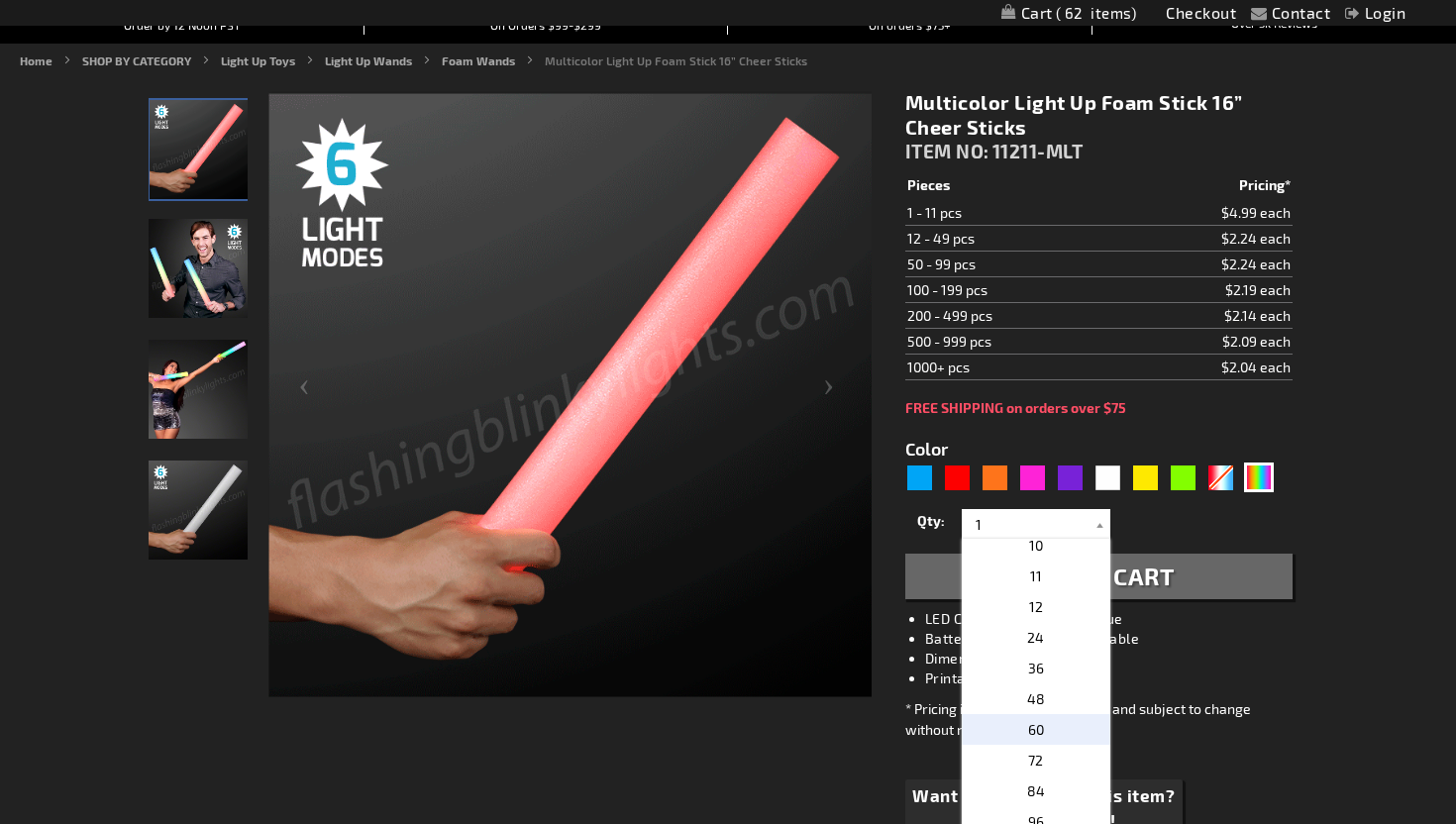 click on "60" at bounding box center (1036, 729) 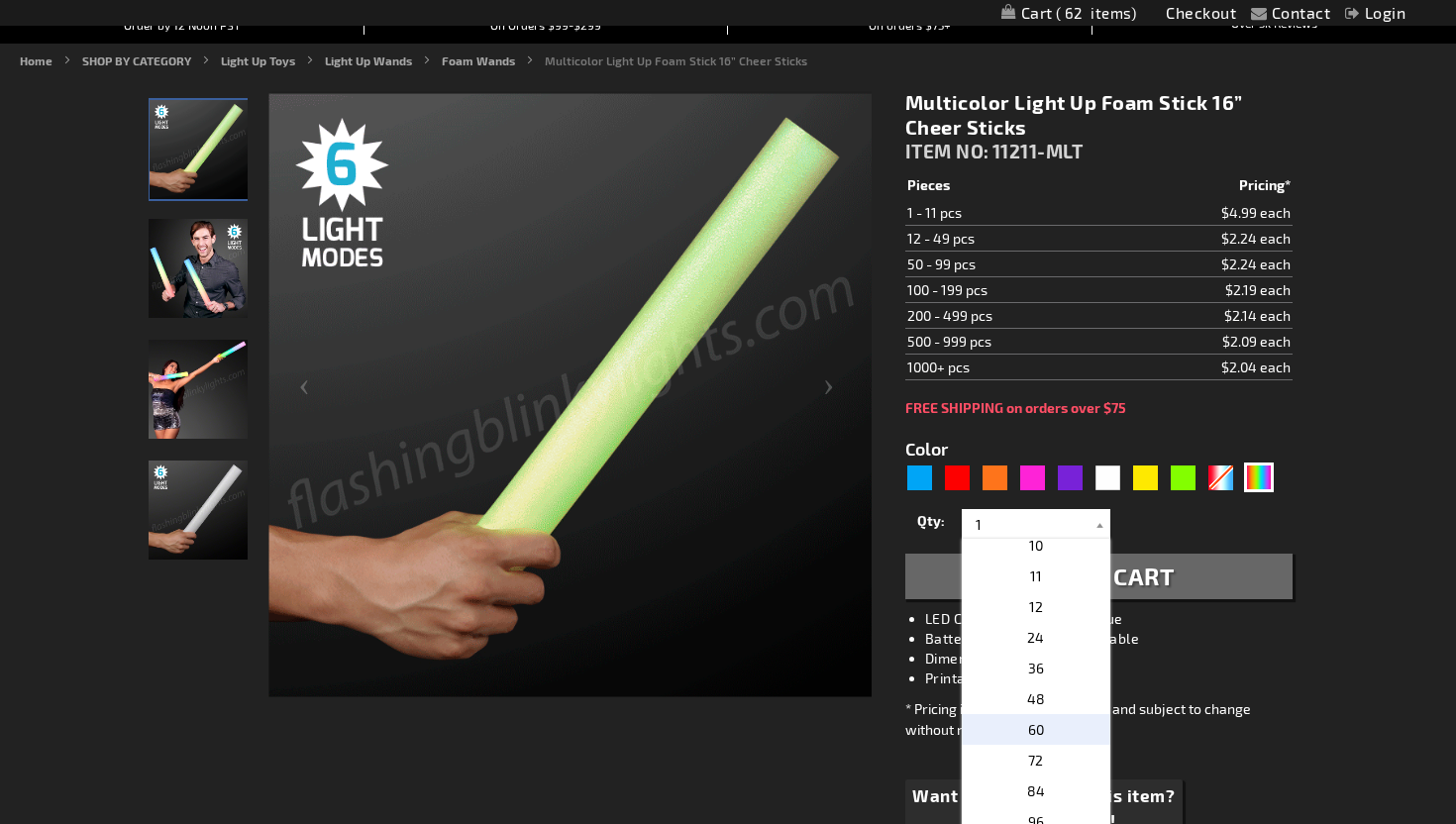type on "60" 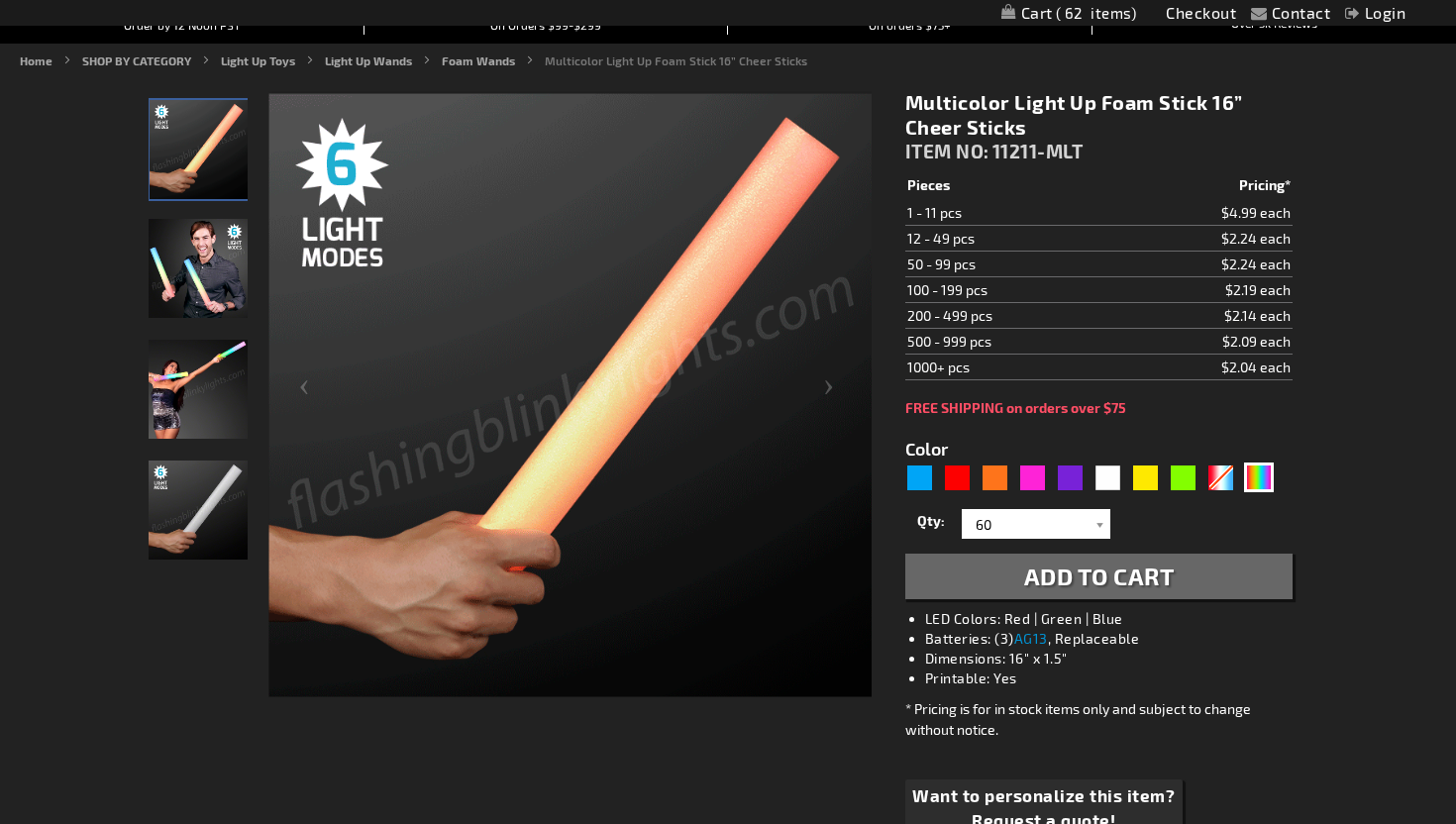 click on "Add to Cart" at bounding box center [1099, 575] 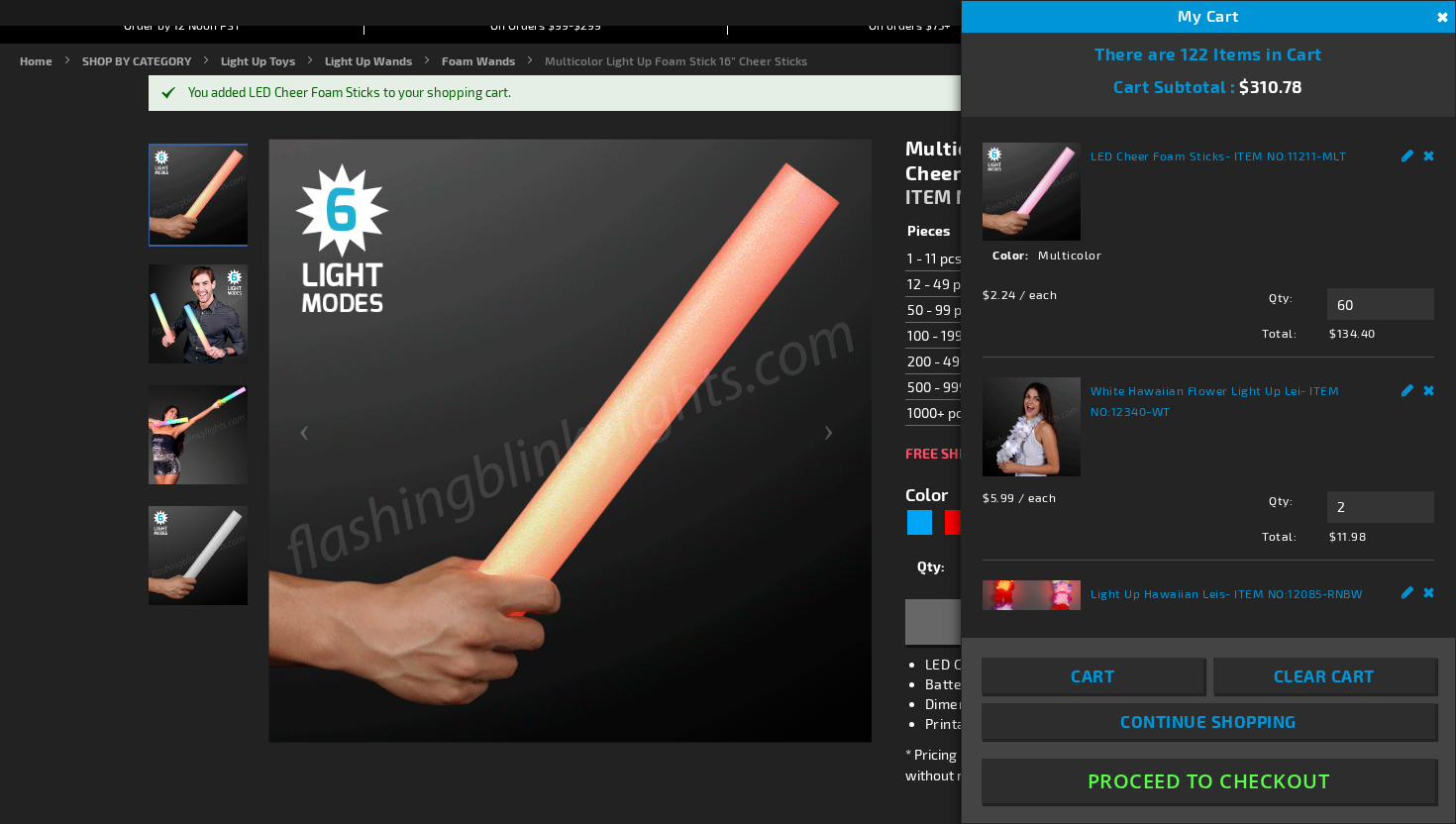 click on "Proceed To Checkout" at bounding box center [1208, 780] 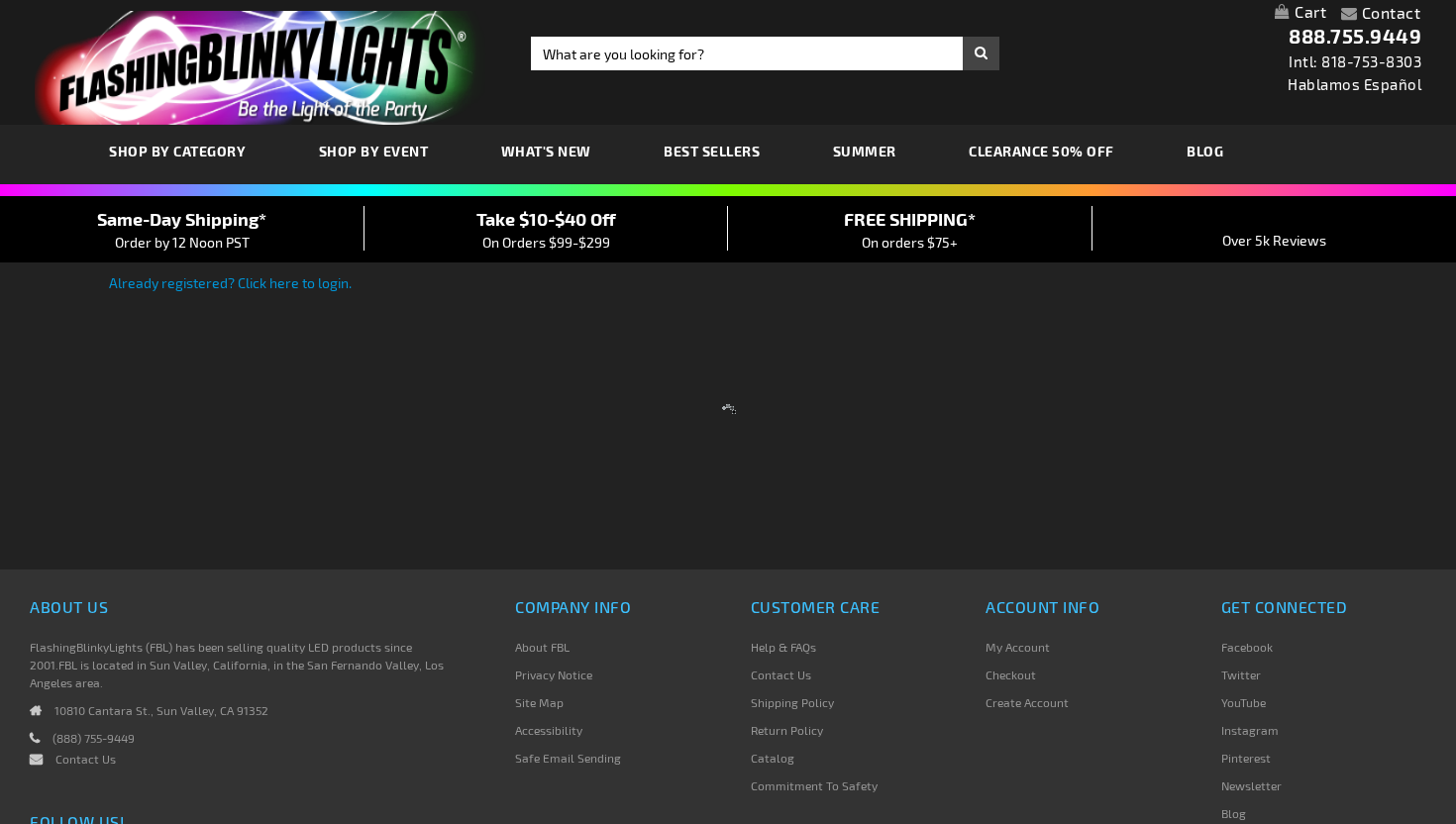 scroll, scrollTop: 0, scrollLeft: 0, axis: both 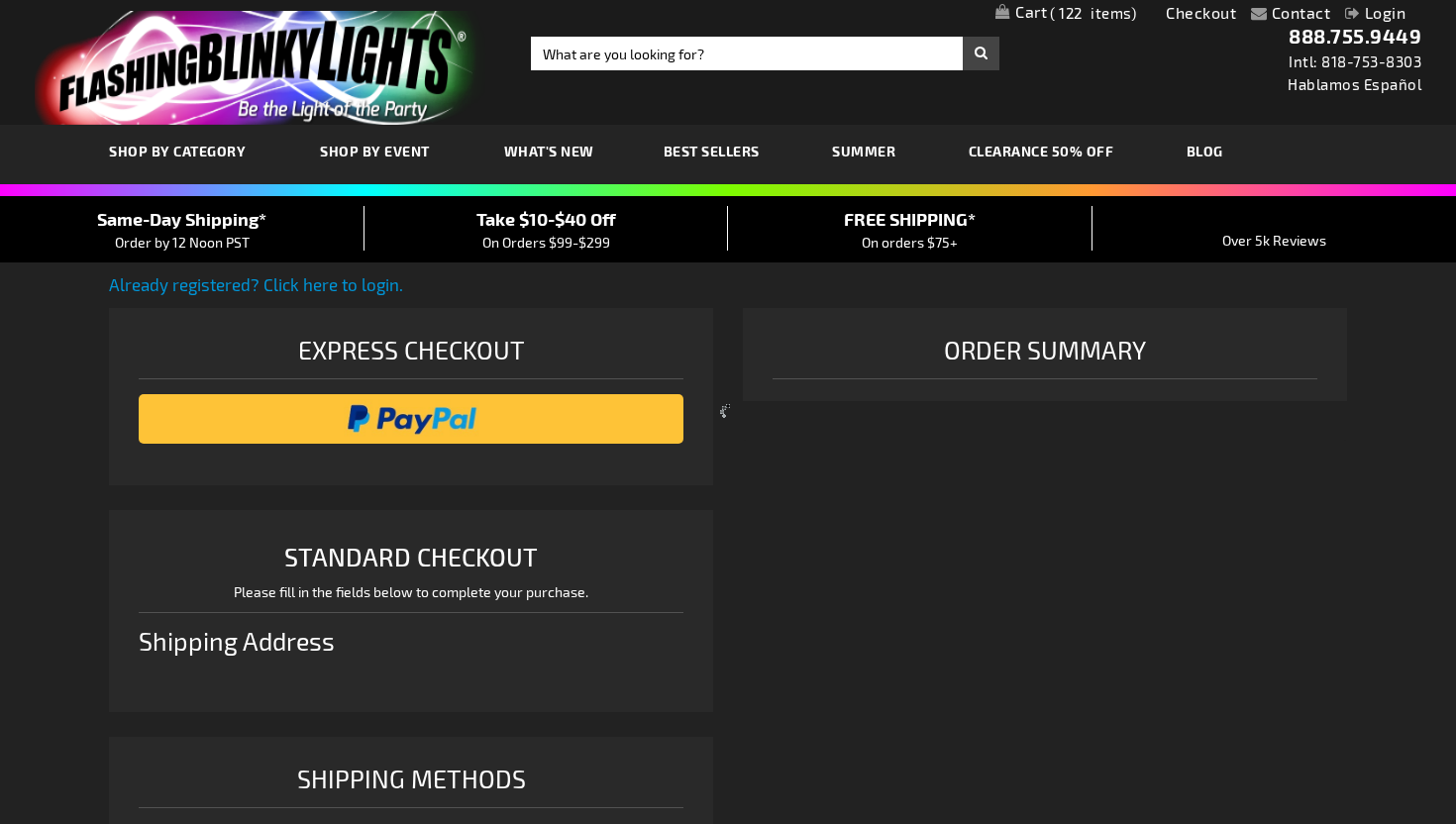 select on "US" 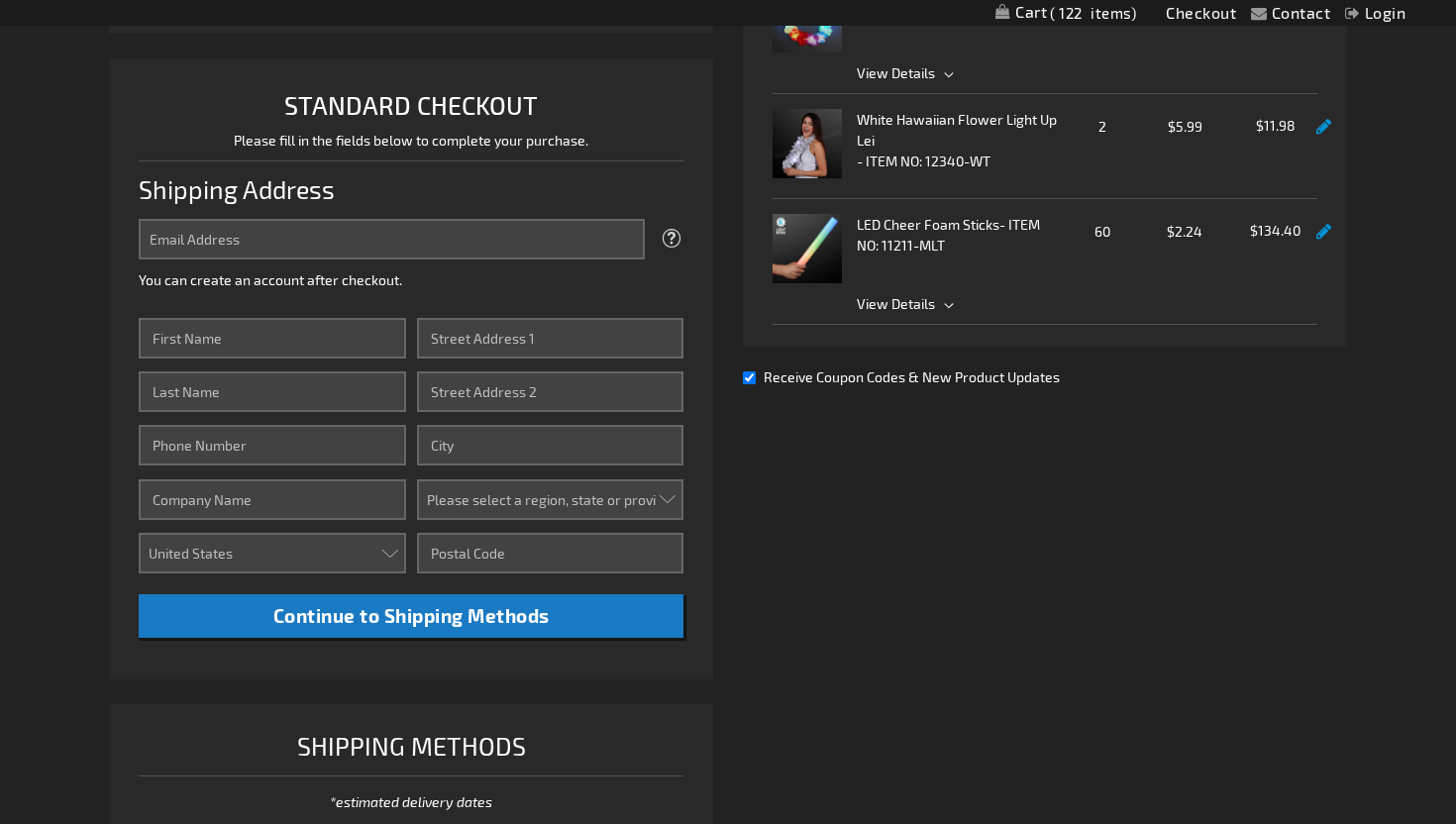 scroll, scrollTop: 450, scrollLeft: 0, axis: vertical 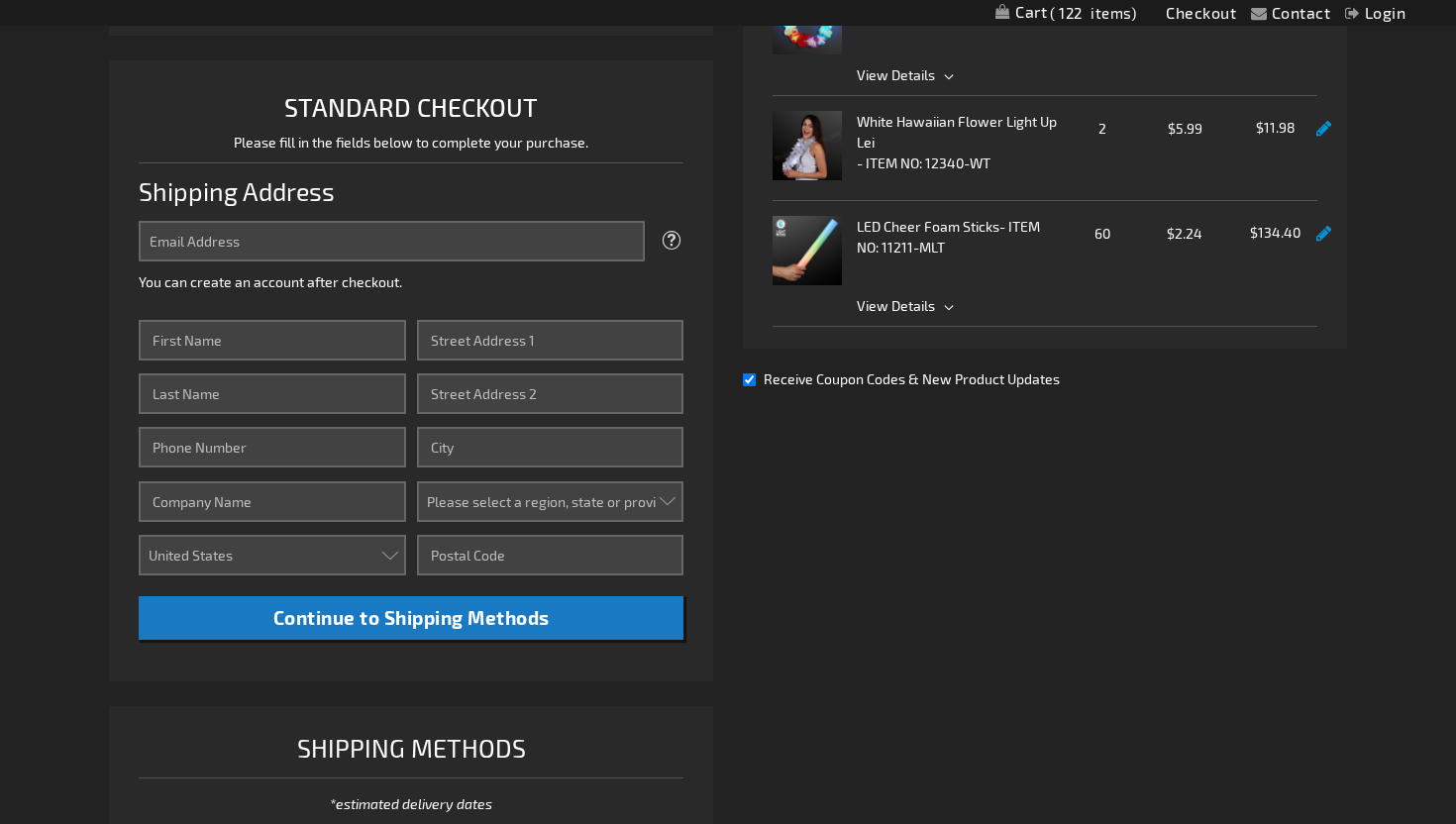click on "Receive Coupon Codes & New Product Updates" at bounding box center (749, 379) 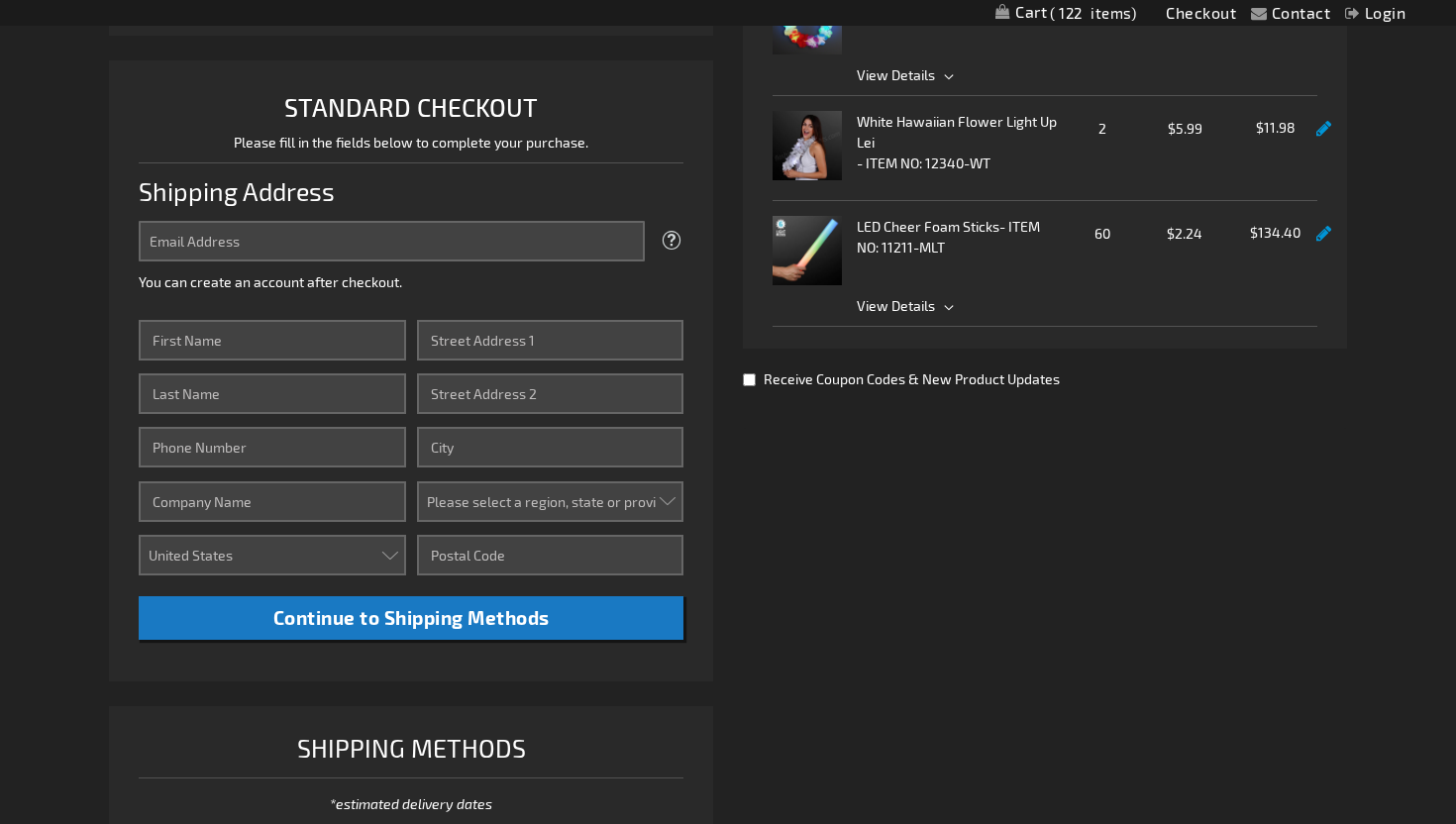 checkbox on "false" 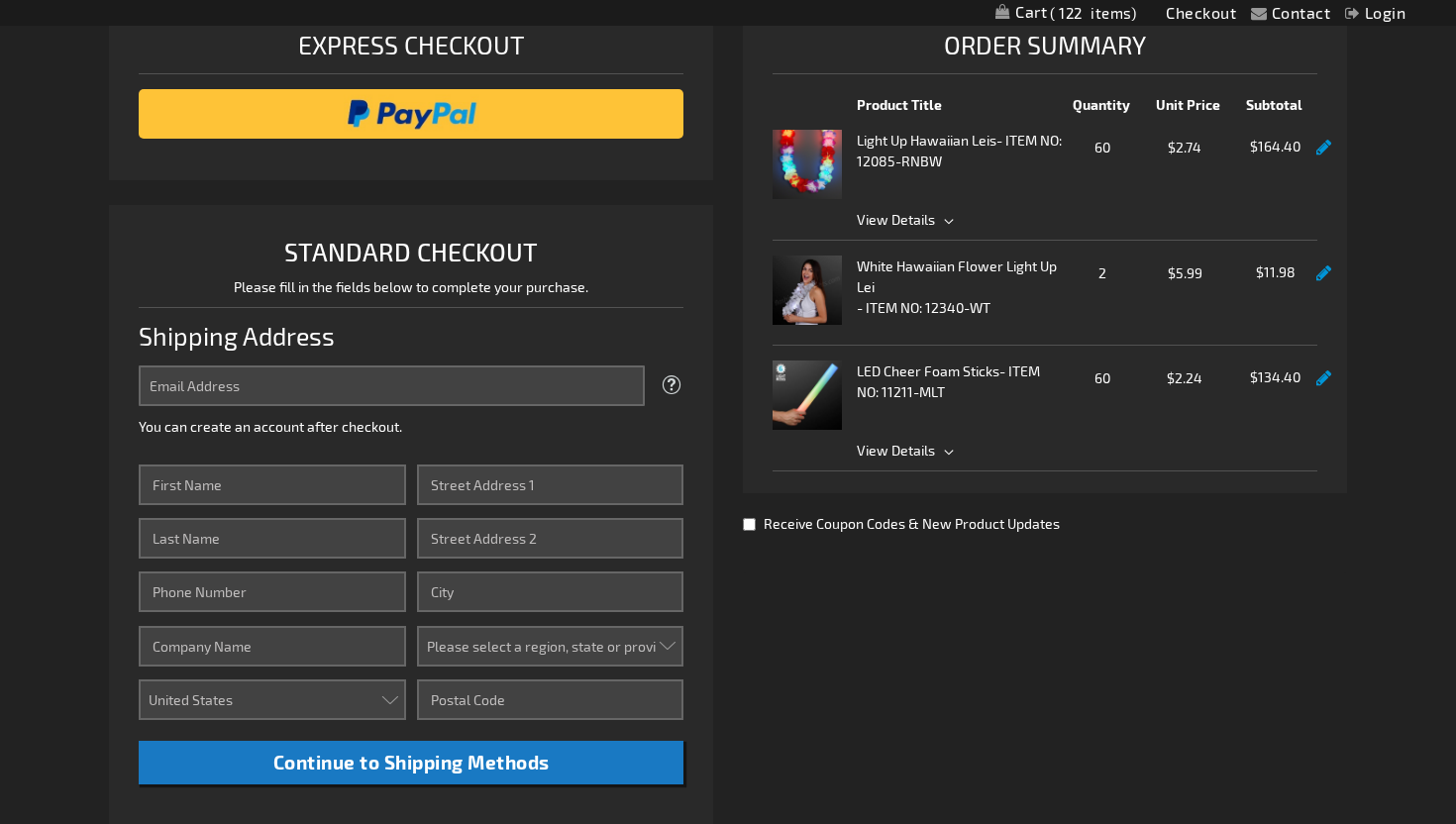 scroll, scrollTop: 318, scrollLeft: 0, axis: vertical 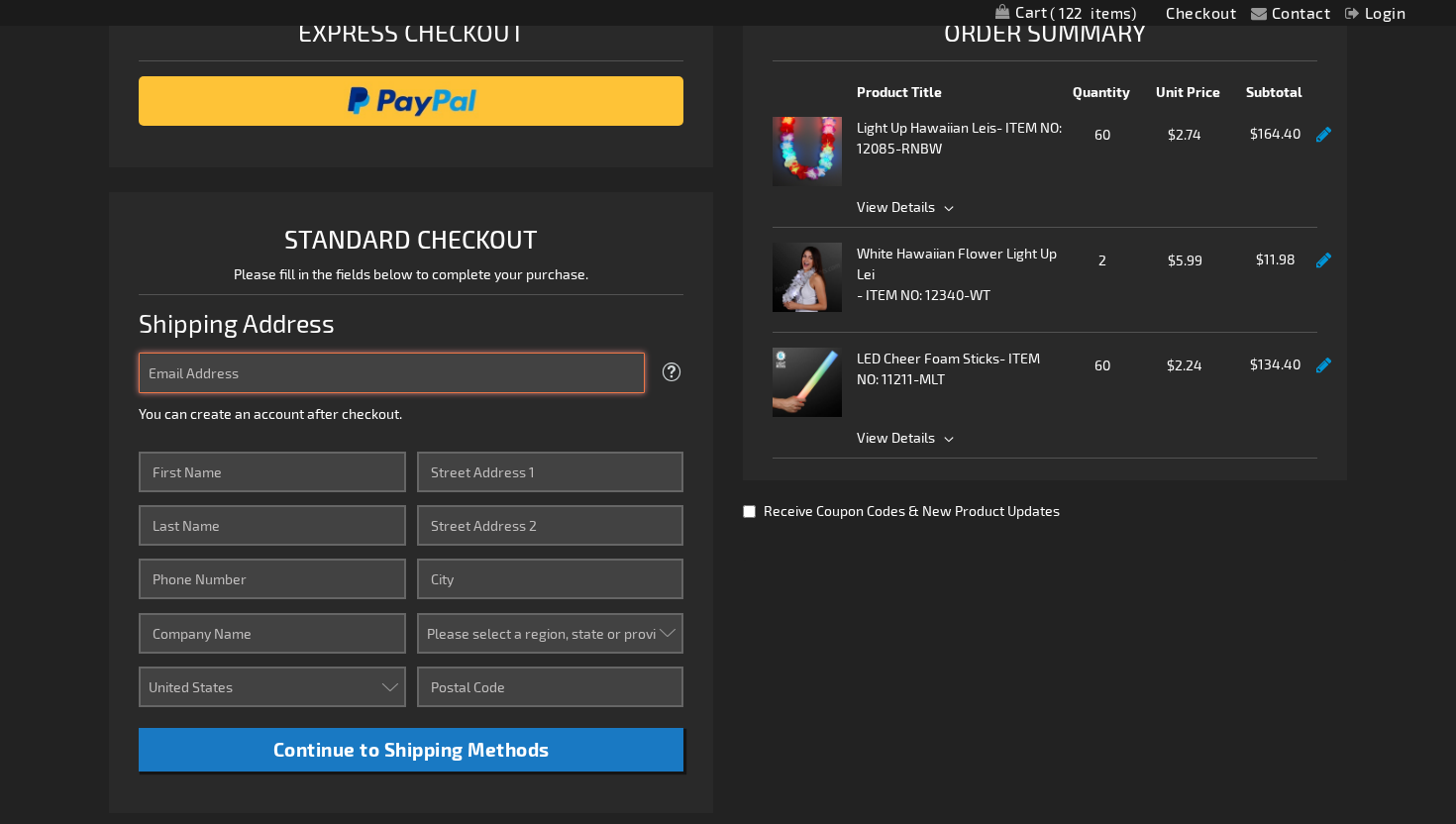click on "Email Address" at bounding box center [391, 372] 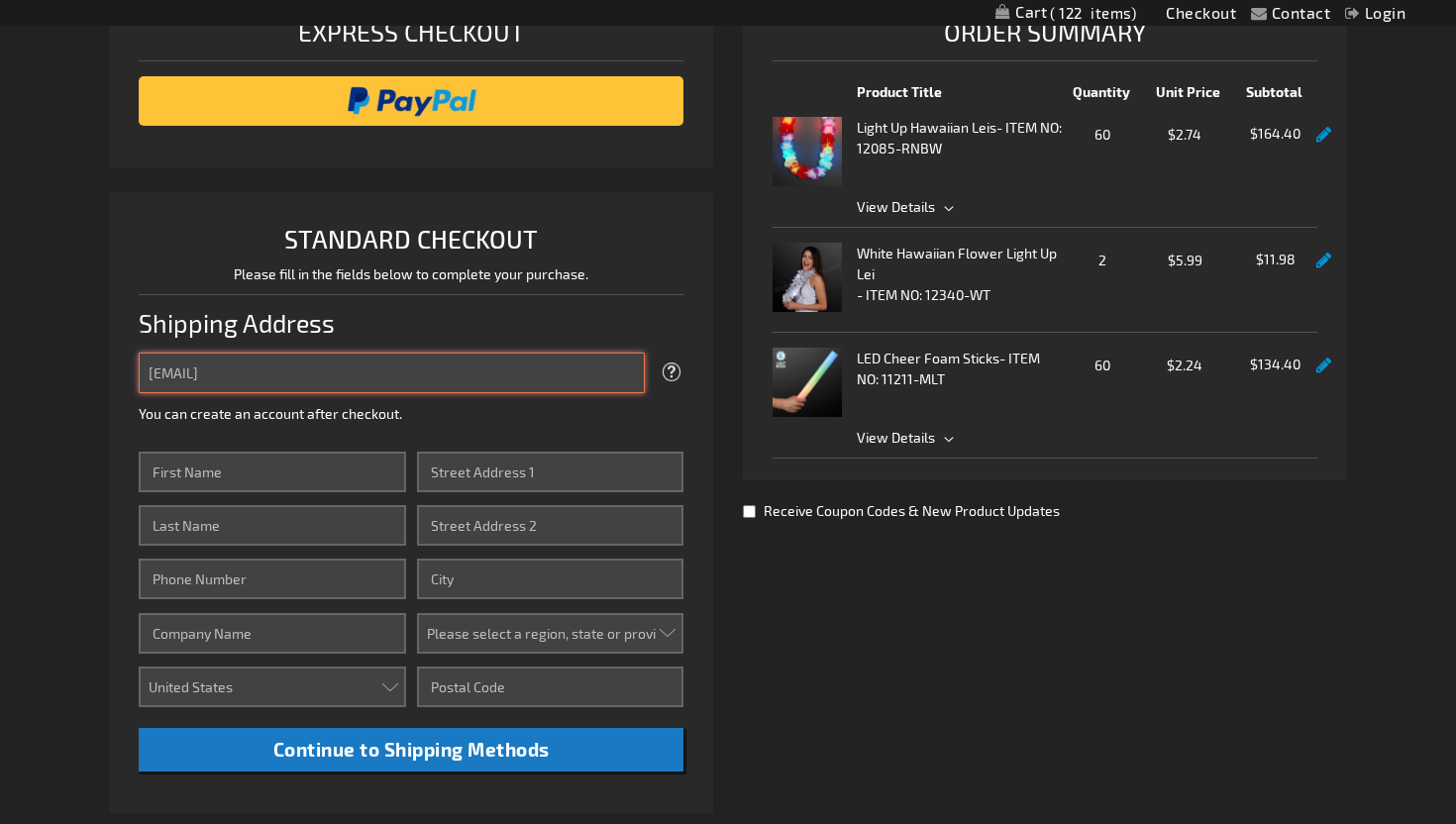 type on "[EMAIL]" 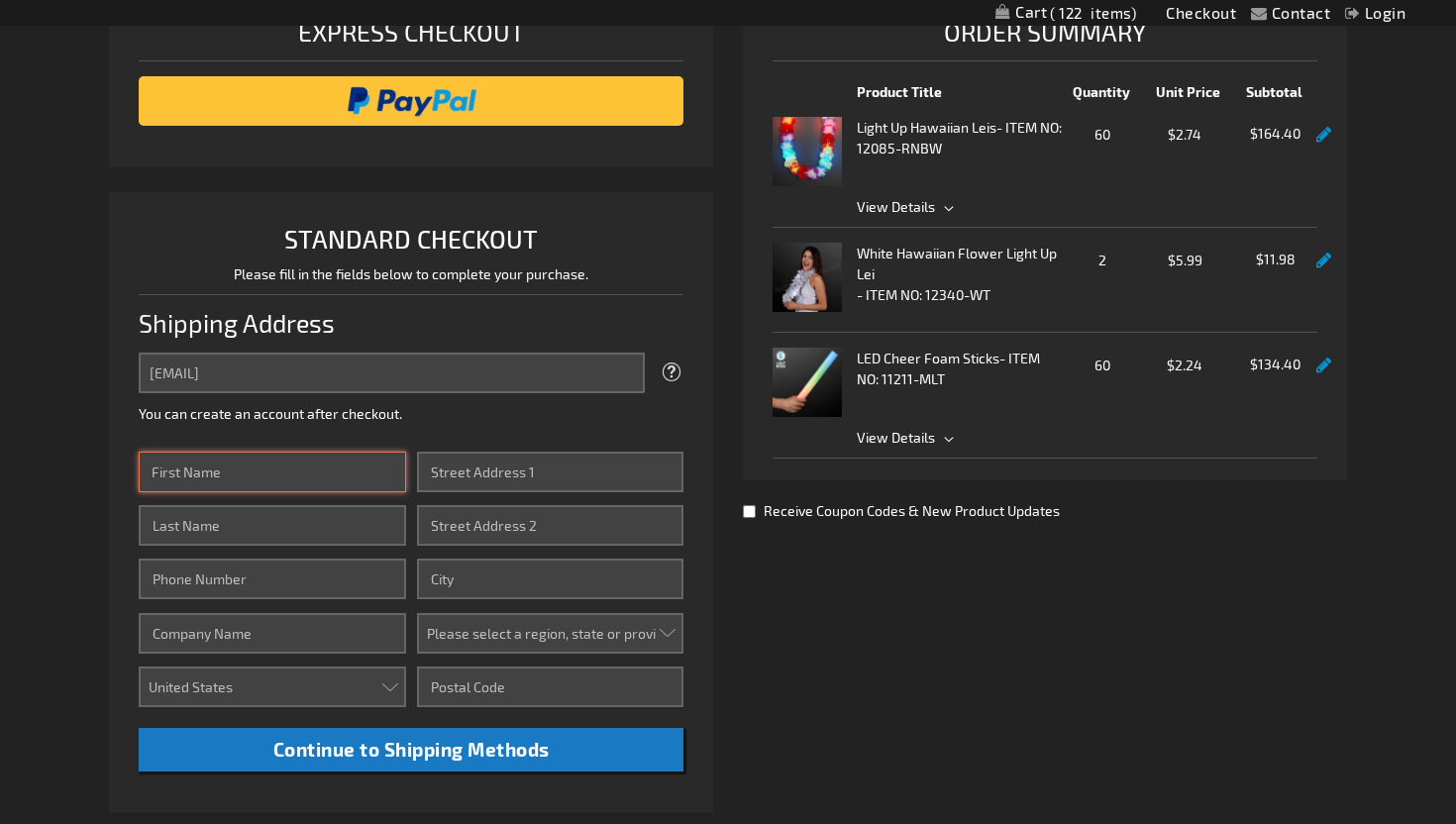 click on "First Name" at bounding box center (271, 471) 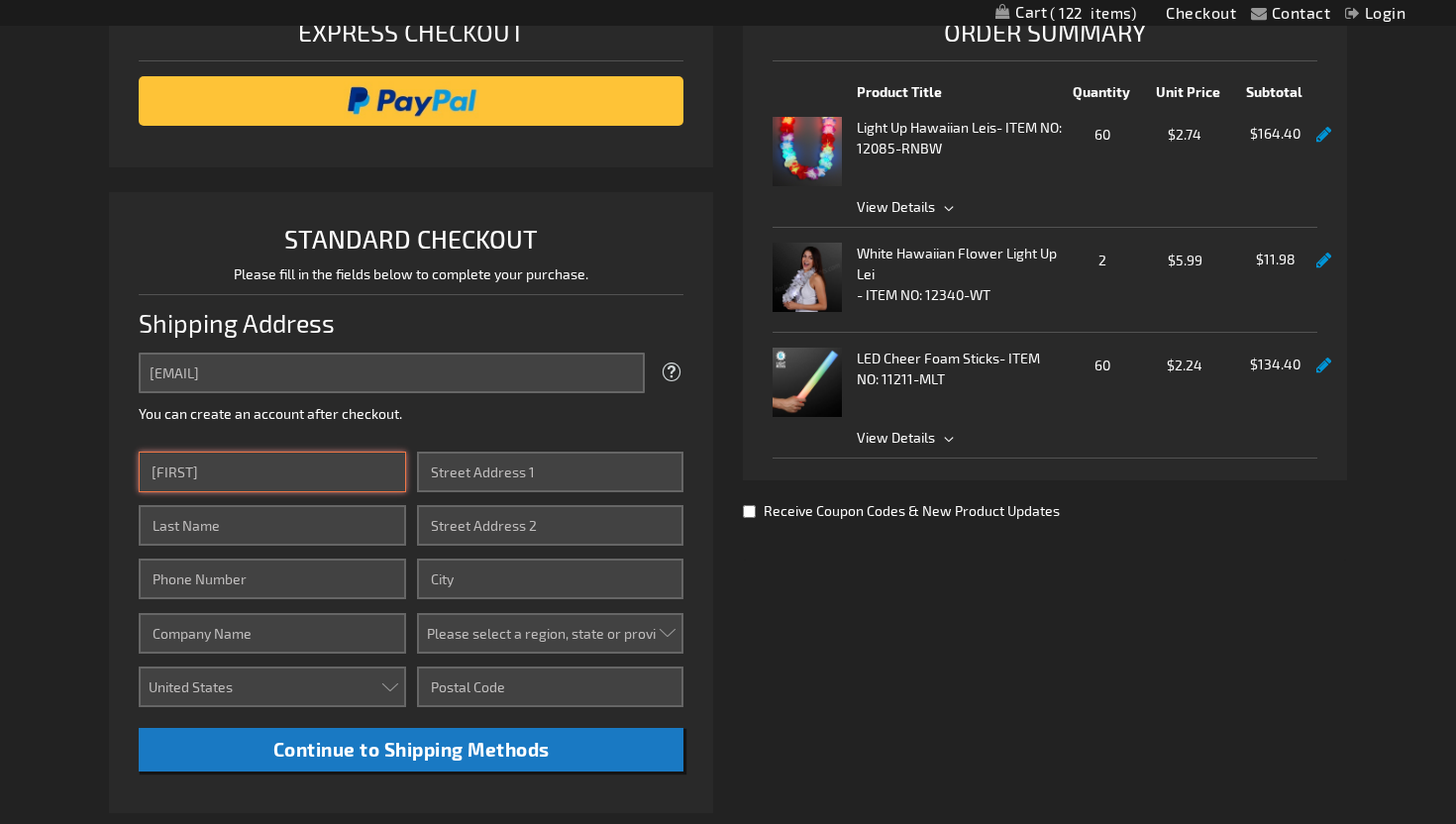 type on "Lucas" 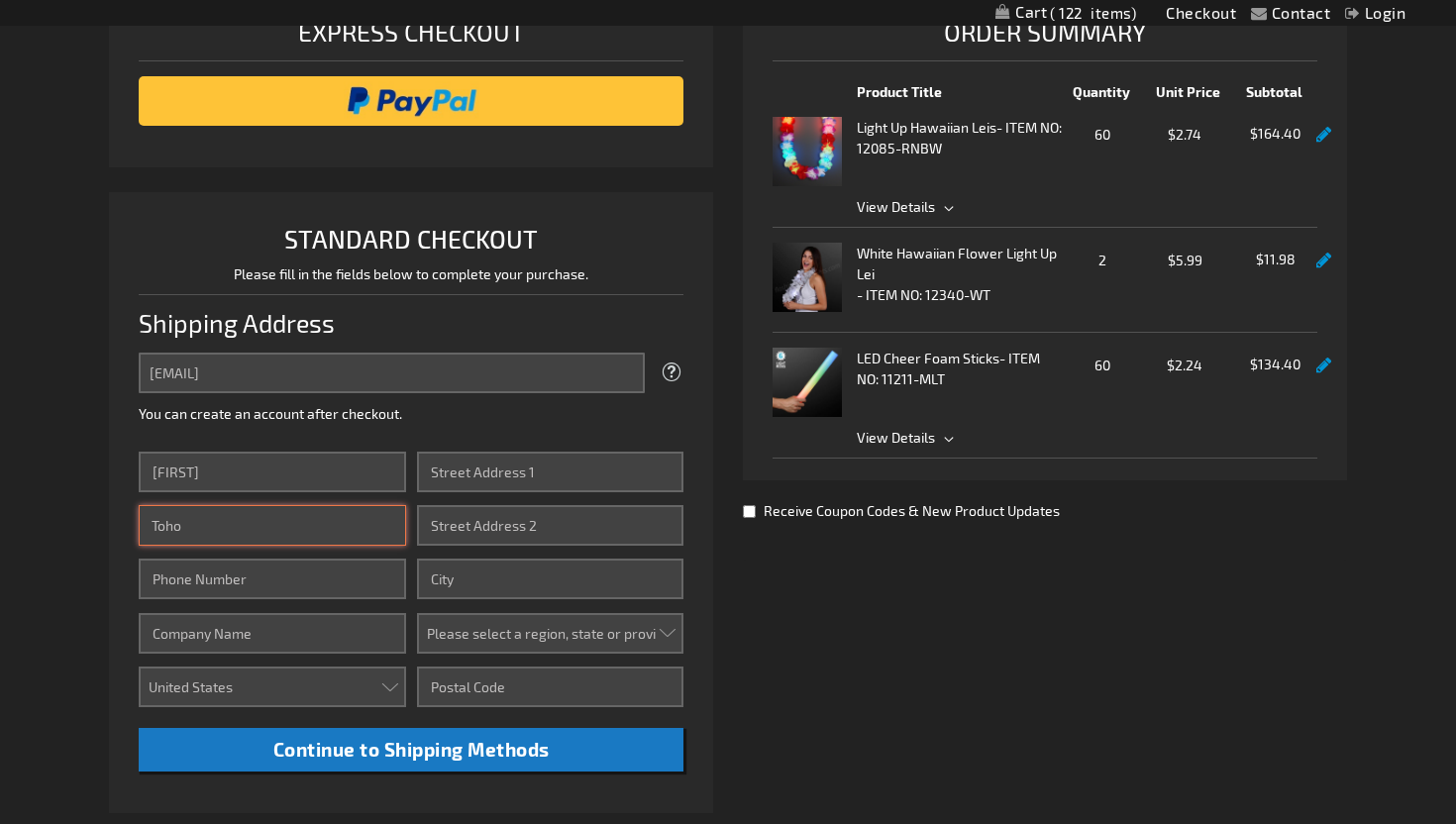type on "Toho" 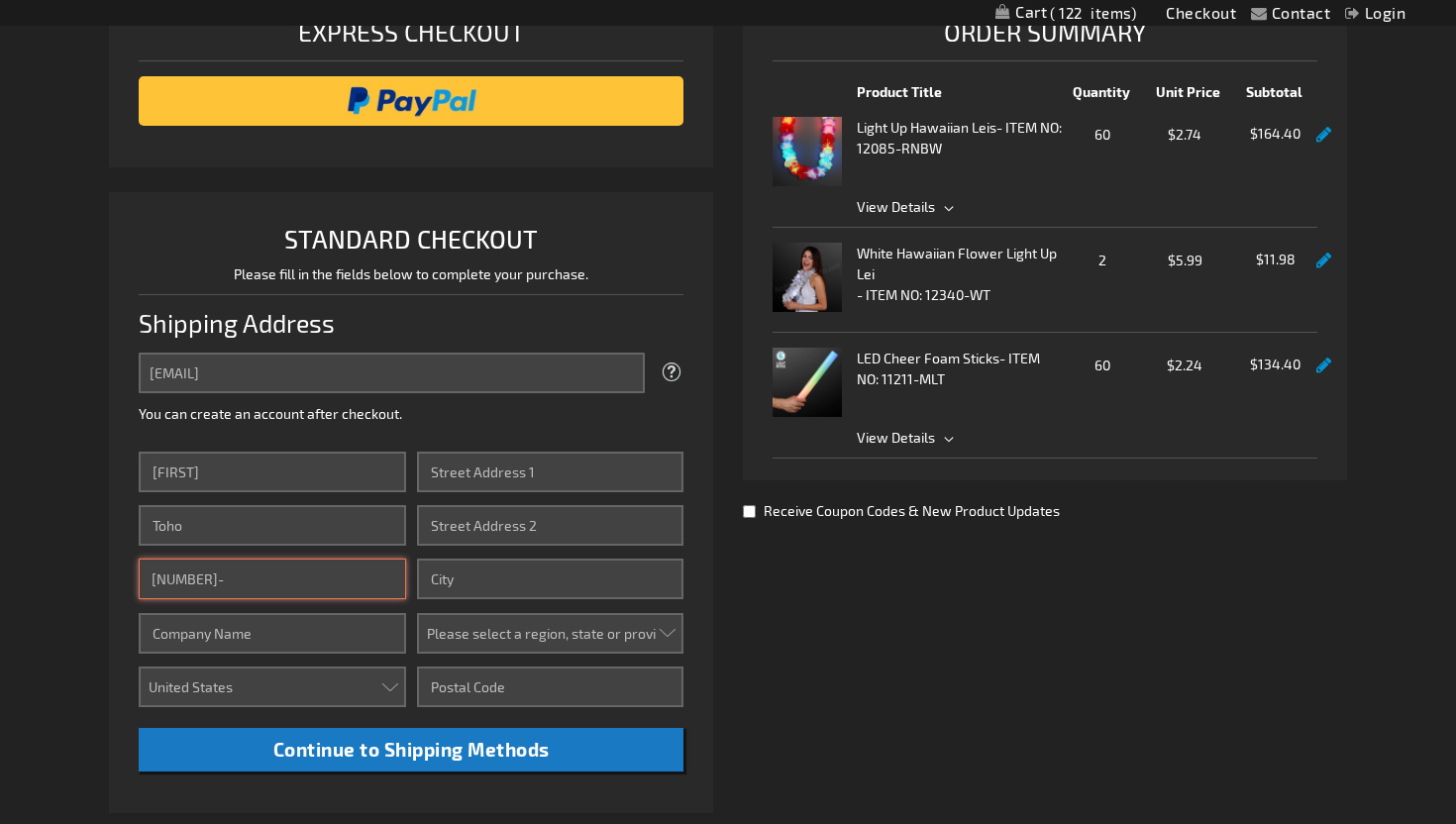 type on "4" 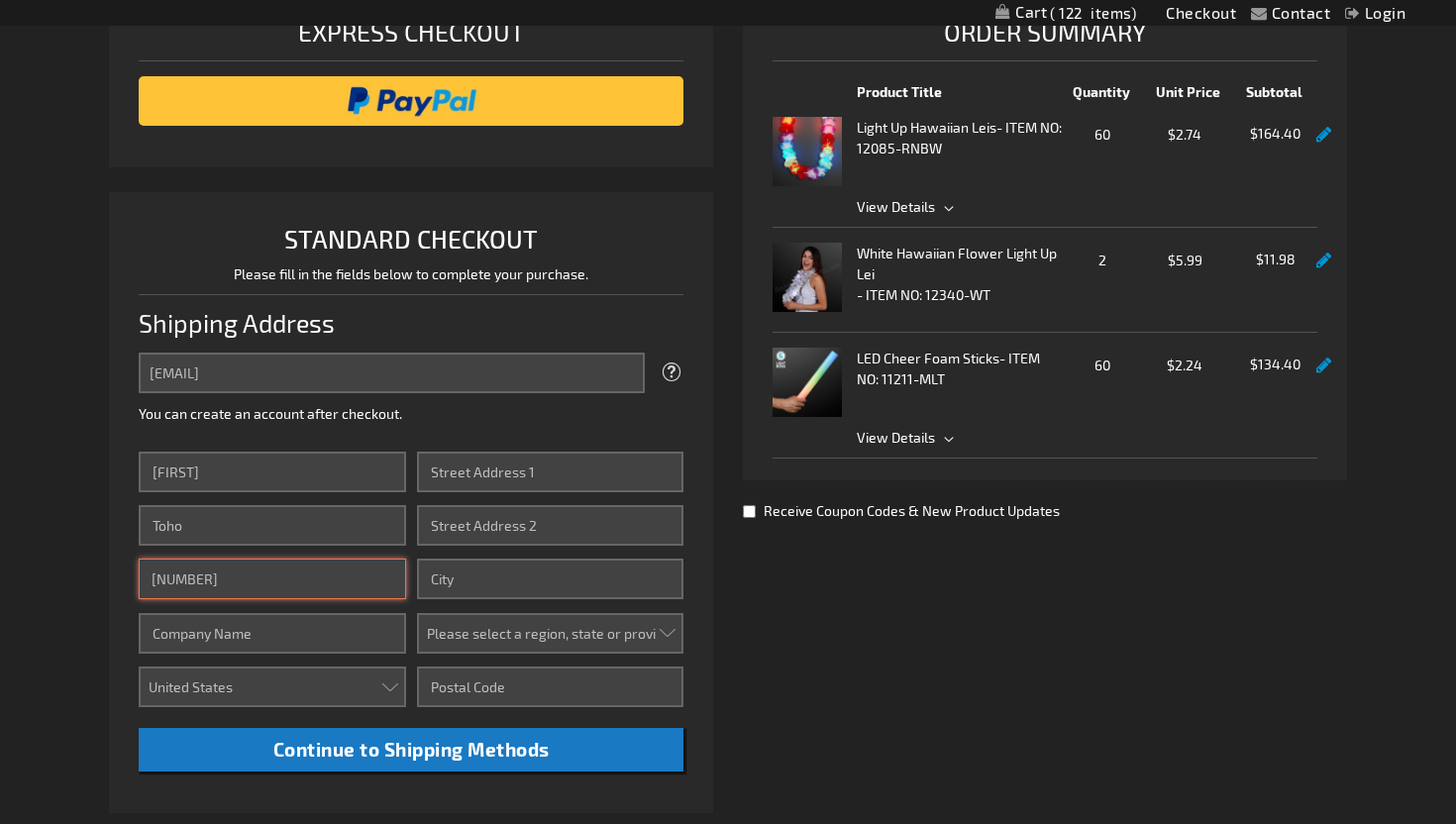 type on "4053610516" 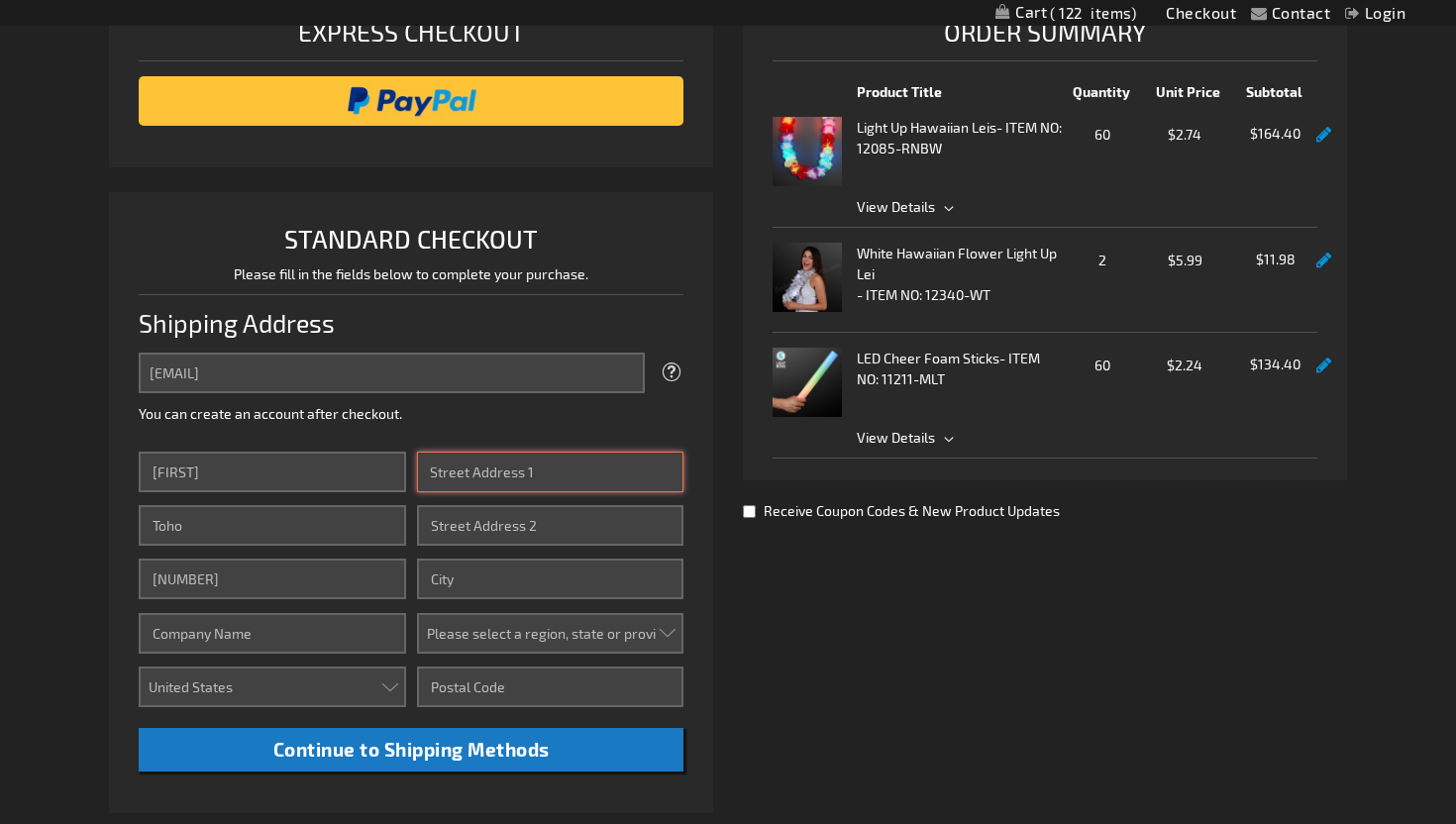 click on "Street Address: Line 1" at bounding box center (550, 471) 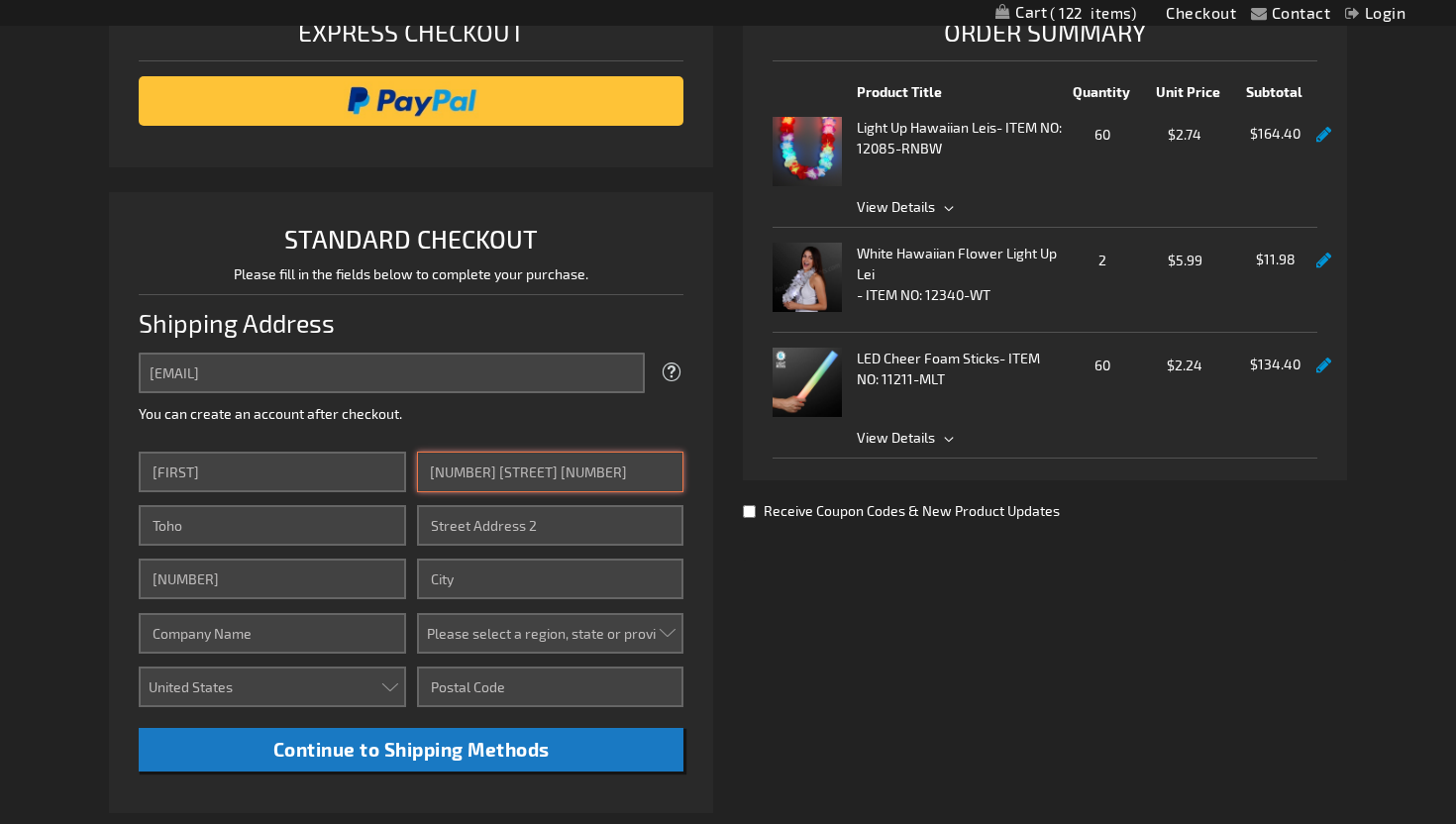 type on "2174 County Street 2945" 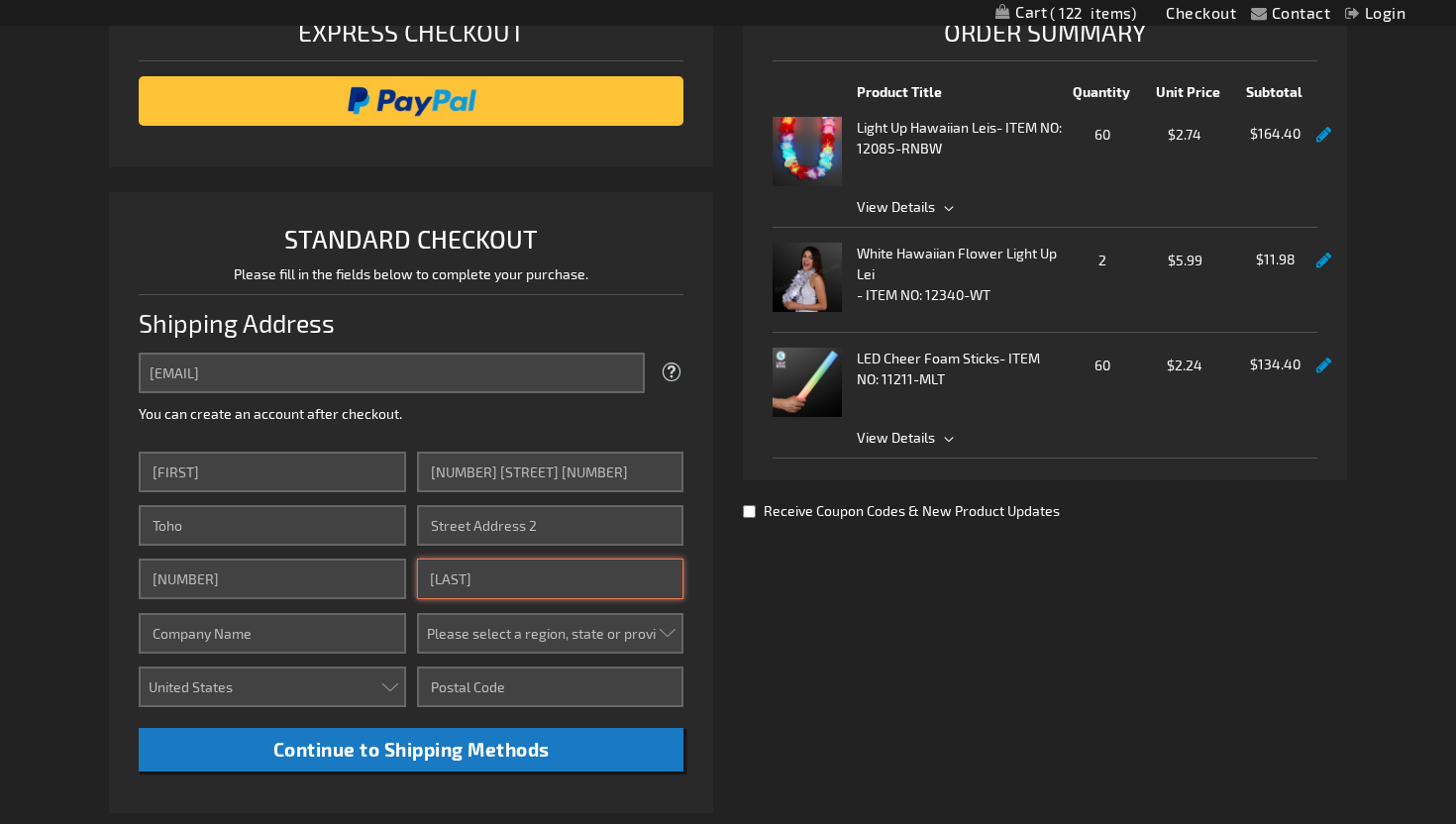 type on "Blanchard" 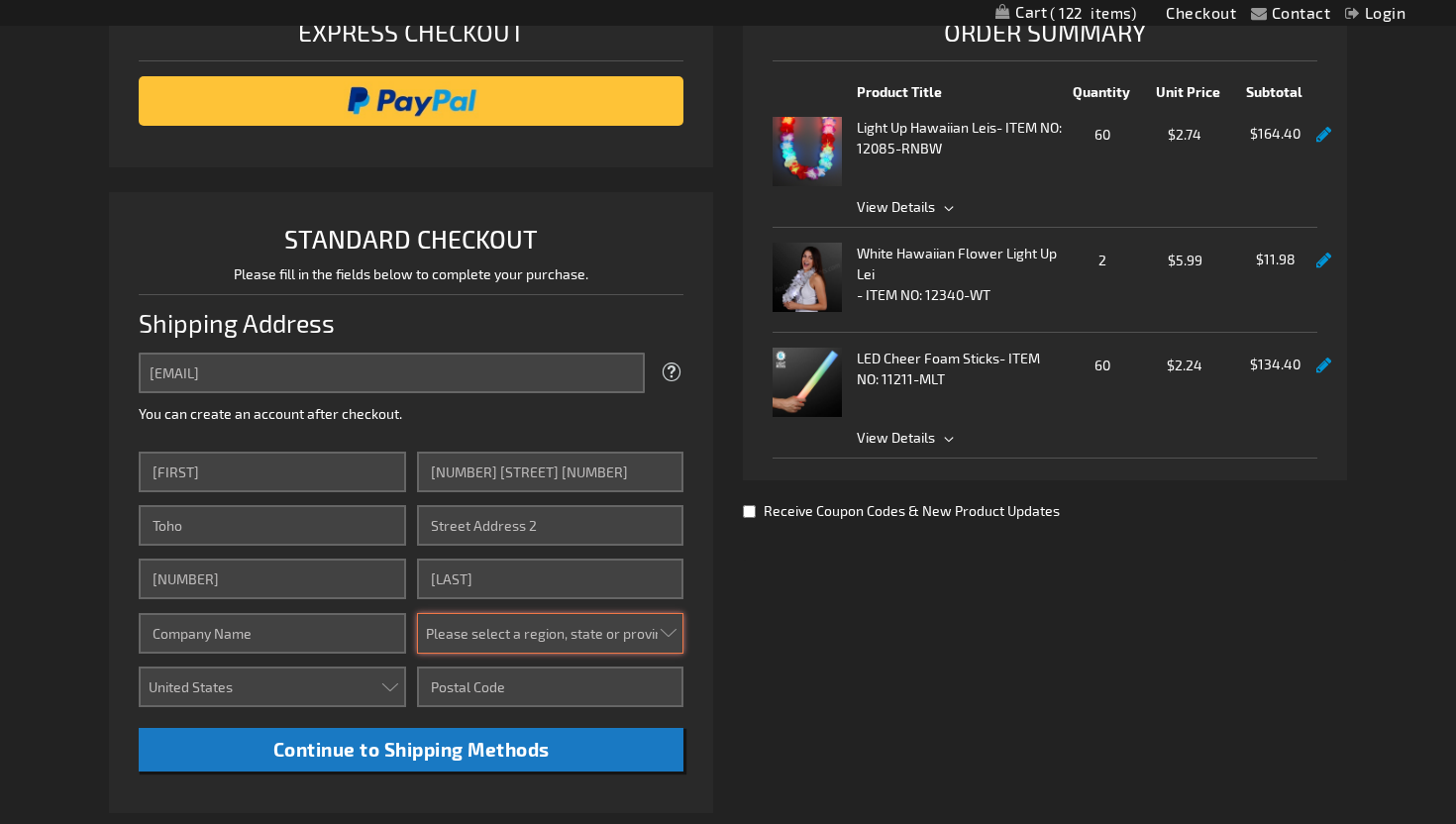 click on "Please select a region, state or province. Alabama Alaska Arizona Arkansas California Colorado Connecticut Delaware District of Columbia Florida Georgia Hawaii Idaho Illinois Indiana Iowa Kansas Kentucky Louisiana Maine Maryland Massachusetts Michigan Minnesota Mississippi Missouri Montana Nebraska Nevada New Hampshire New Jersey New Mexico New York North Carolina North Dakota Ohio Oklahoma Oregon Pennsylvania Puerto Rico Rhode Island South Carolina South Dakota Tennessee Texas Utah Vermont Virgin Islands Virginia Washington West Virginia Wisconsin Wyoming" at bounding box center (550, 633) 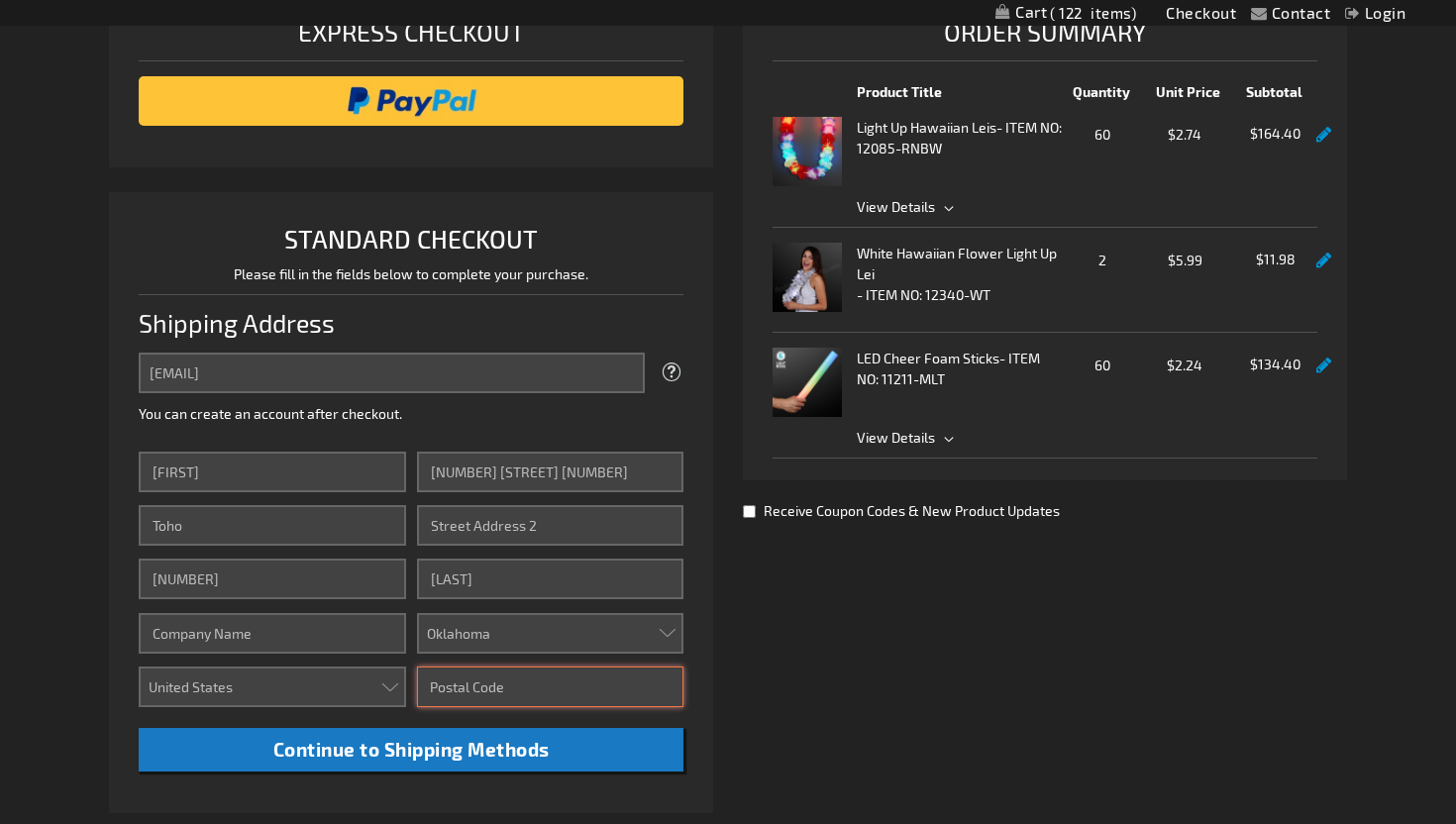 click on "Zip/Postal Code" at bounding box center (550, 686) 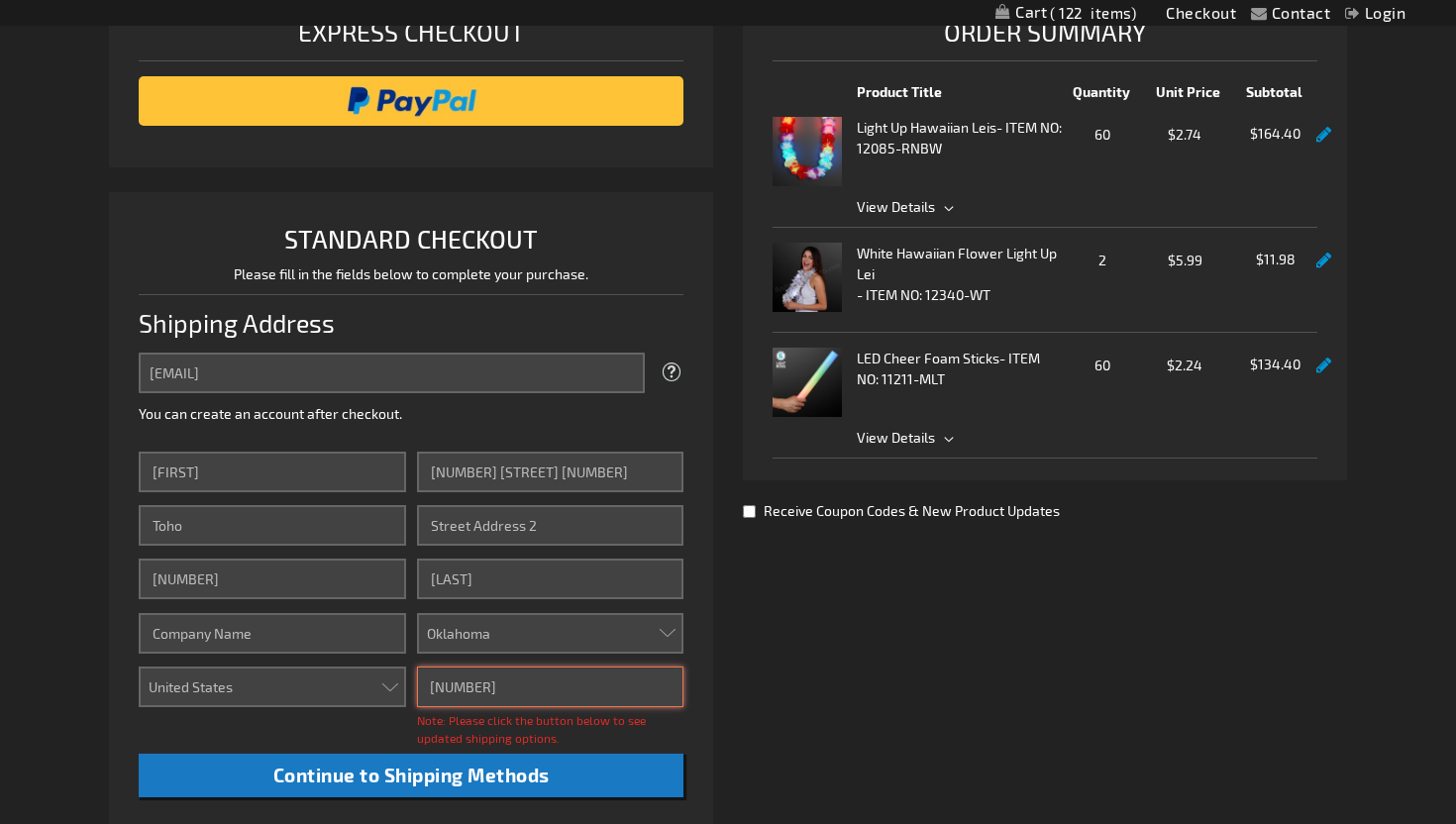 type on "73010" 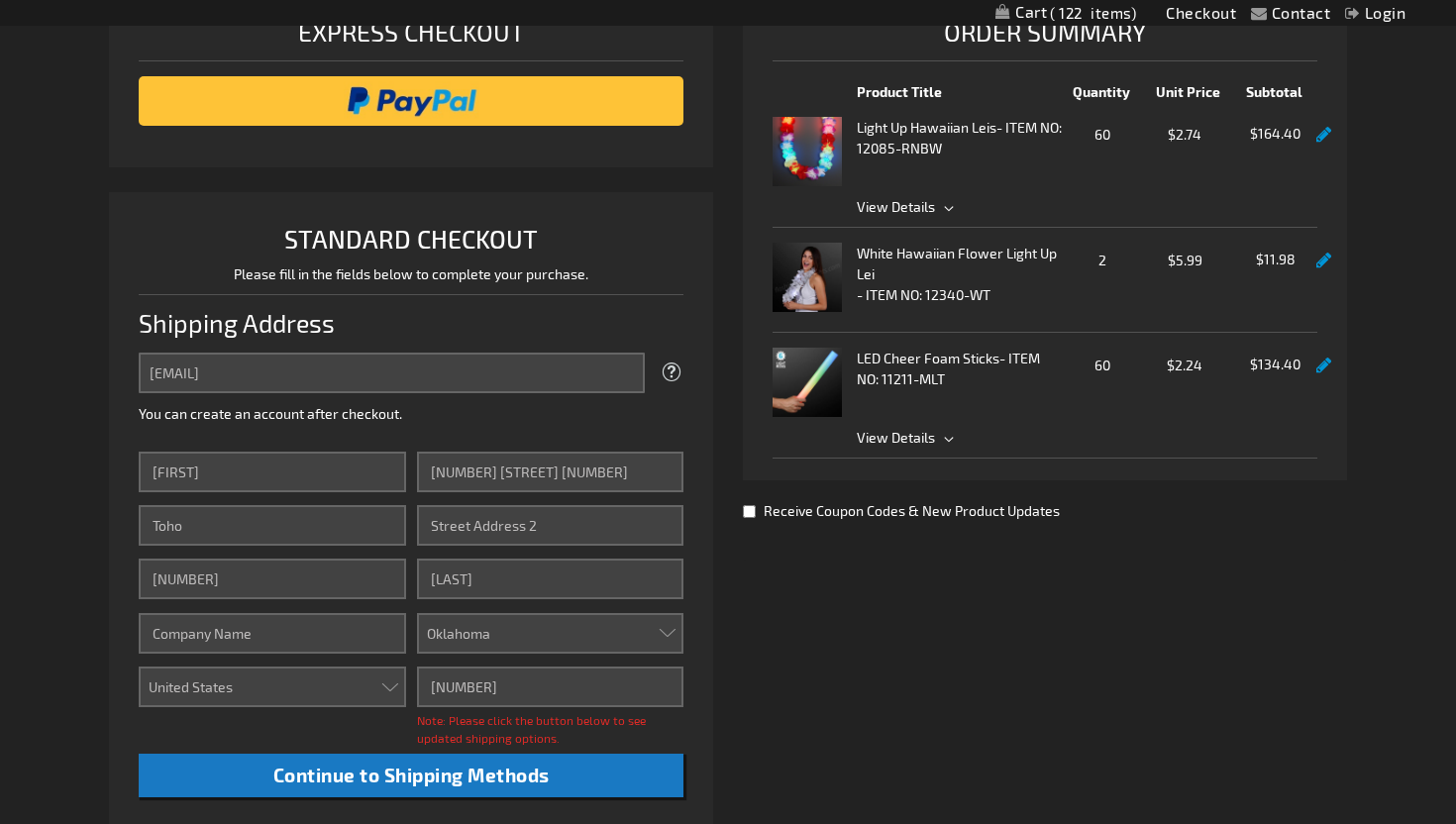 click on "Already registered? Click here to login.
Shipping
Review & Payments
Estimated Total
$340.30
122
Express Checkout
STANDARD CHECKOUT
Please fill in the fields below to complete your purchase.
Shipping Address
Email Address
thetohos@gmail.com
Tooltip
We'll send your order confirmation here." at bounding box center (728, 514) 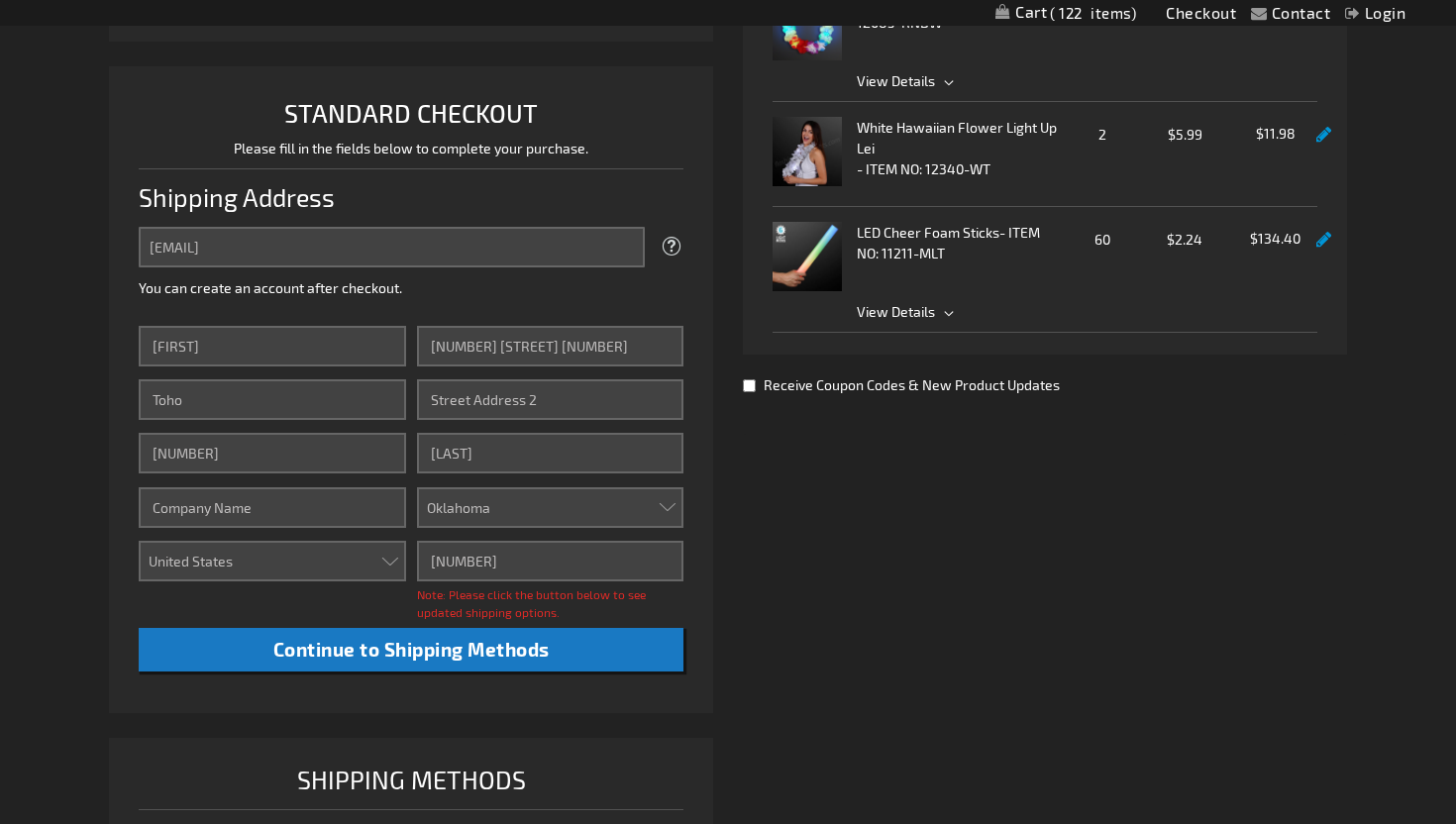 scroll, scrollTop: 450, scrollLeft: 0, axis: vertical 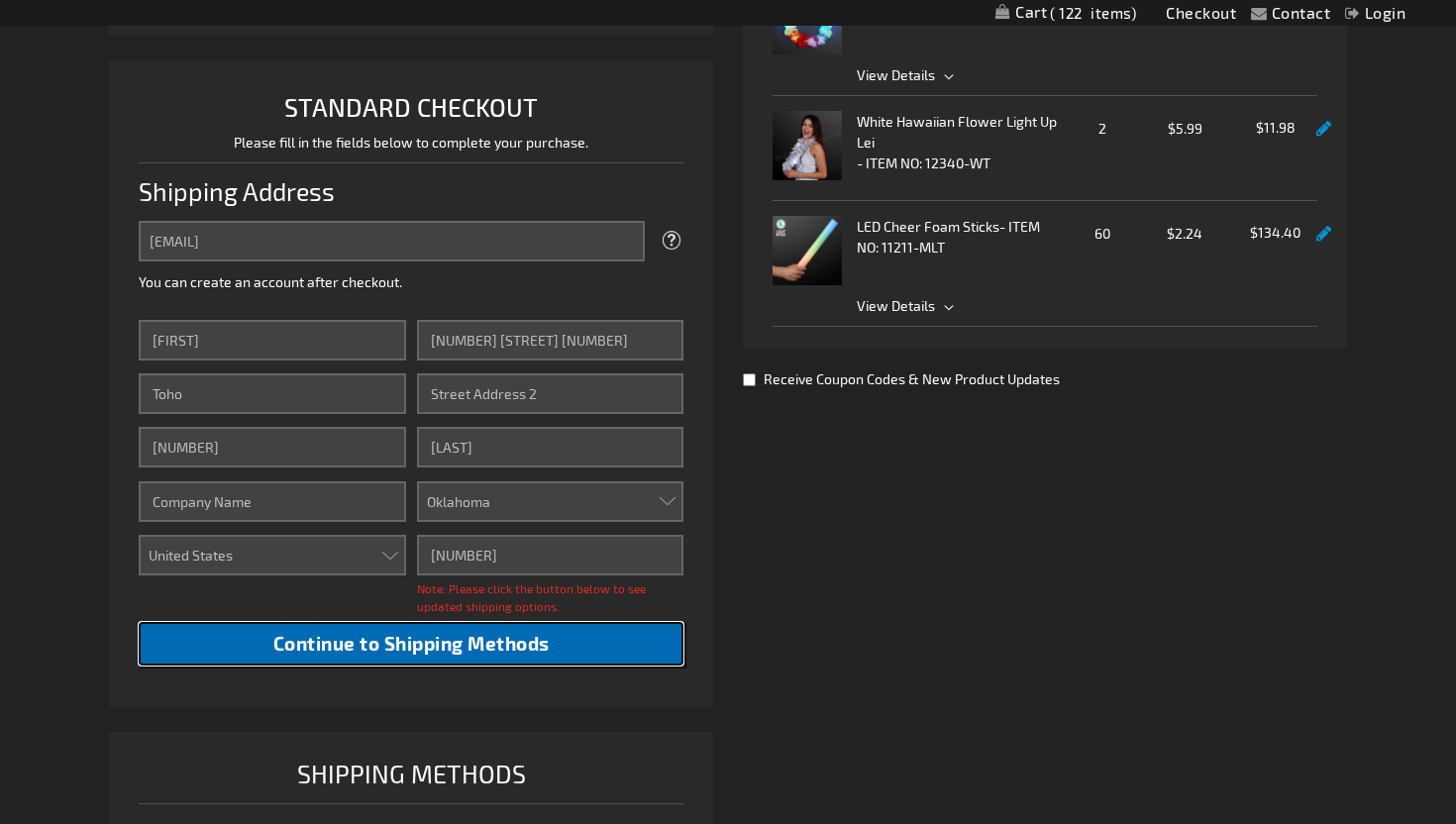 click on "Continue to Shipping Methods" at bounding box center [411, 644] 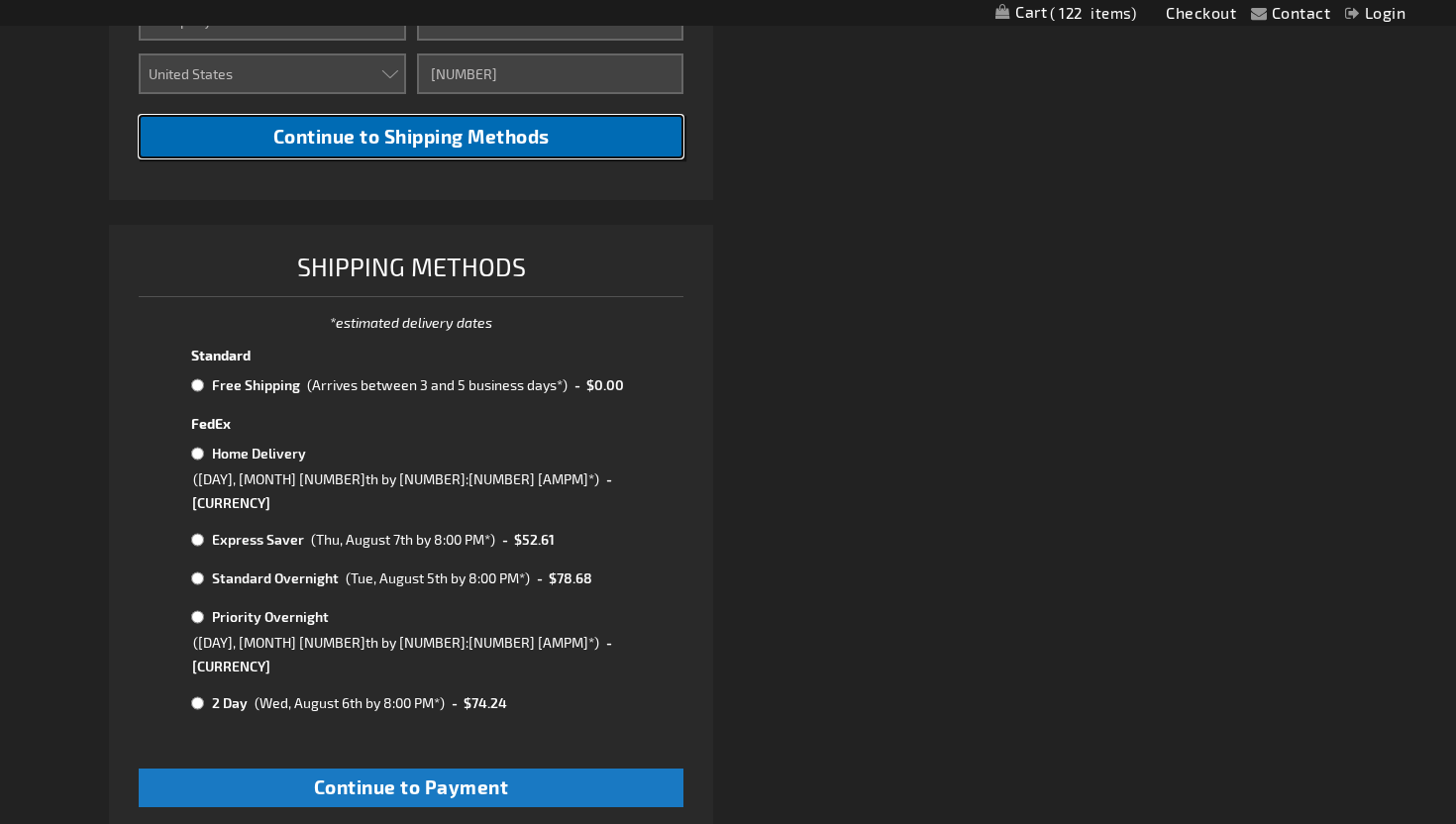 scroll, scrollTop: 930, scrollLeft: 0, axis: vertical 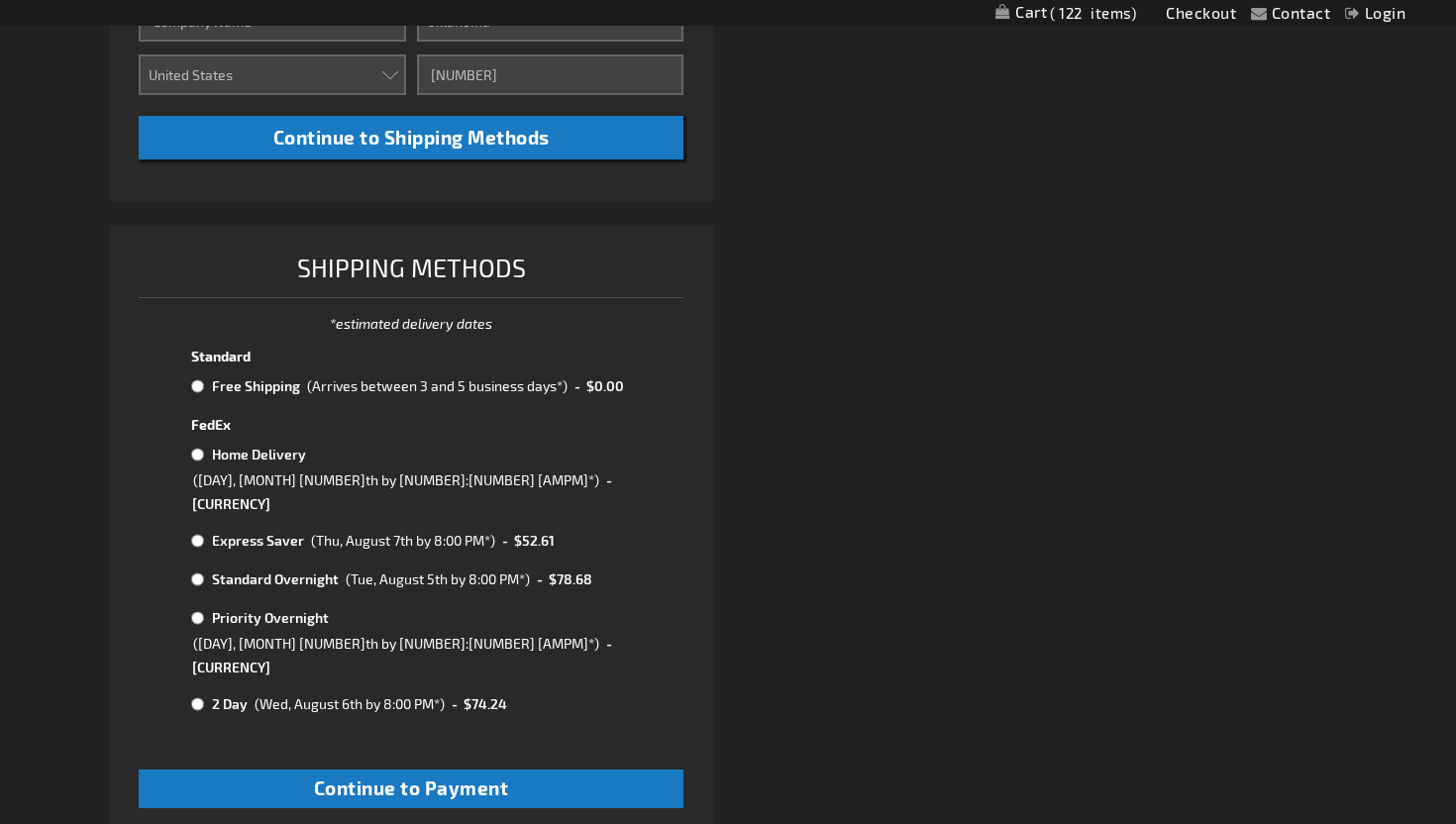 click at bounding box center [197, 386] 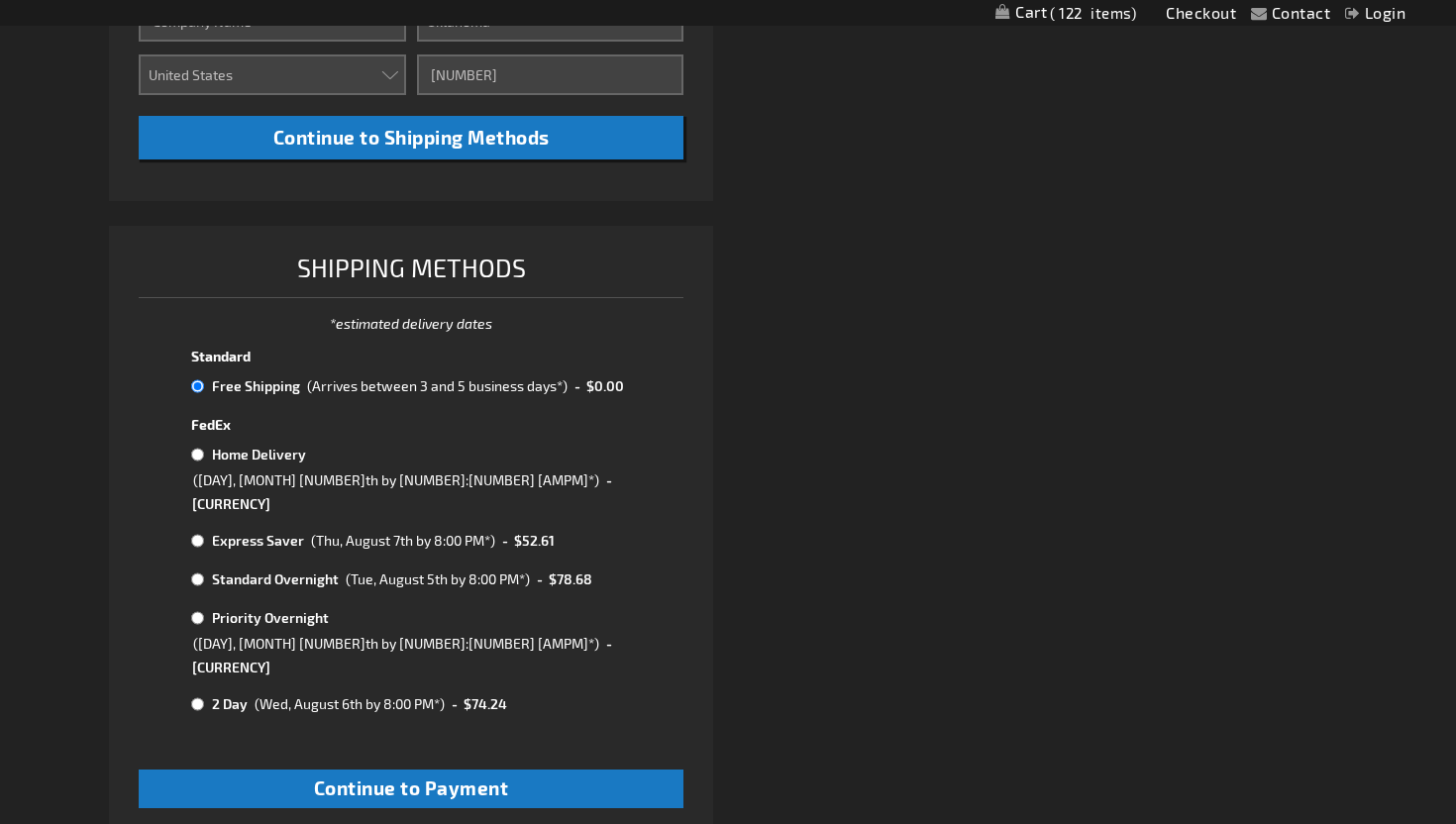 radio on "true" 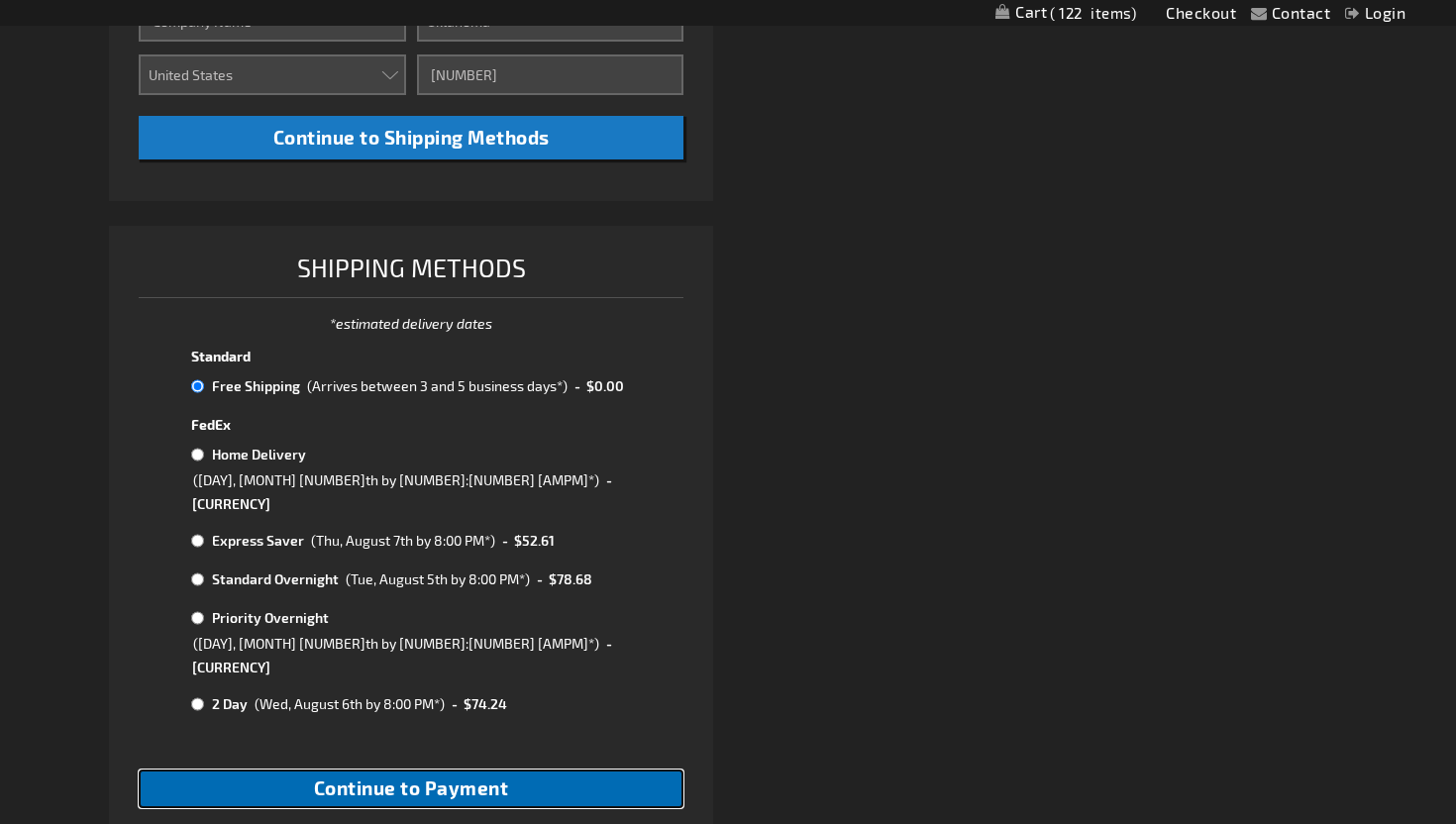 click on "Continue to Payment" at bounding box center (411, 788) 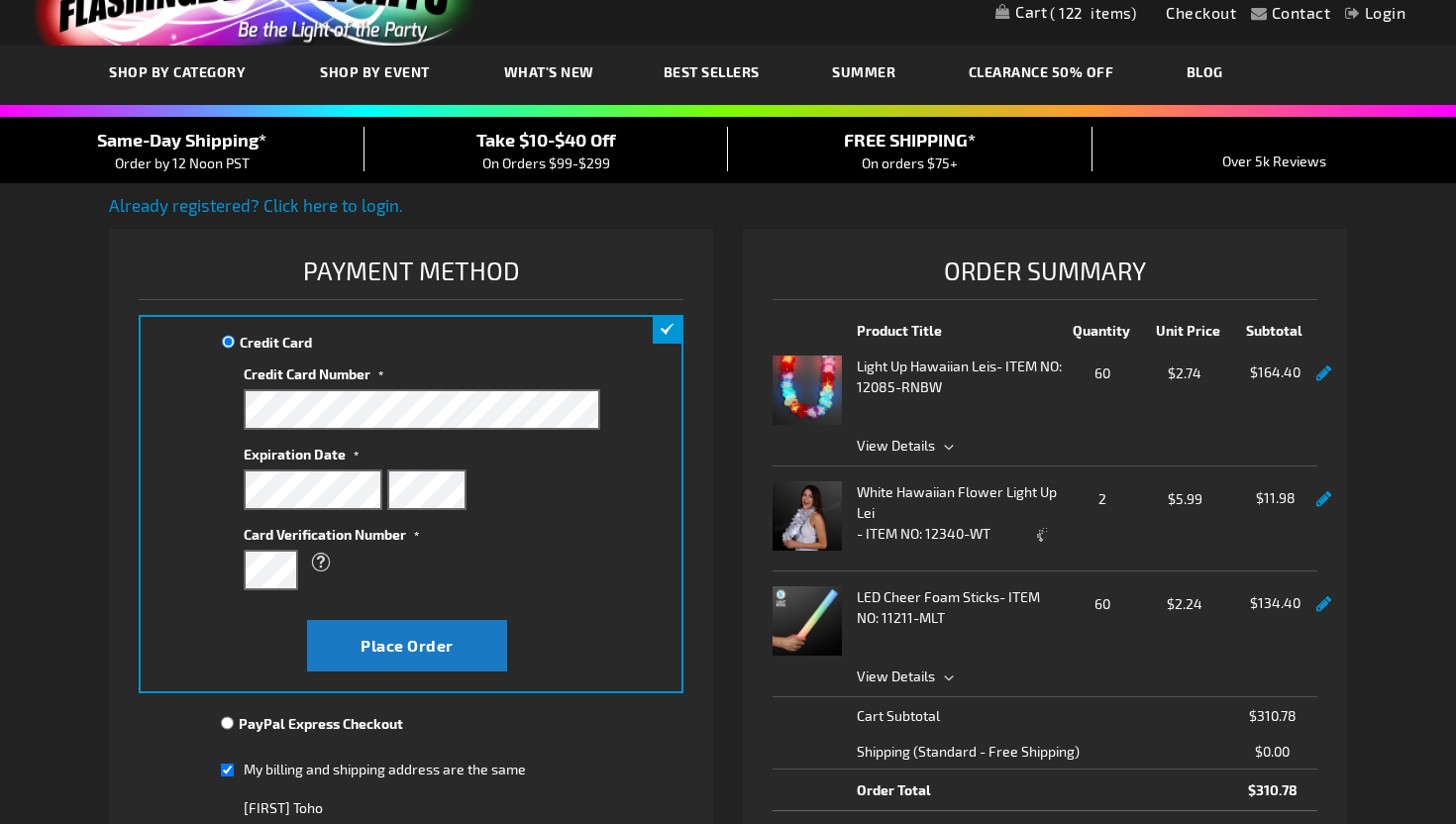 scroll, scrollTop: 80, scrollLeft: 0, axis: vertical 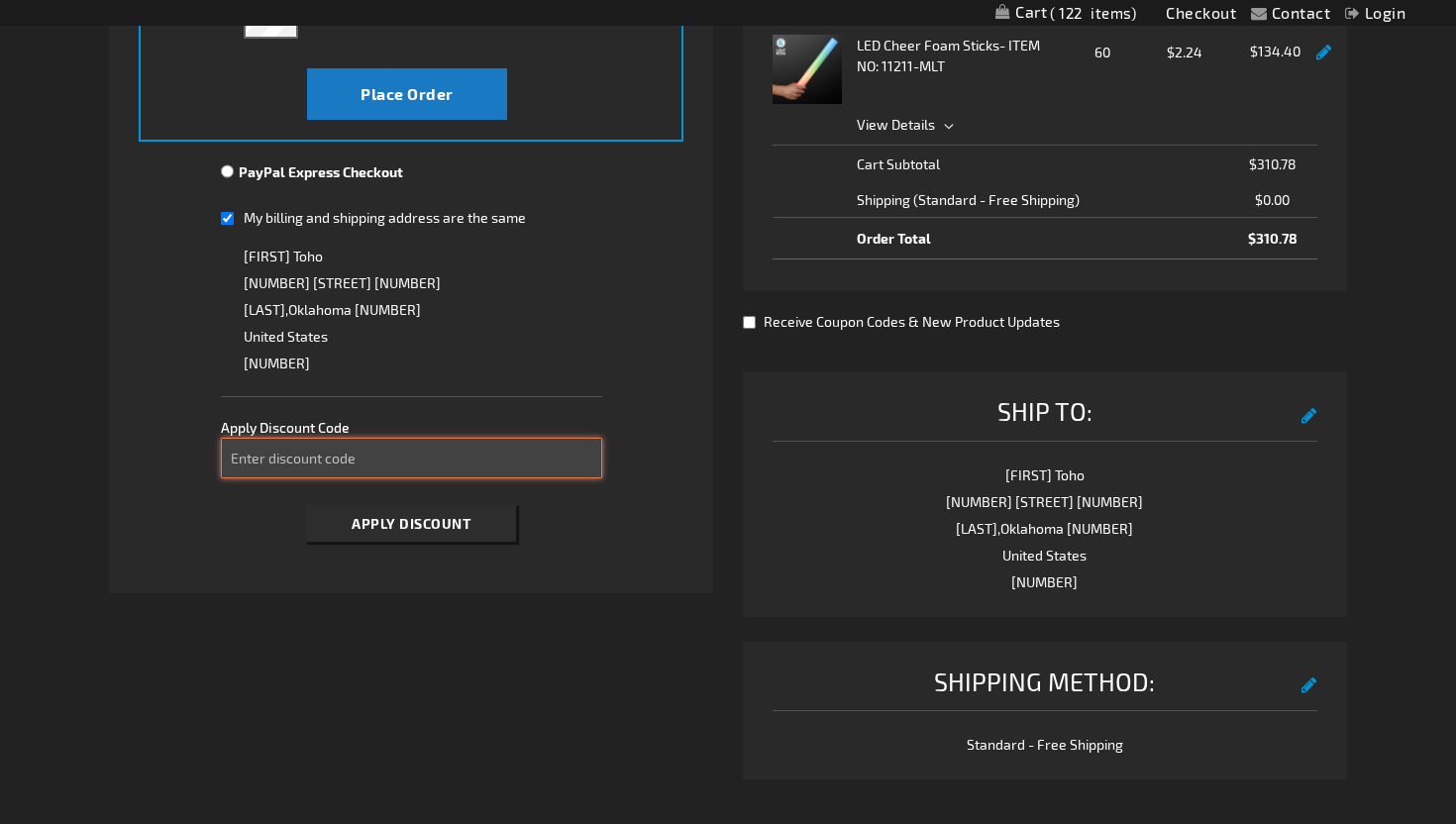 click on "Enter discount code" at bounding box center (411, 458) 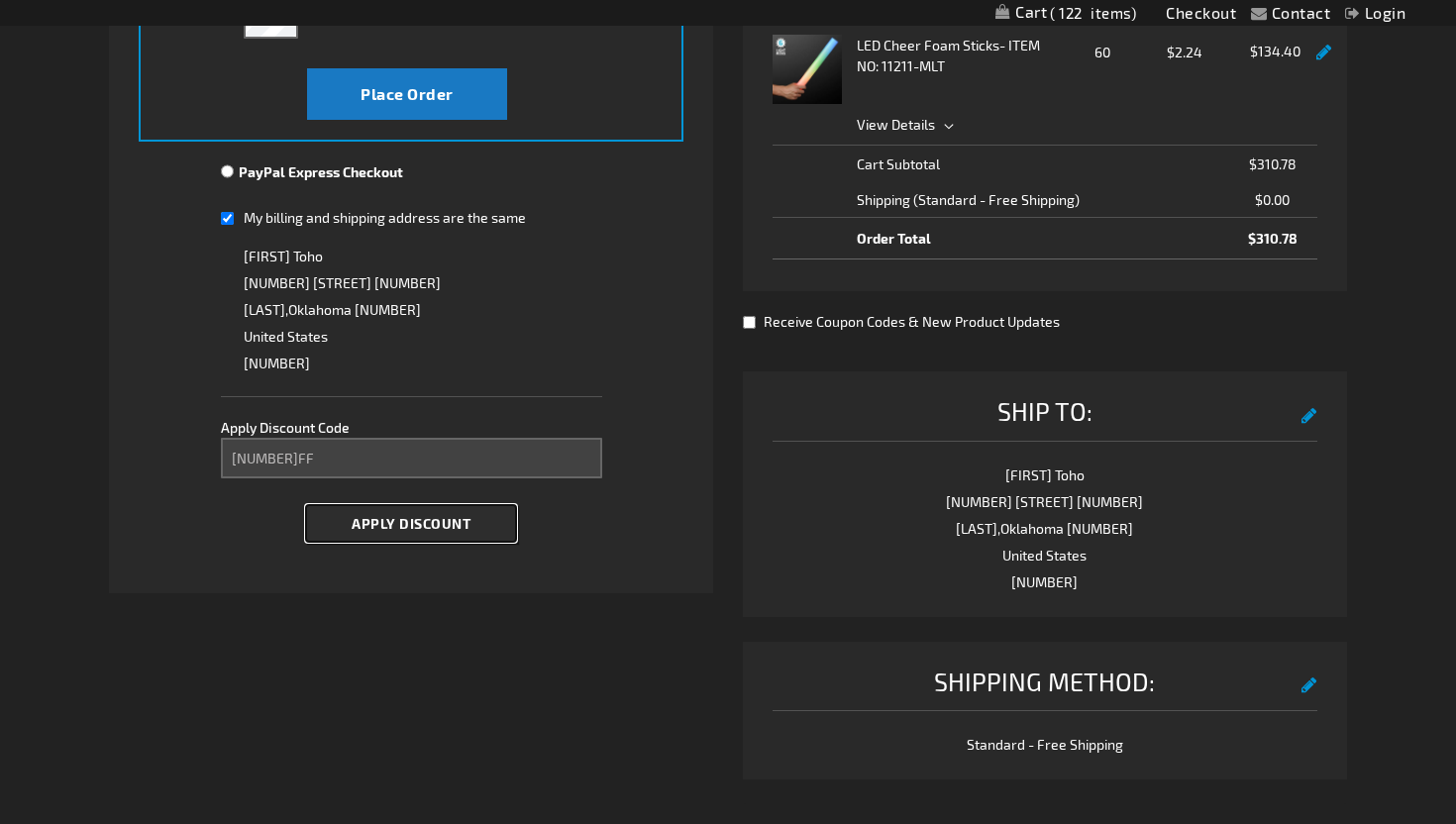 click on "Apply Discount" at bounding box center (411, 523) 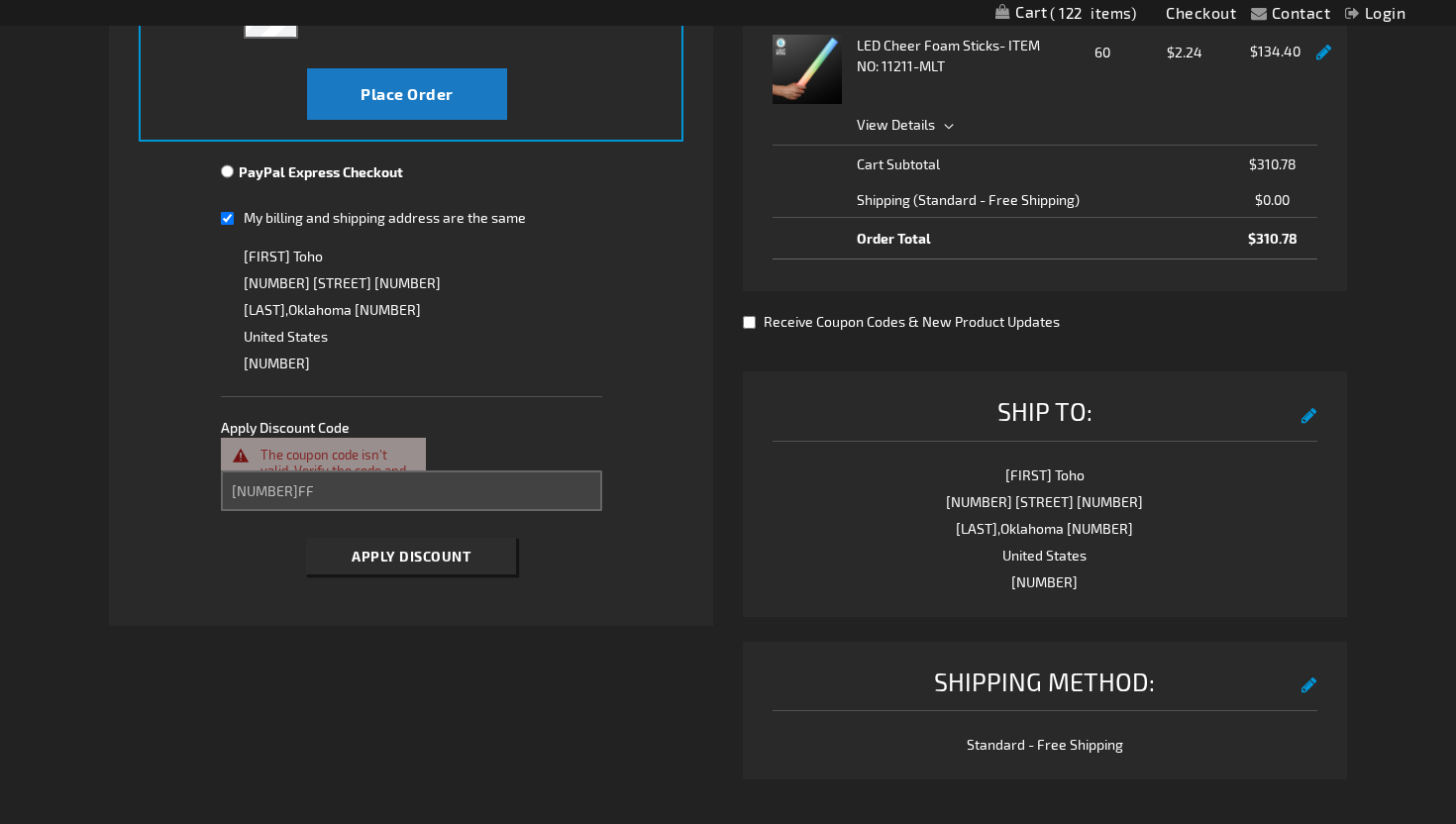 click on "Apply Discount" at bounding box center [411, 551] 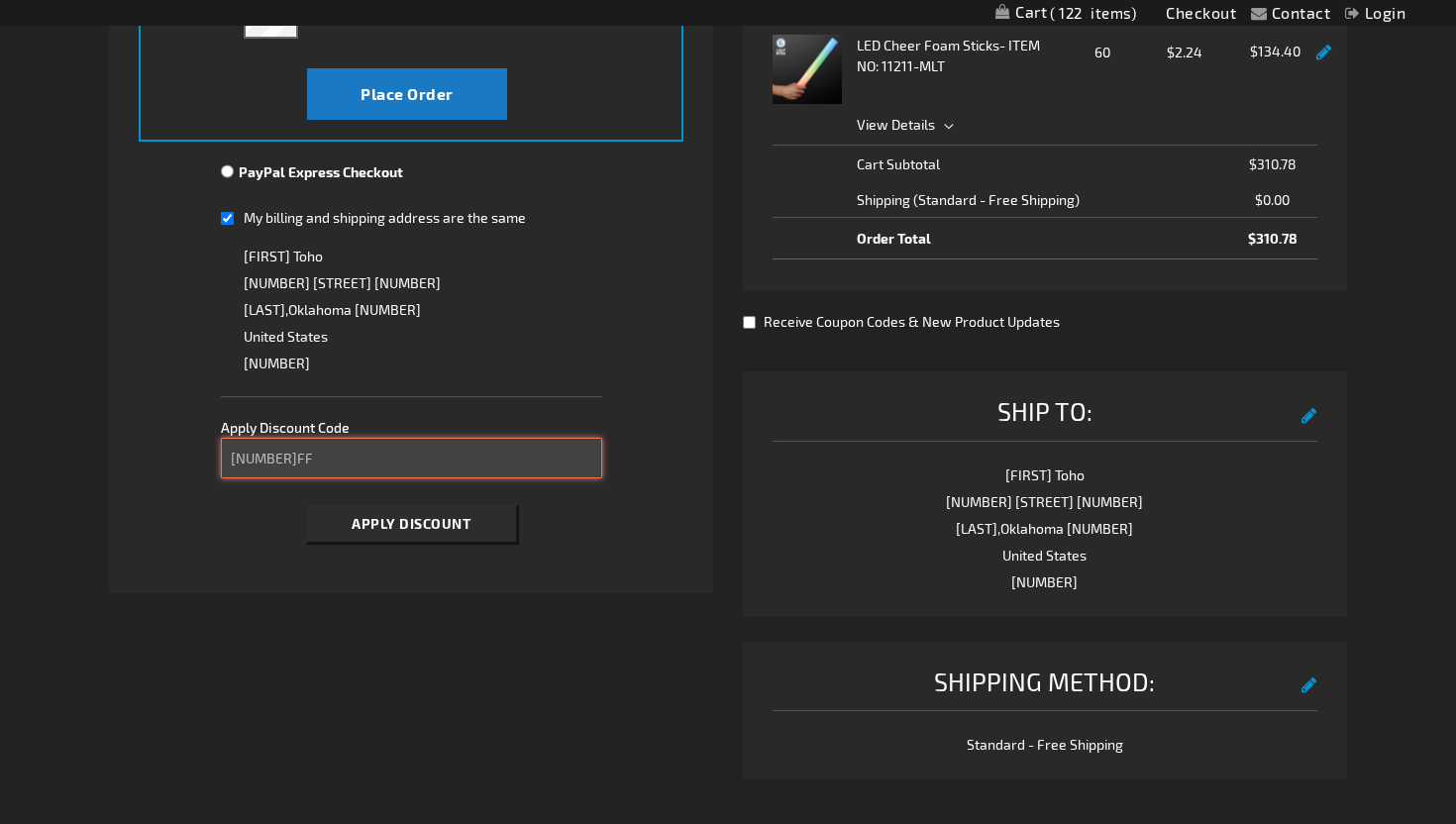 click on "200FF" at bounding box center [411, 458] 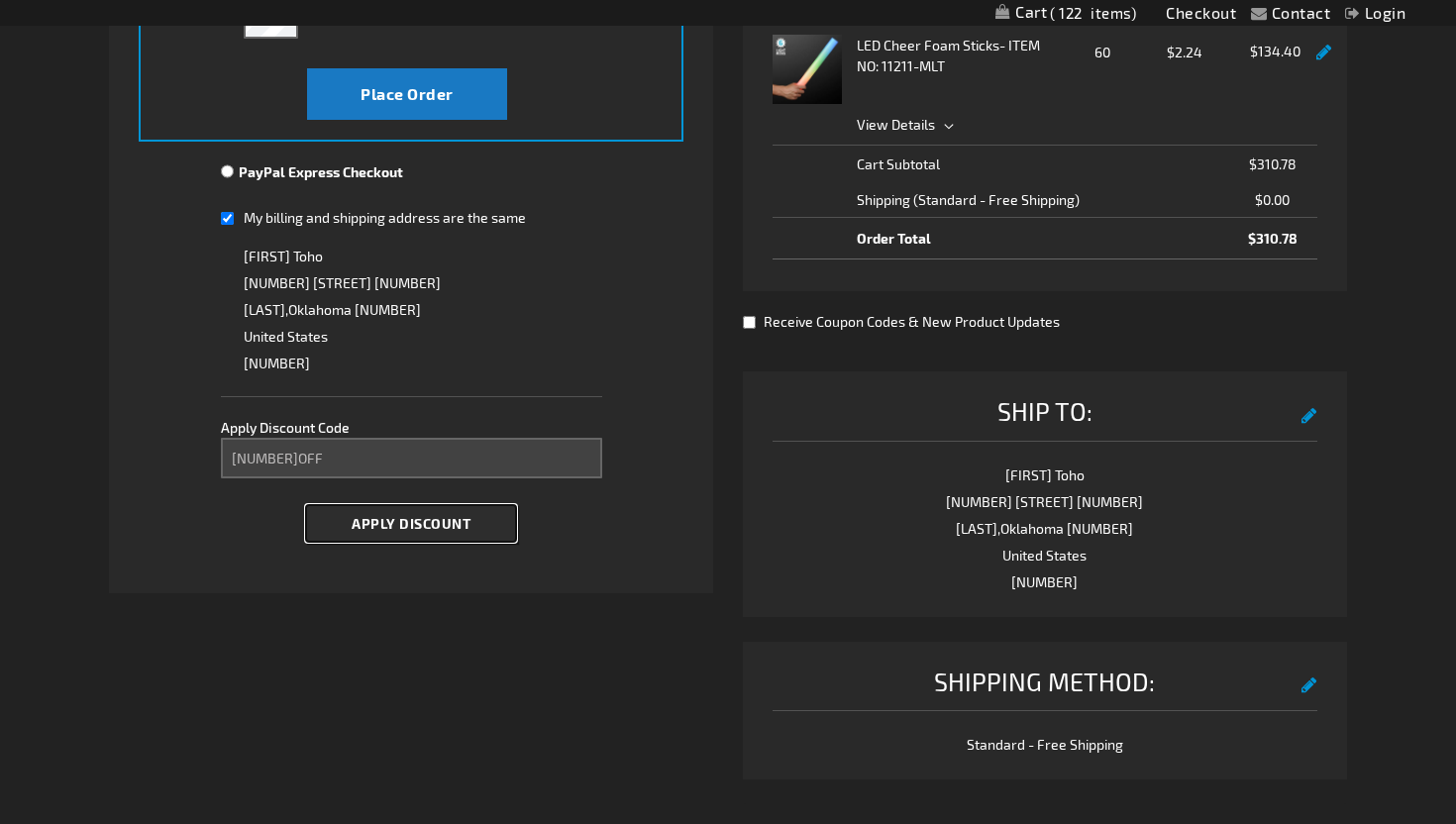 click on "Apply Discount" at bounding box center (411, 523) 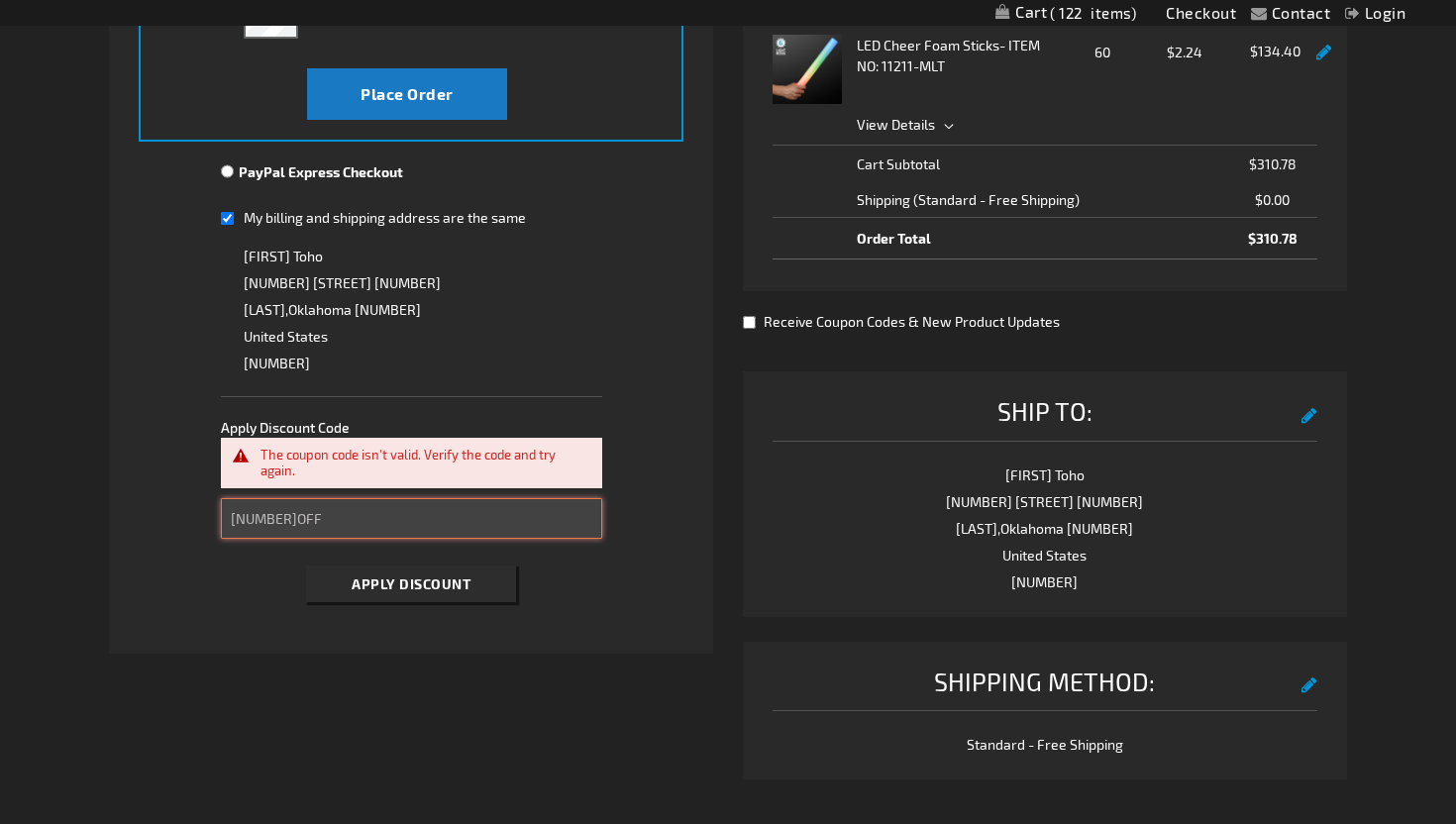 click on "20OFF" at bounding box center [411, 518] 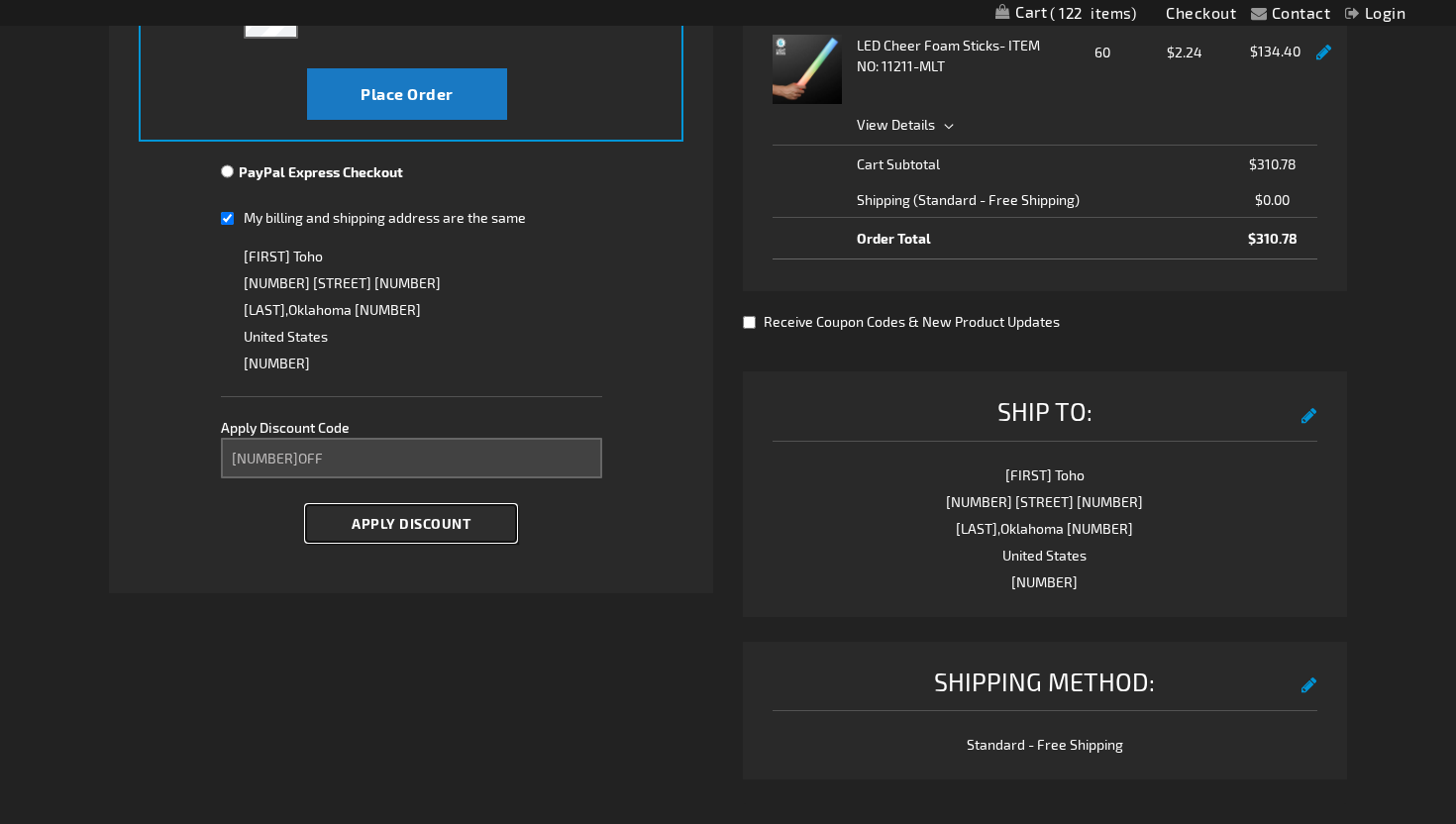 click on "Apply Discount" at bounding box center (411, 523) 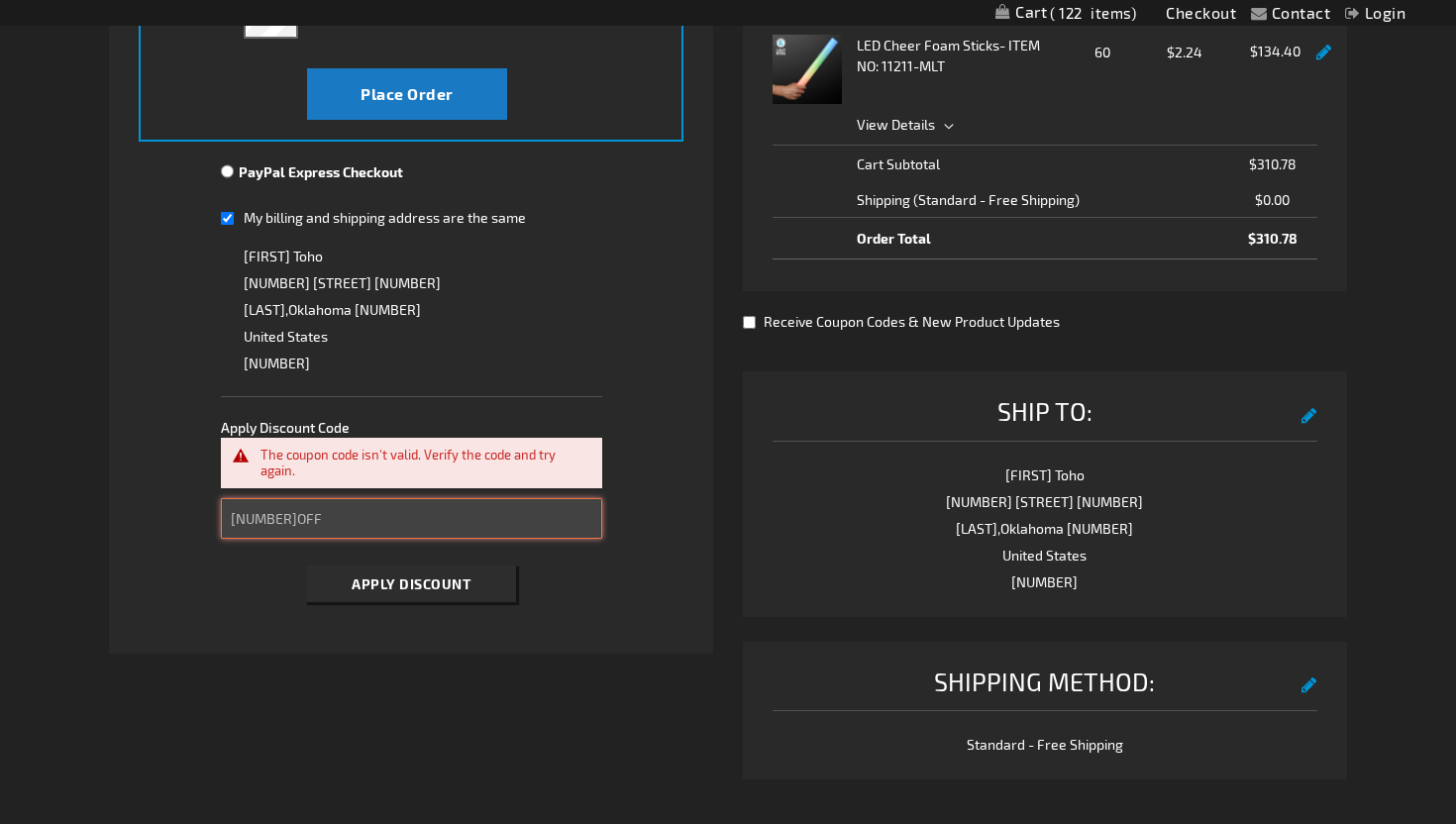 click on "20OFF" at bounding box center (411, 518) 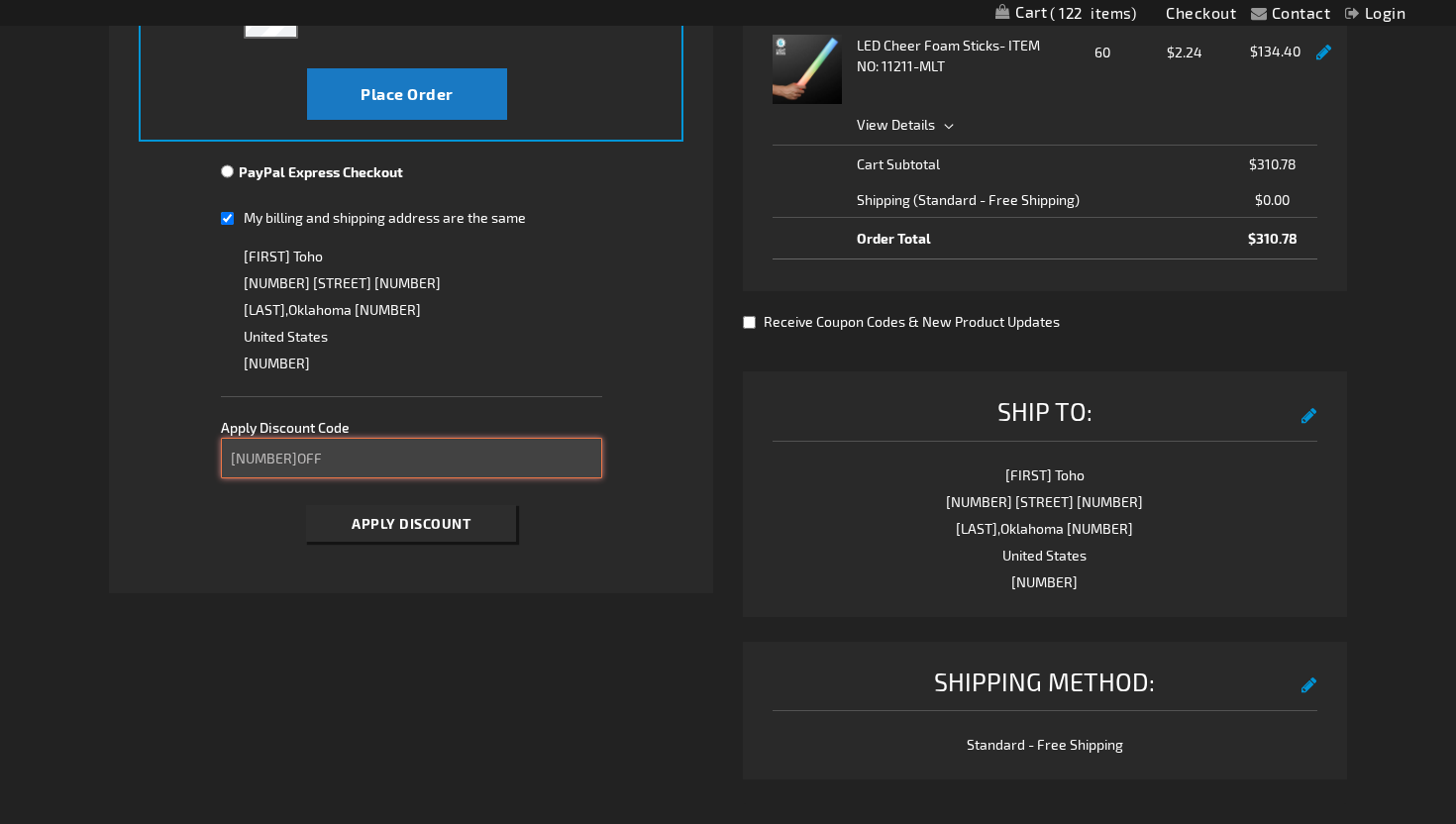 click on "20OFF" at bounding box center [411, 458] 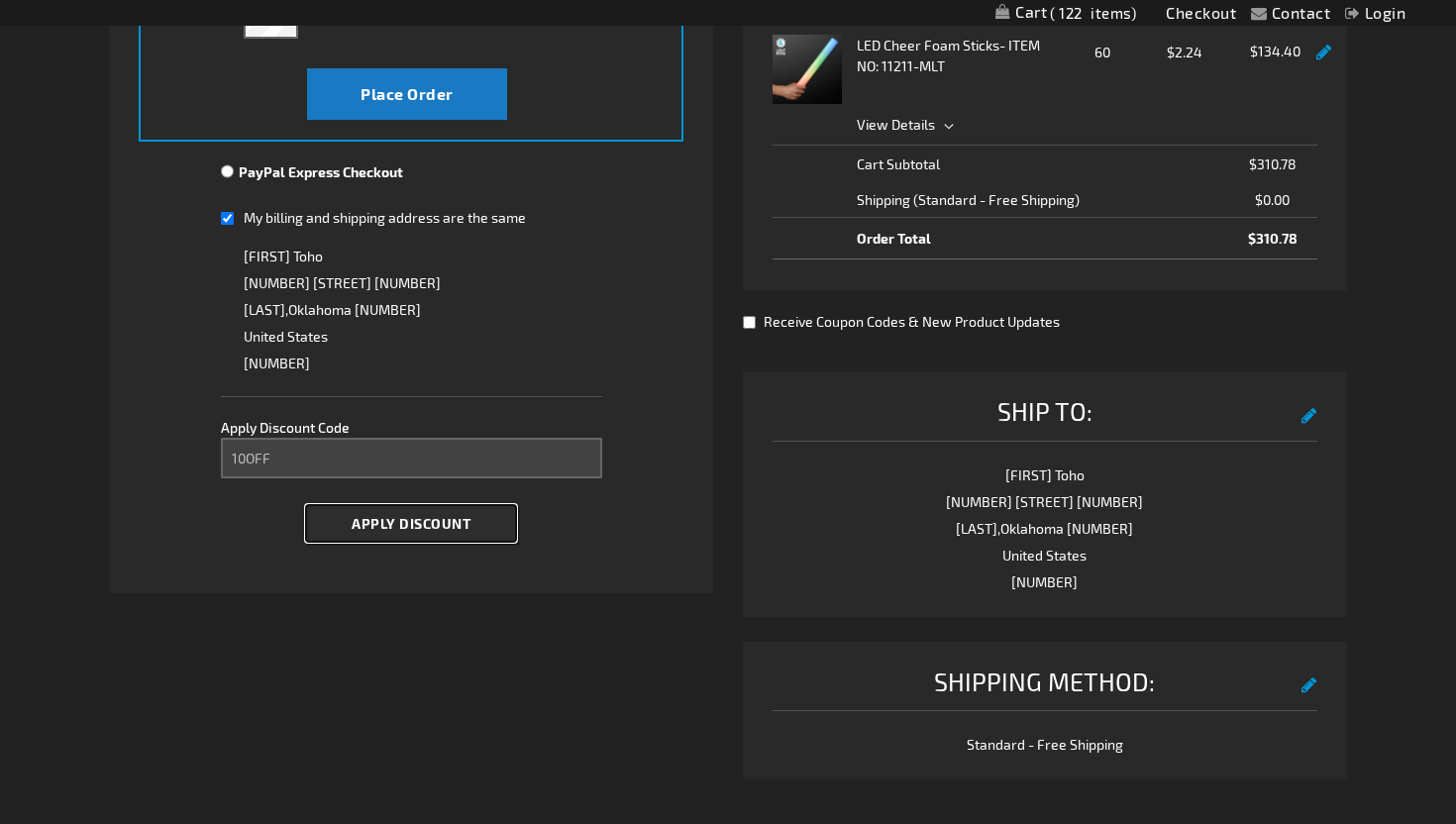 click on "Apply Discount" at bounding box center [411, 523] 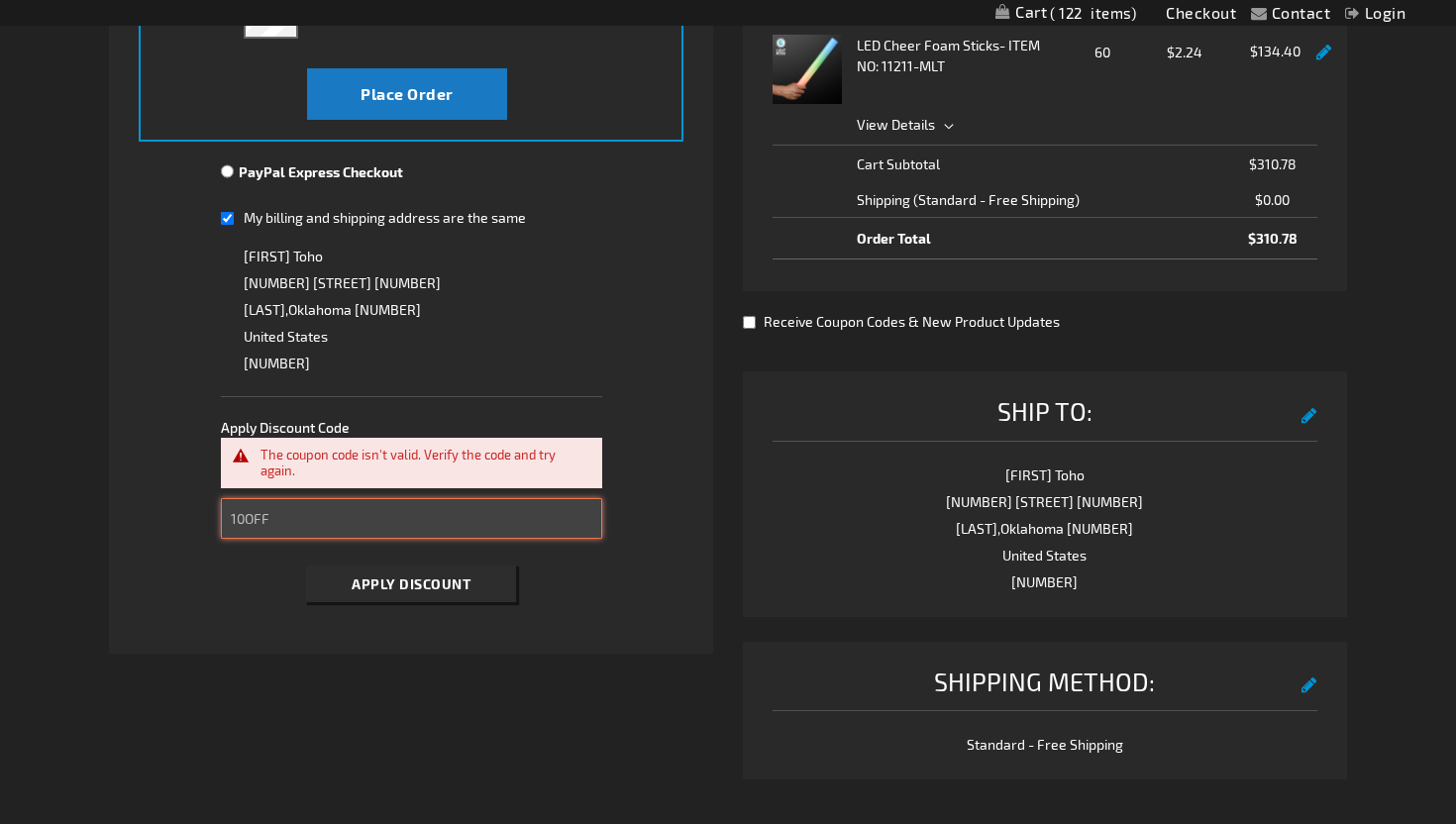 drag, startPoint x: 341, startPoint y: 517, endPoint x: 177, endPoint y: 545, distance: 166.3731 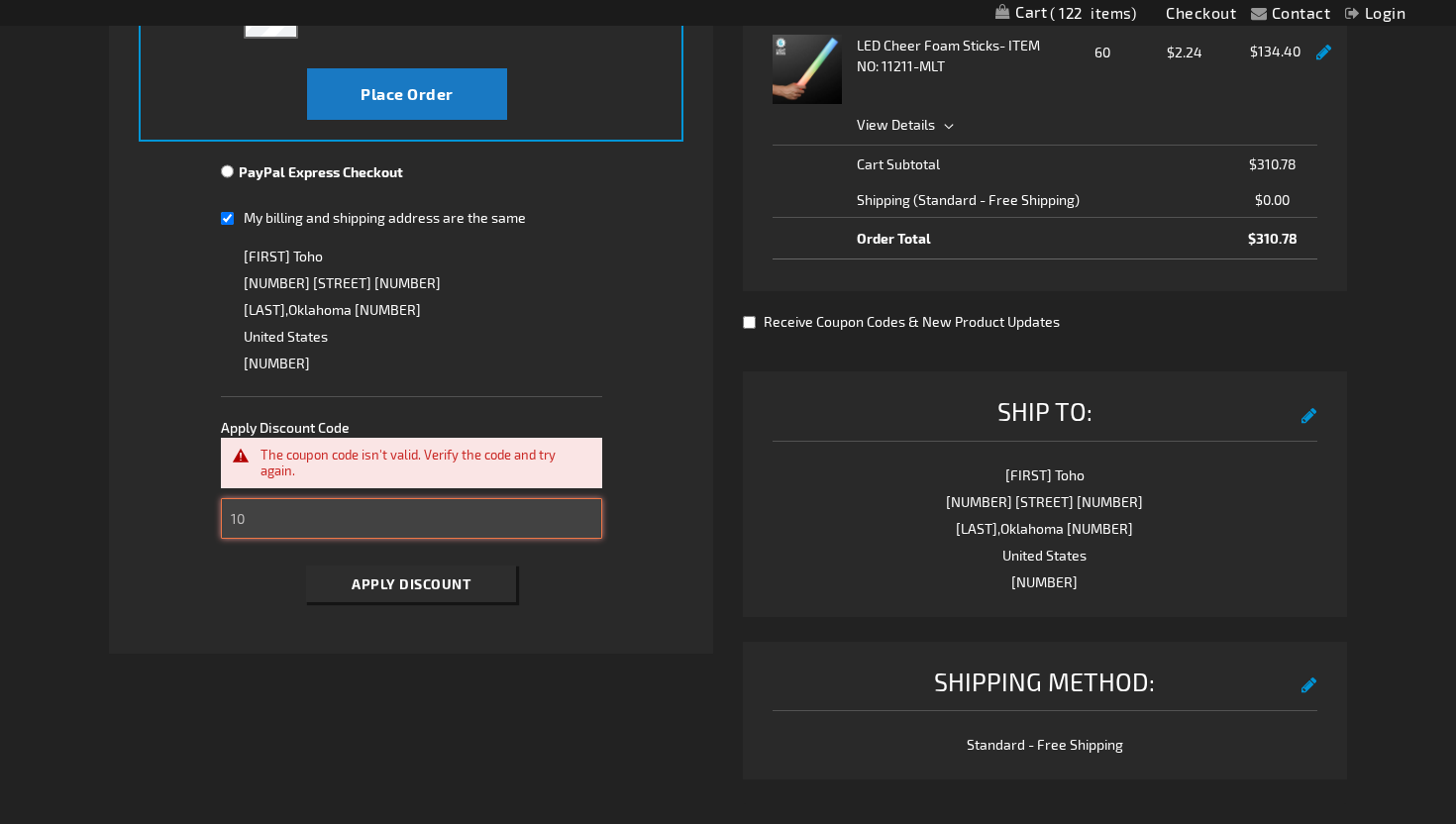 type on "1" 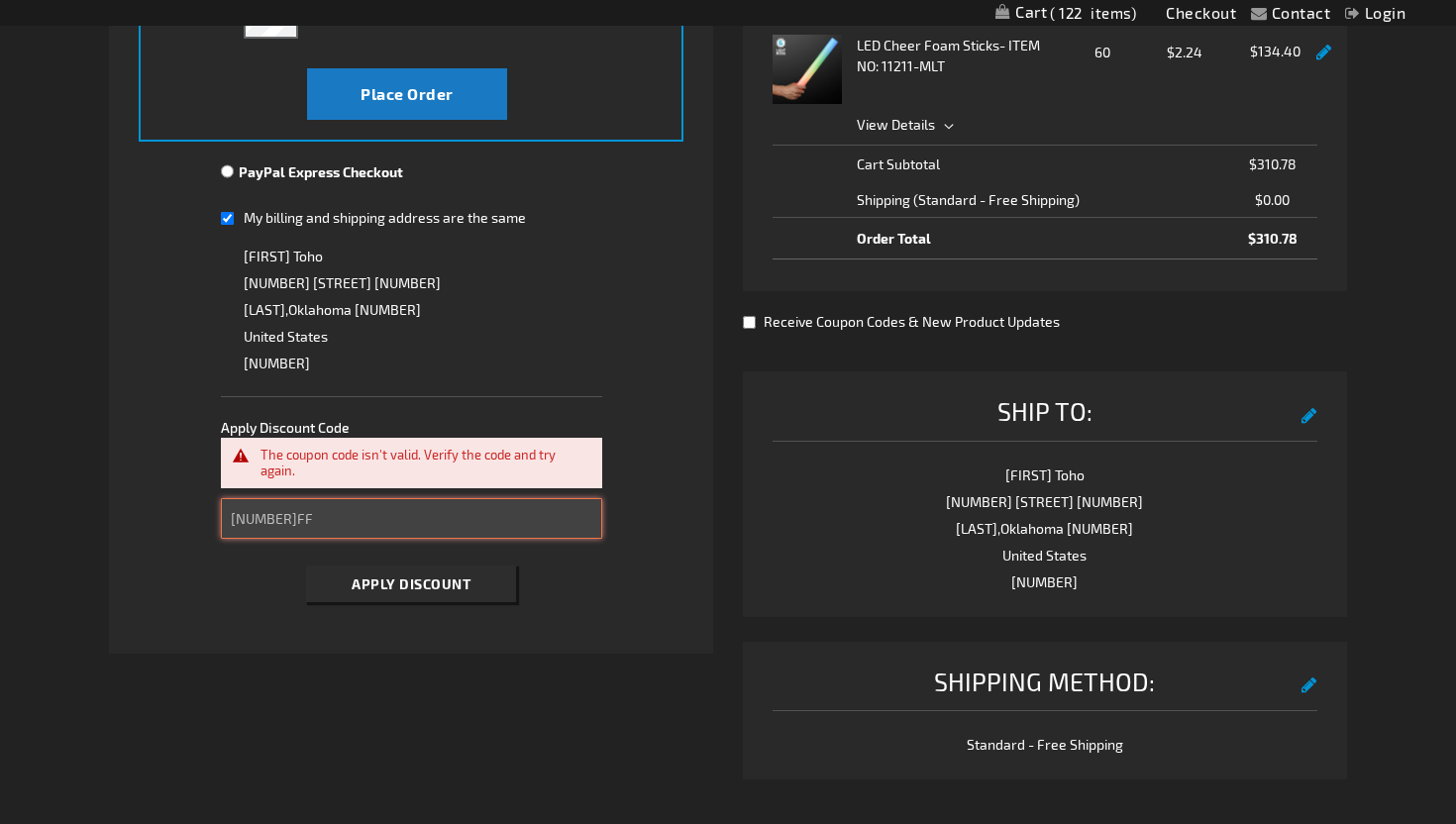 click on "Apply Discount" at bounding box center [411, 583] 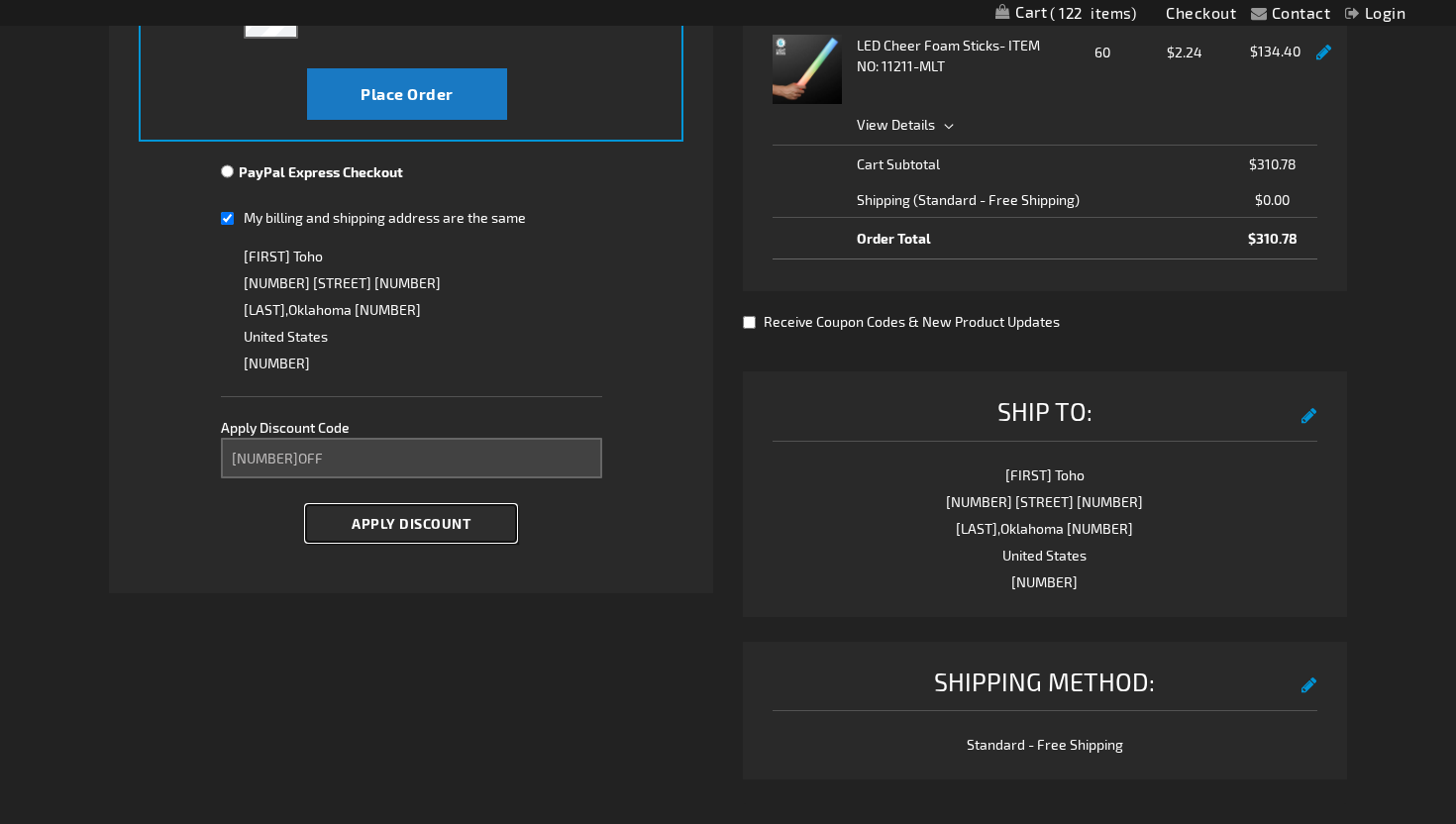 click on "Apply Discount" at bounding box center [411, 523] 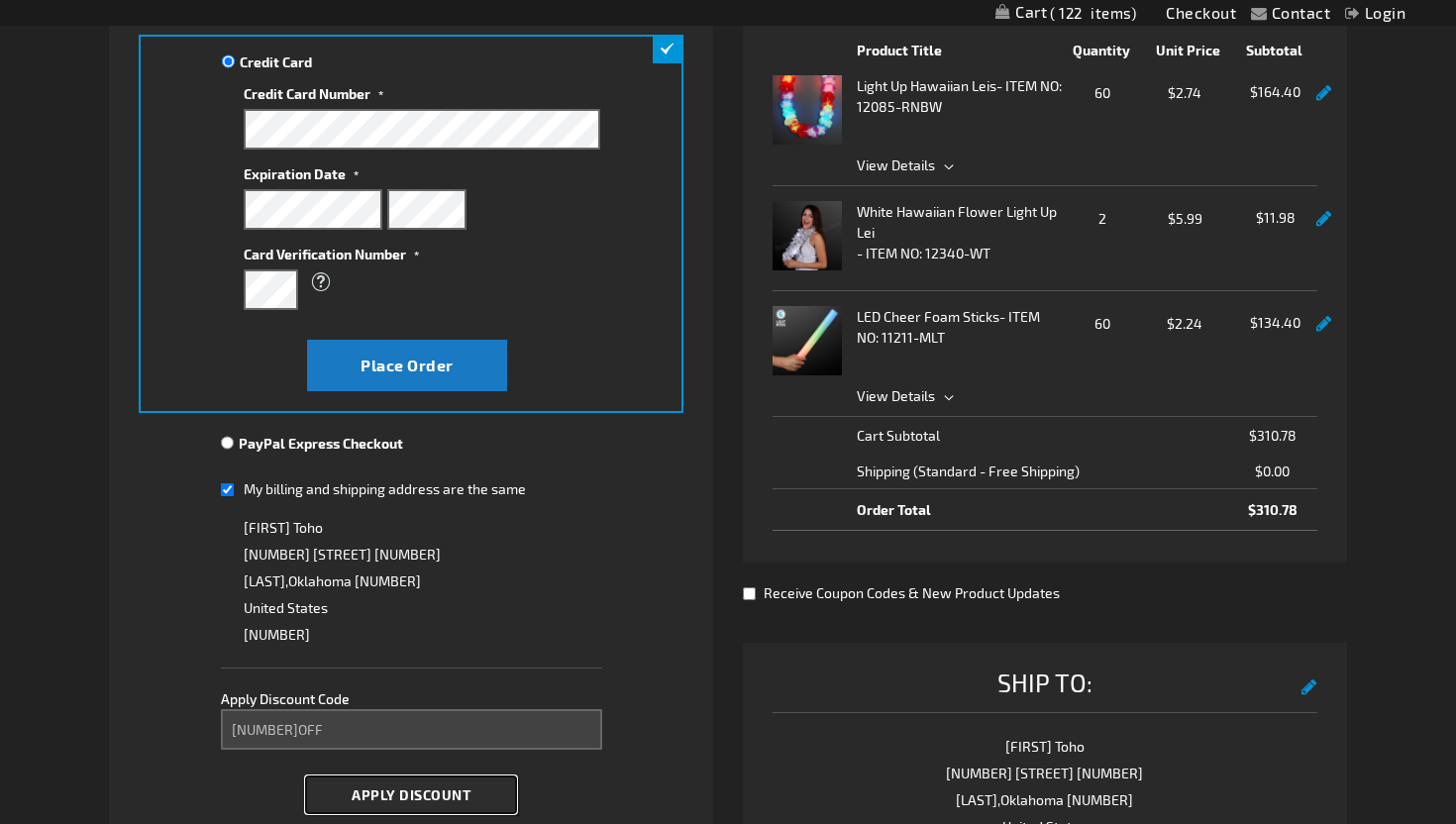 scroll, scrollTop: 360, scrollLeft: 0, axis: vertical 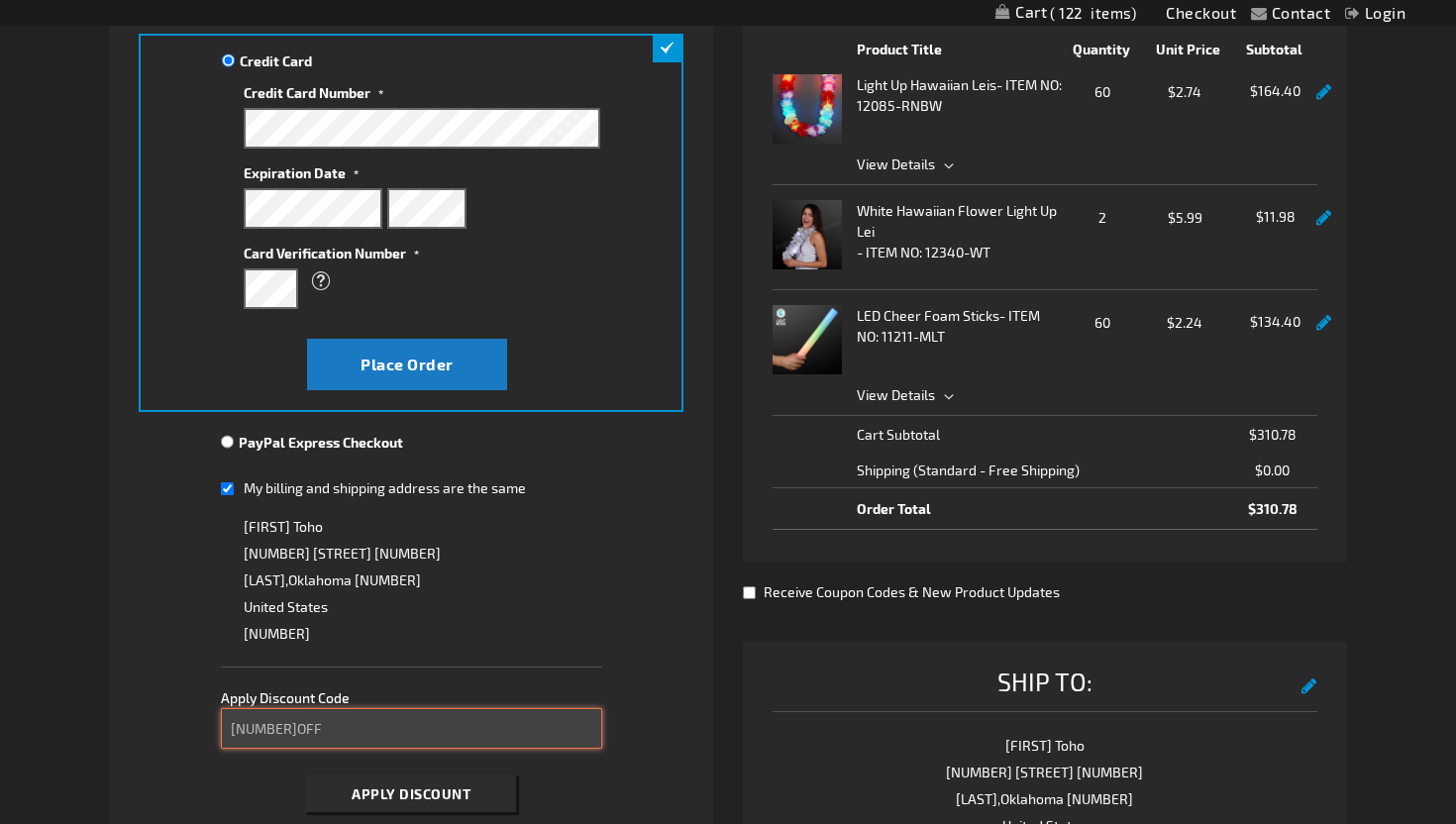 click on "20OFF" at bounding box center (411, 728) 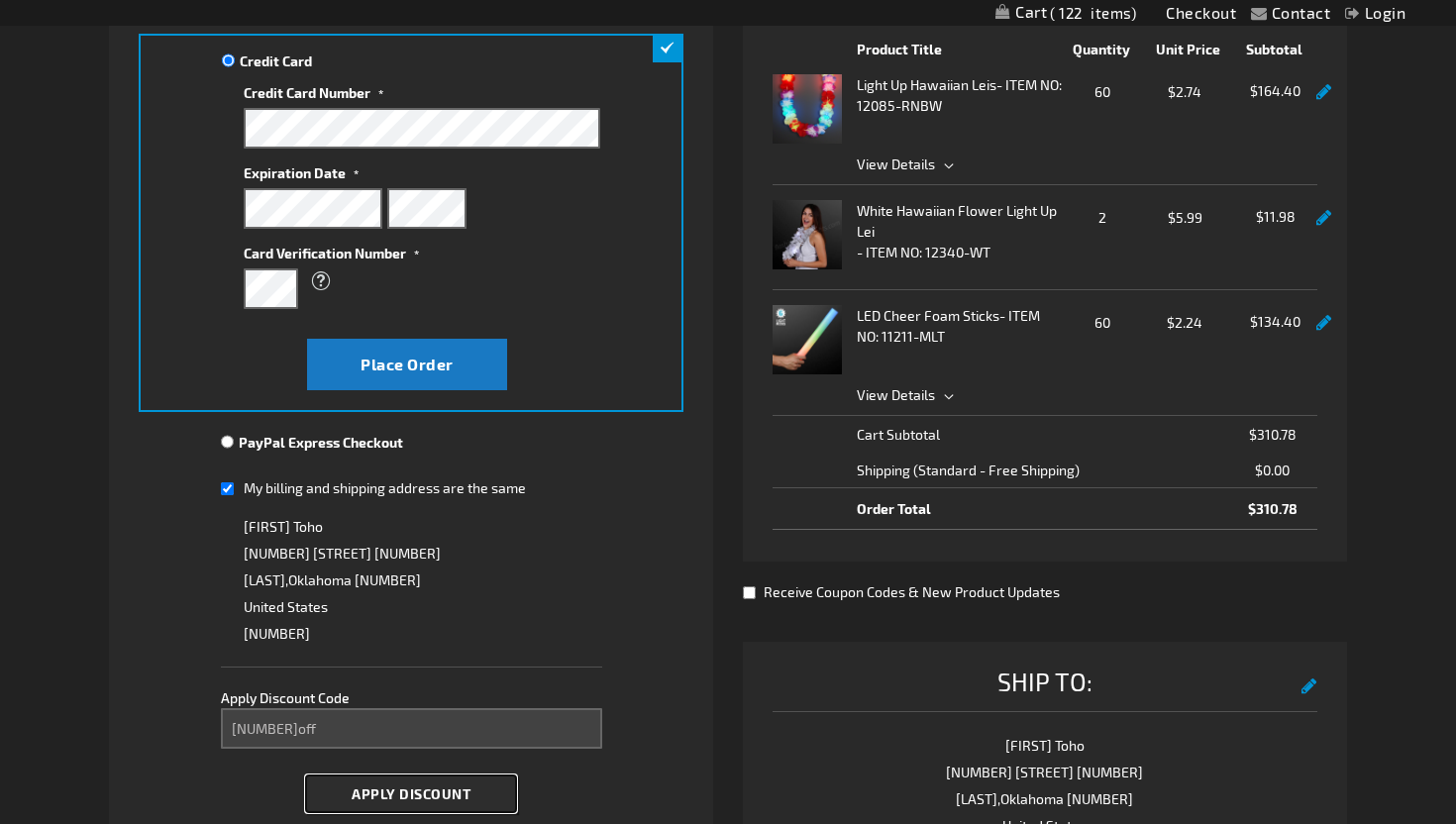 click on "Apply Discount" at bounding box center [411, 793] 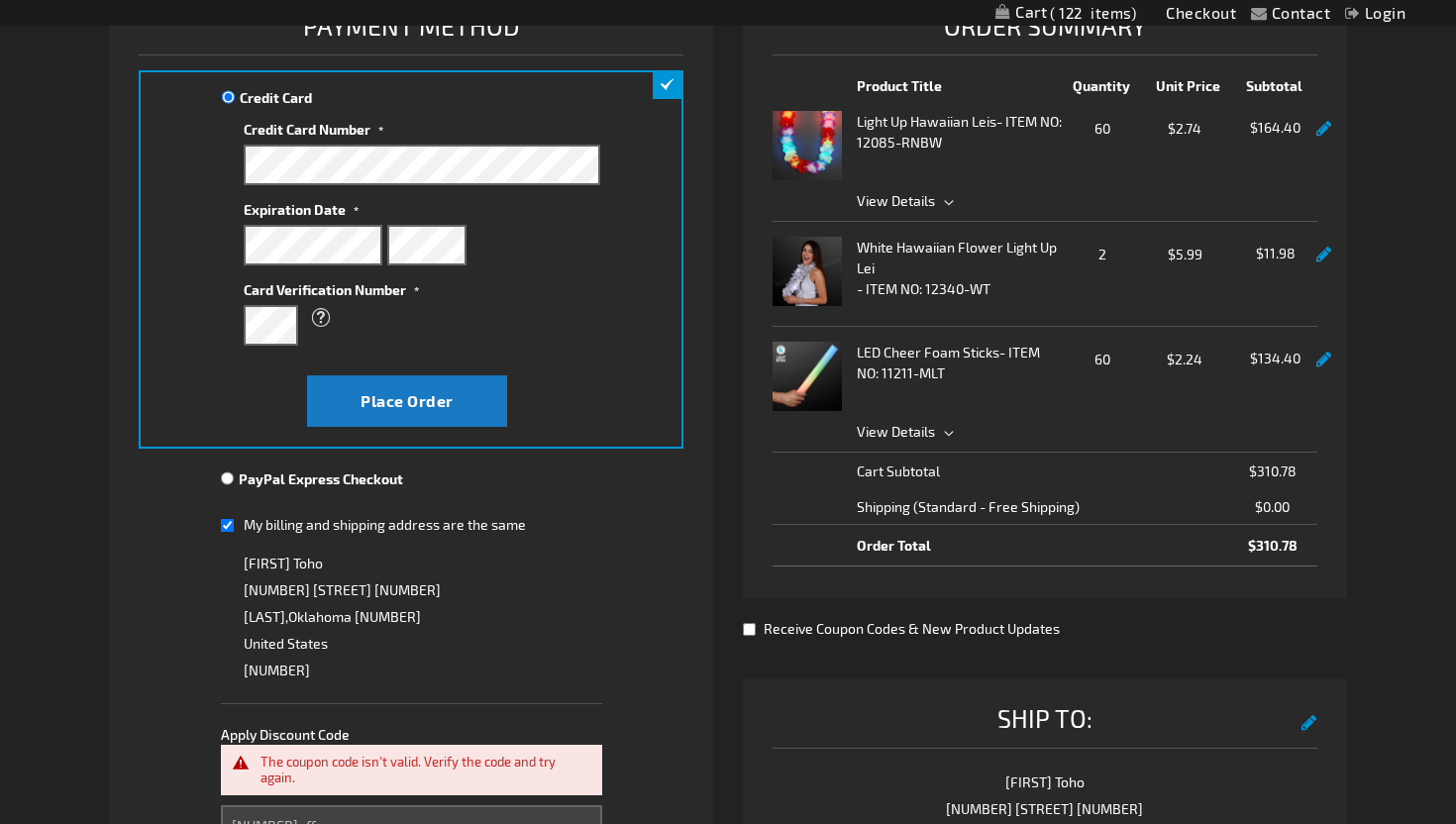 scroll, scrollTop: 307, scrollLeft: 0, axis: vertical 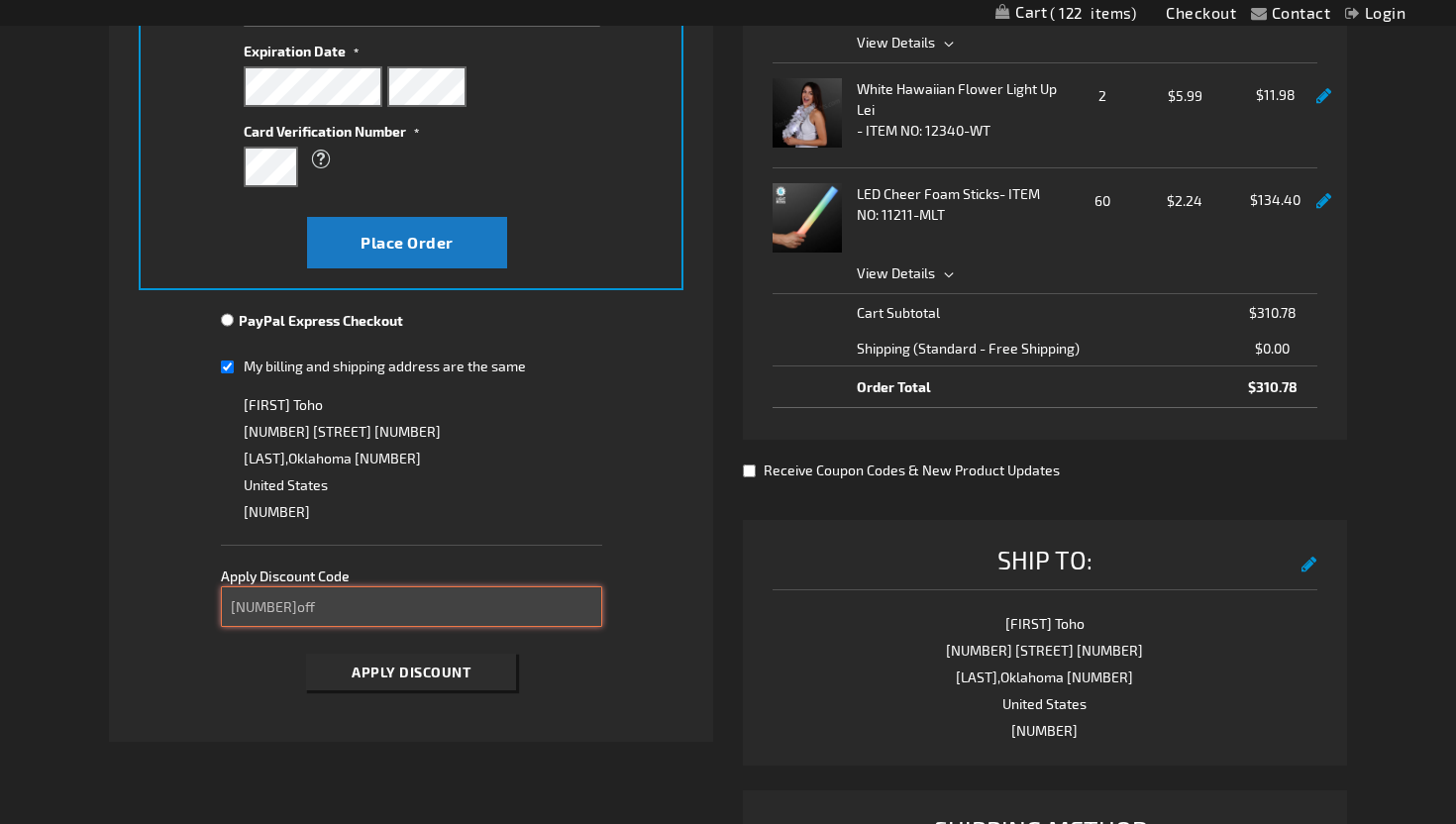 click on "20off" at bounding box center (411, 606) 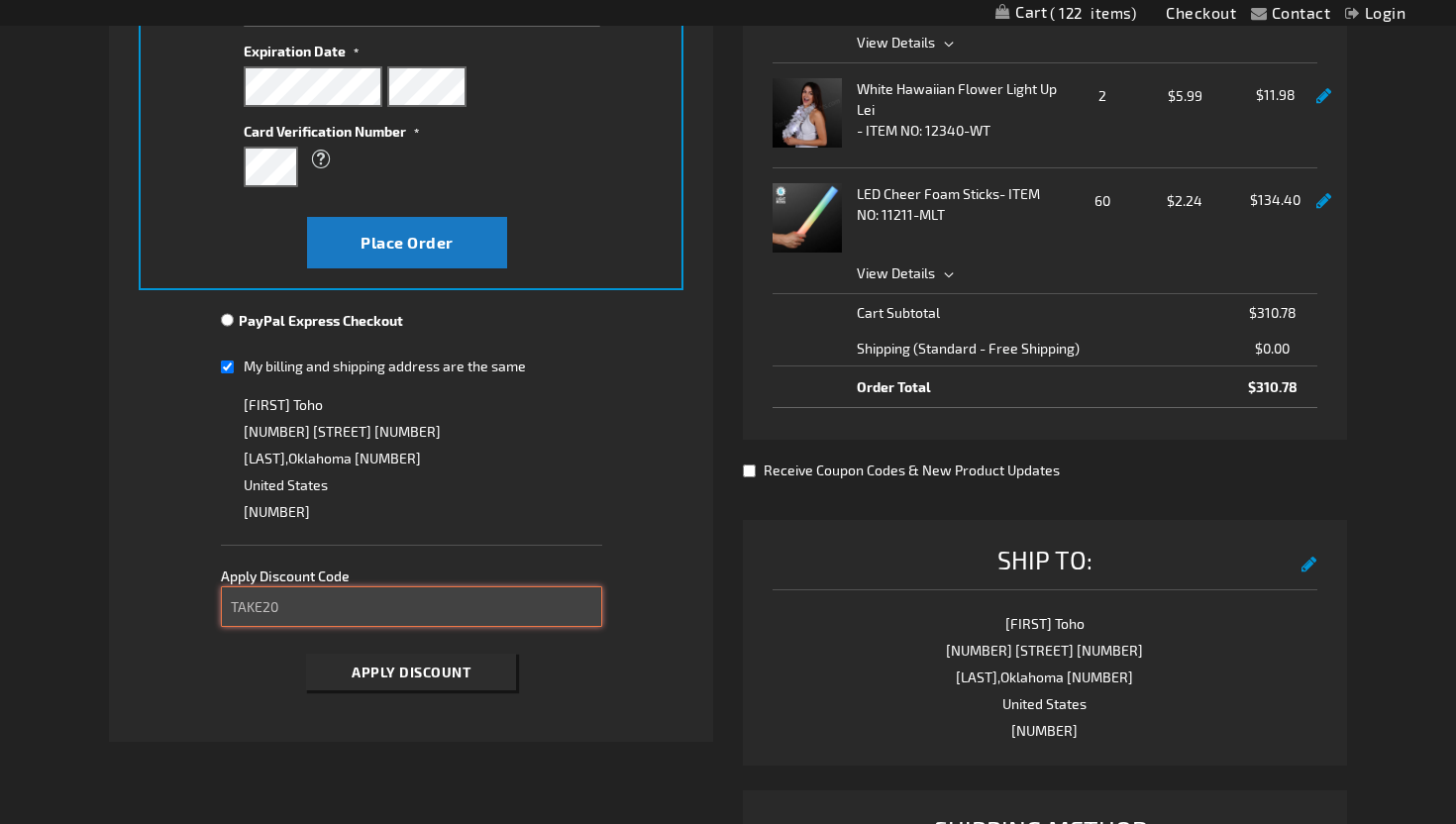 type on "TAKE20" 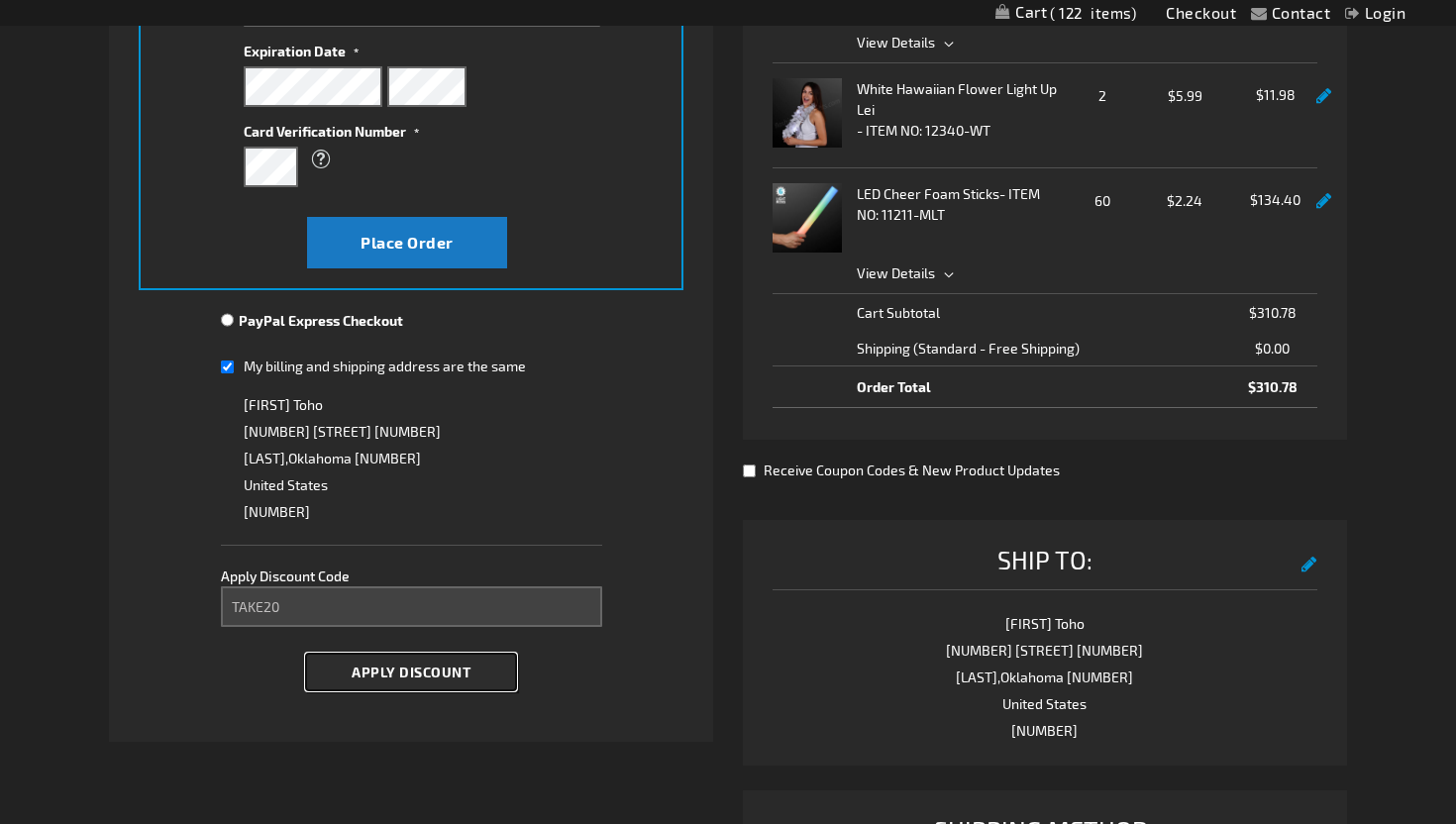 click on "Apply Discount" at bounding box center [411, 671] 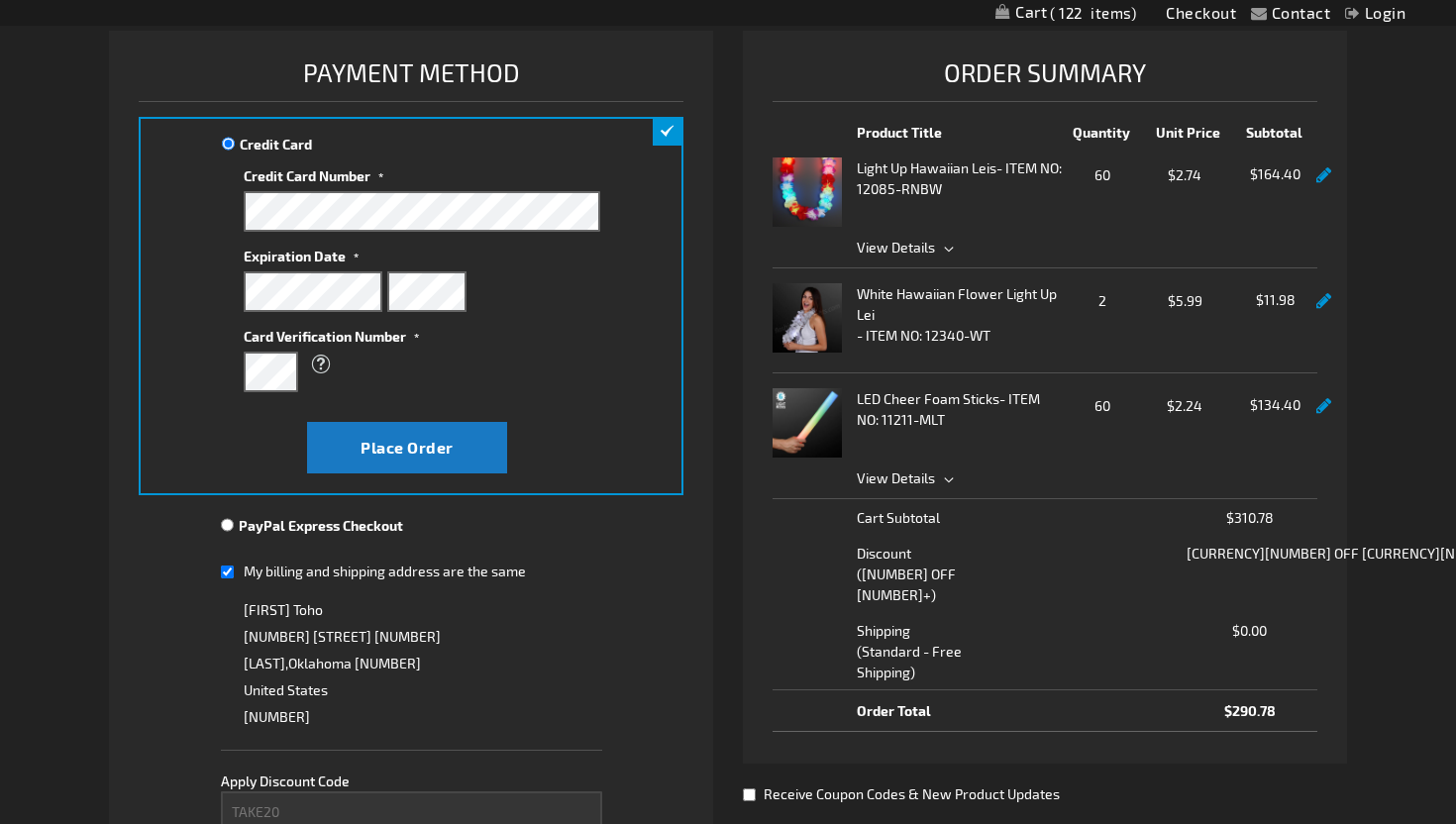 scroll, scrollTop: 279, scrollLeft: 0, axis: vertical 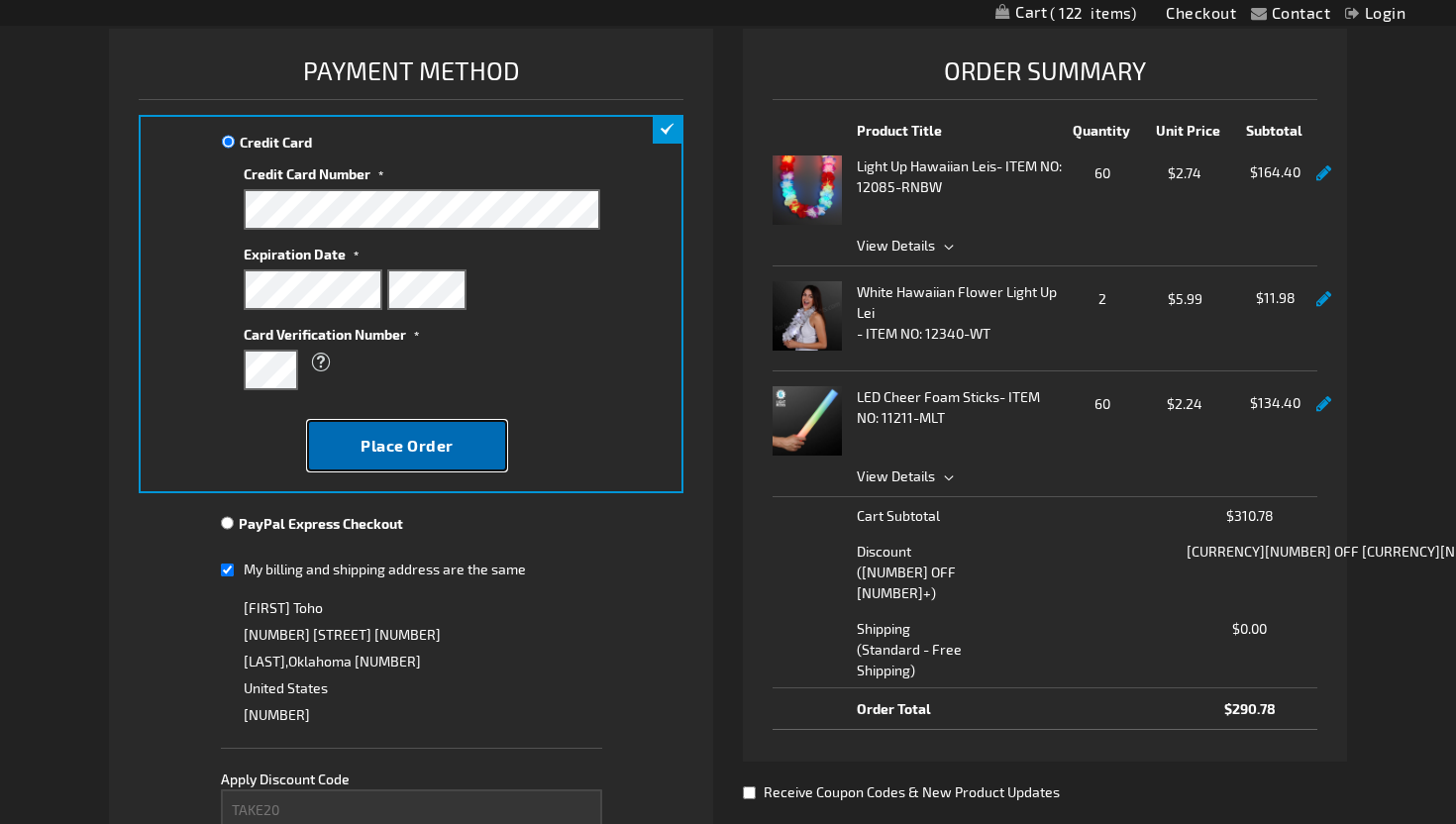 click on "Place Order" at bounding box center (407, 445) 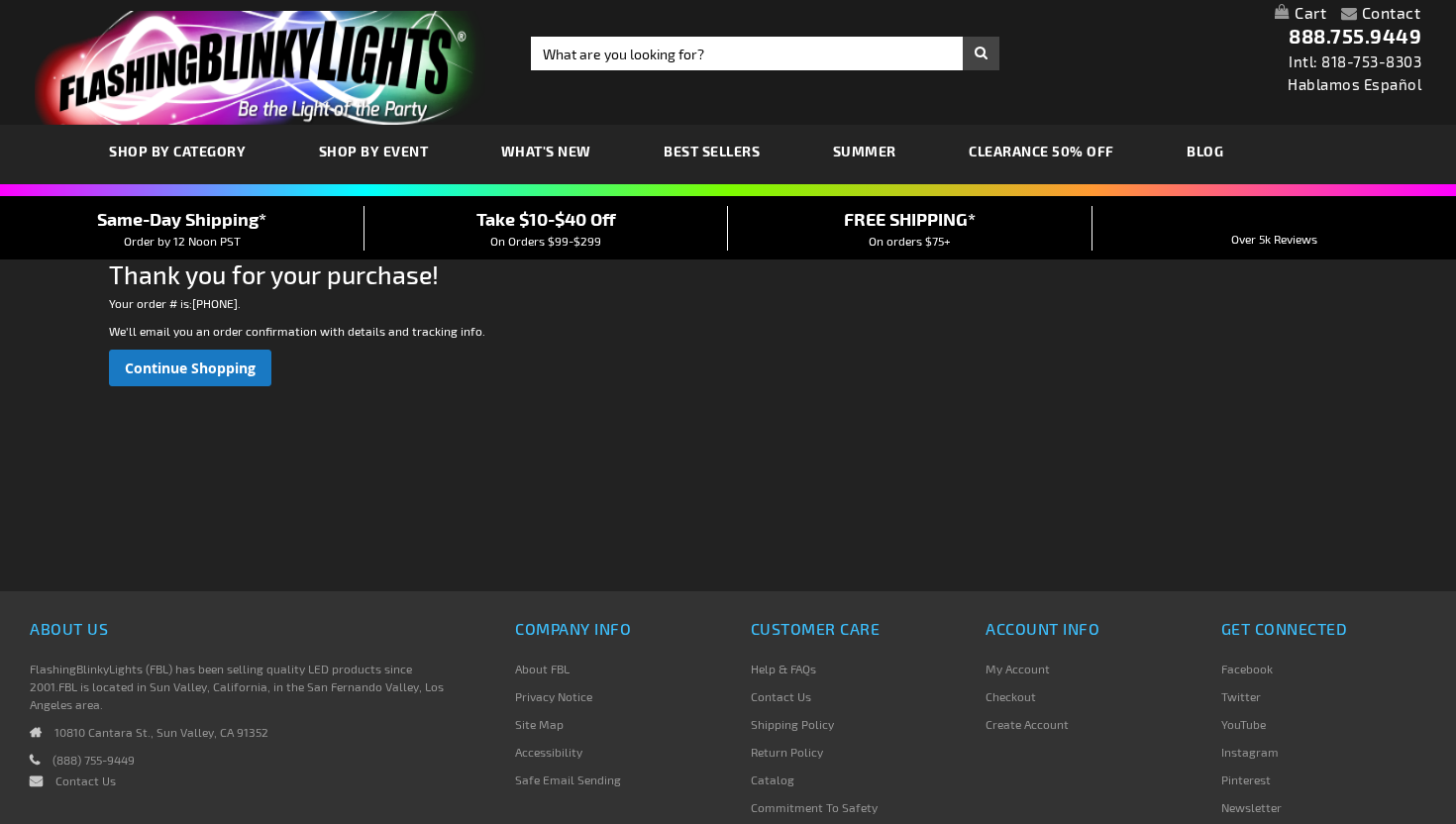 scroll, scrollTop: 0, scrollLeft: 0, axis: both 